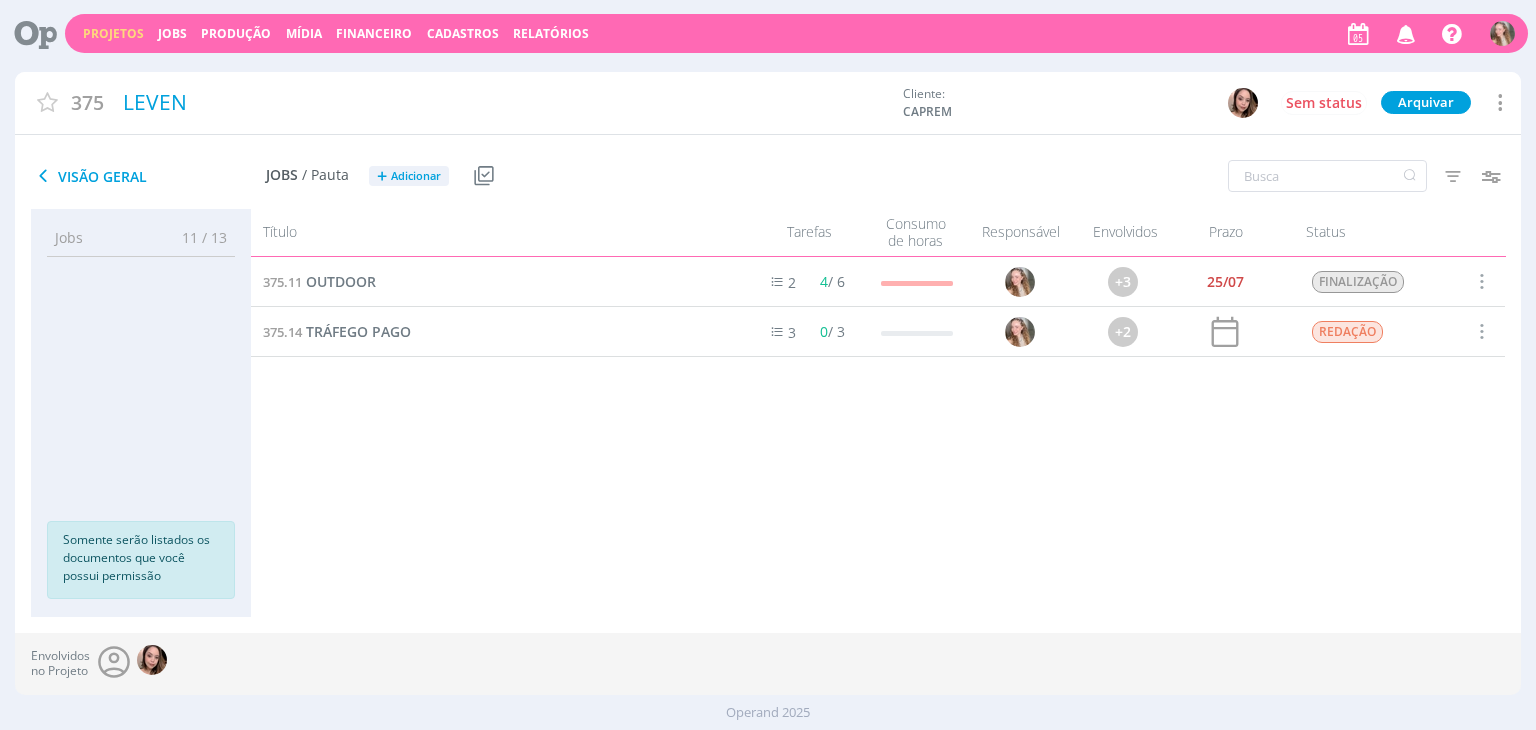 click on "Projetos" at bounding box center [113, 33] 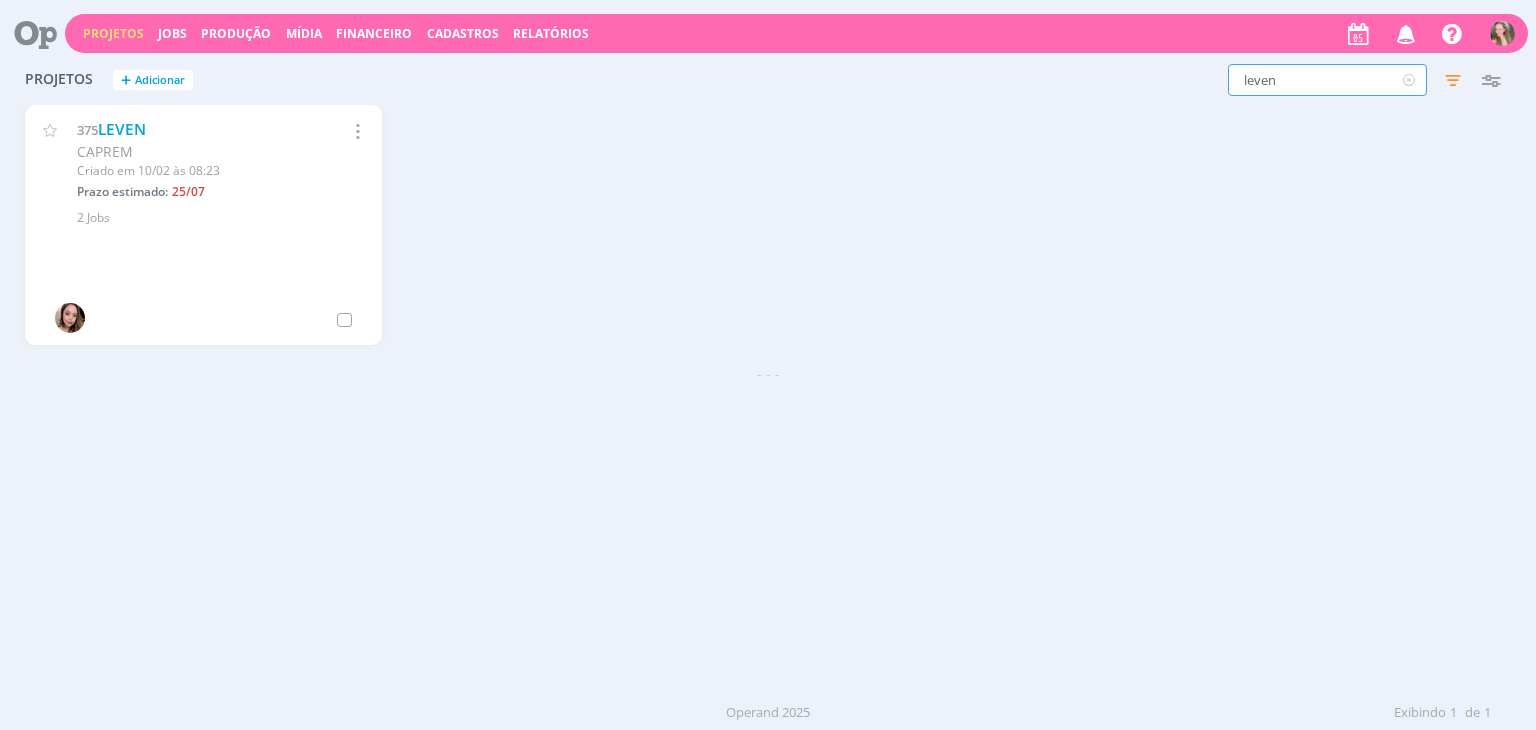 drag, startPoint x: 1287, startPoint y: 82, endPoint x: 1179, endPoint y: 59, distance: 110.42192 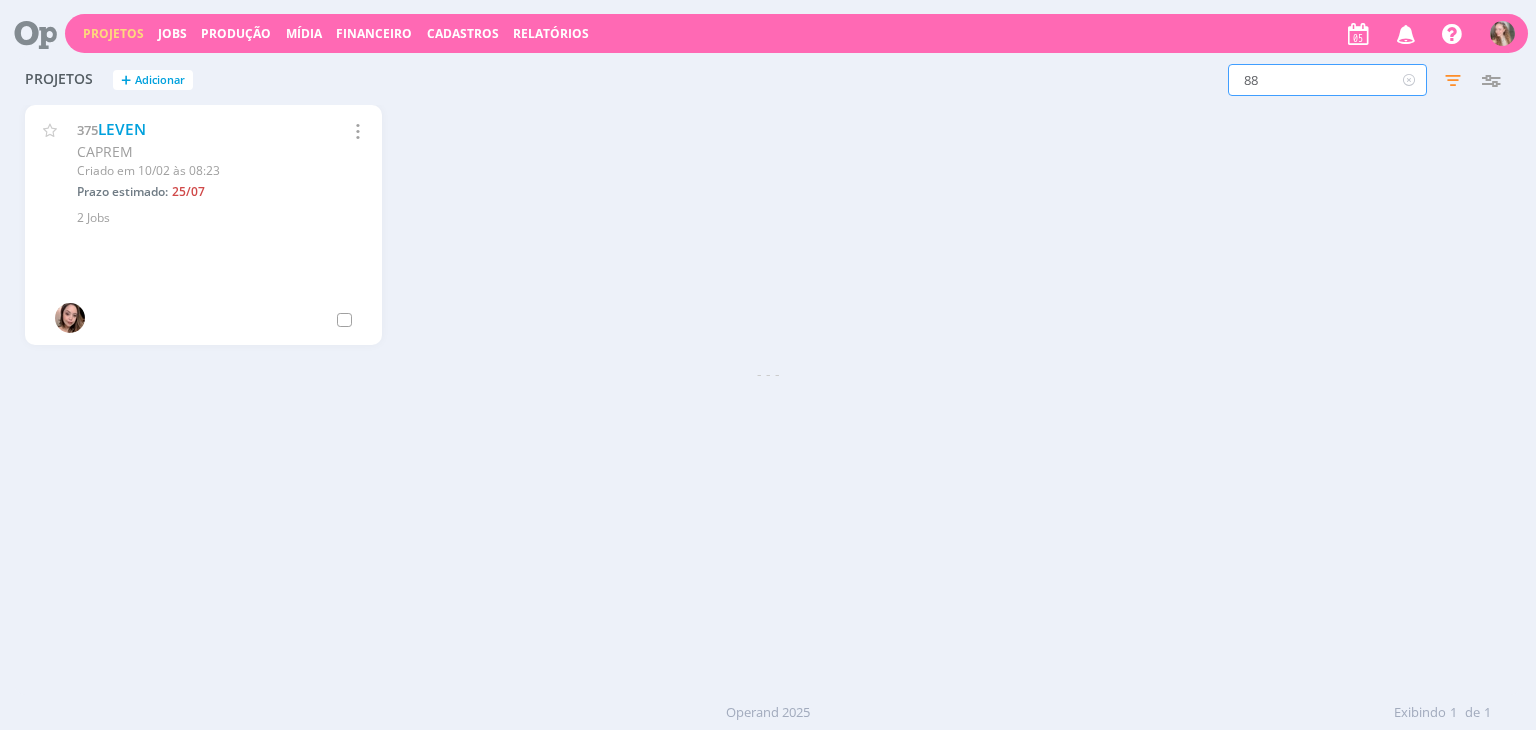 type on "88" 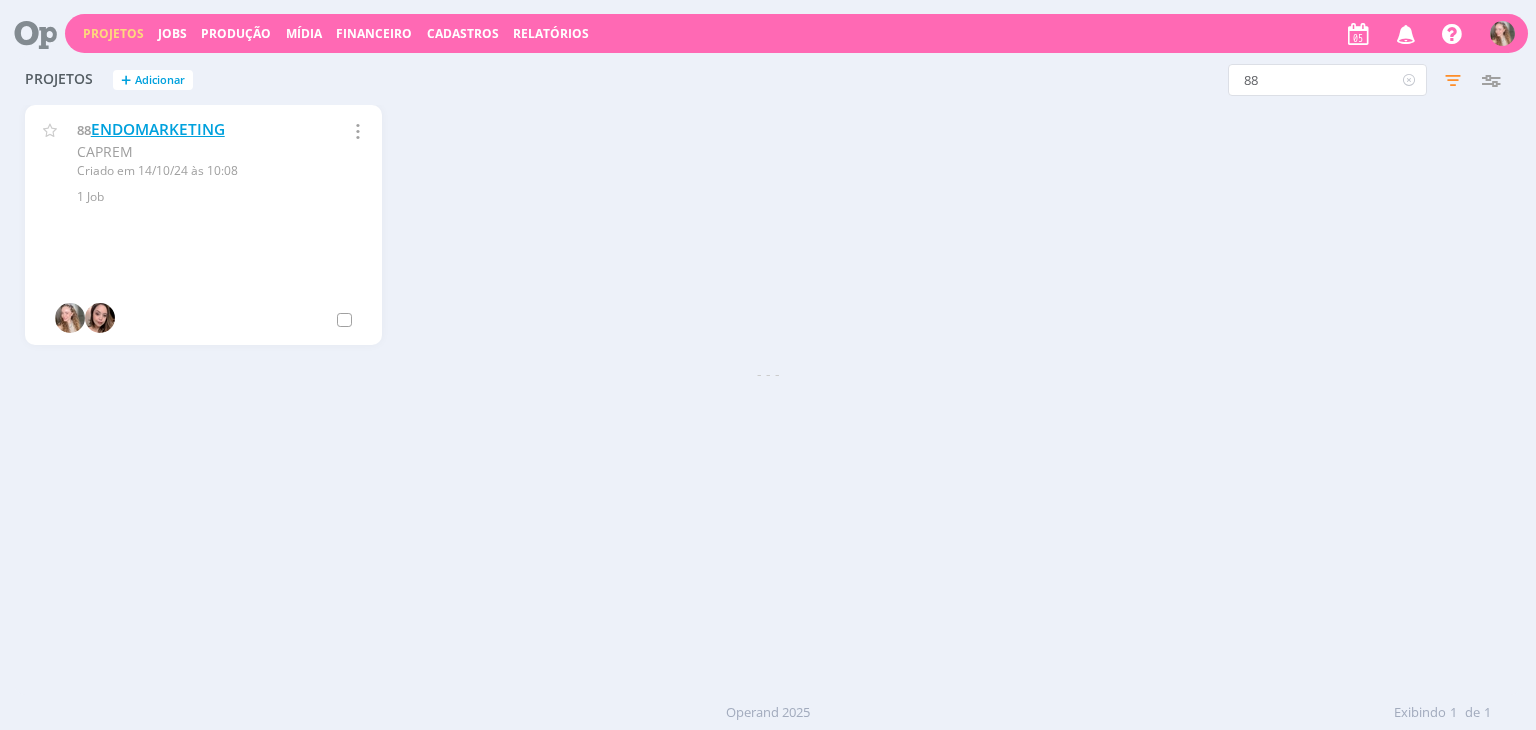click on "ENDOMARKETING" at bounding box center (158, 129) 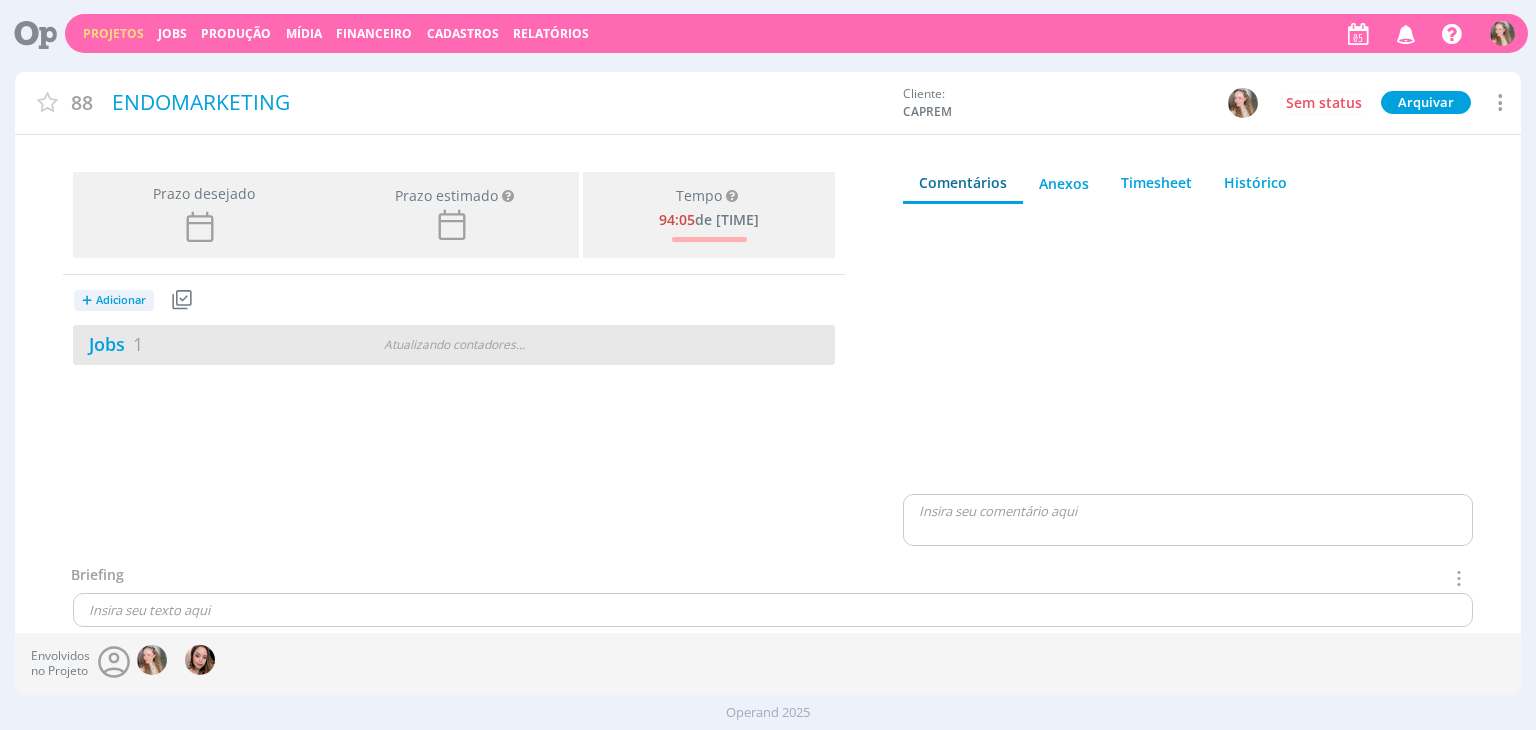 click on "Jobs 1 Atualizando contadores  . . ." at bounding box center (454, 345) 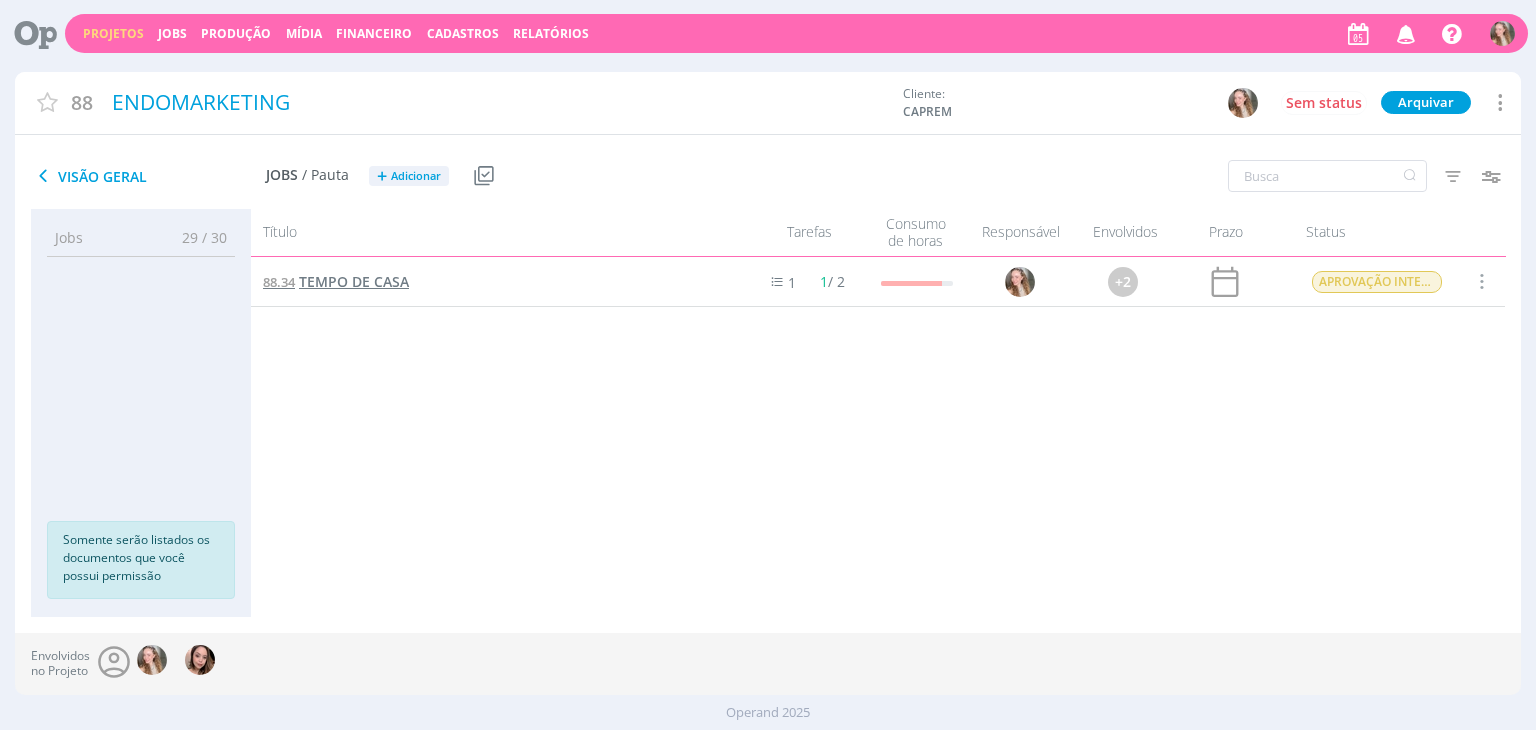 click on "TEMPO DE CASA" at bounding box center (354, 281) 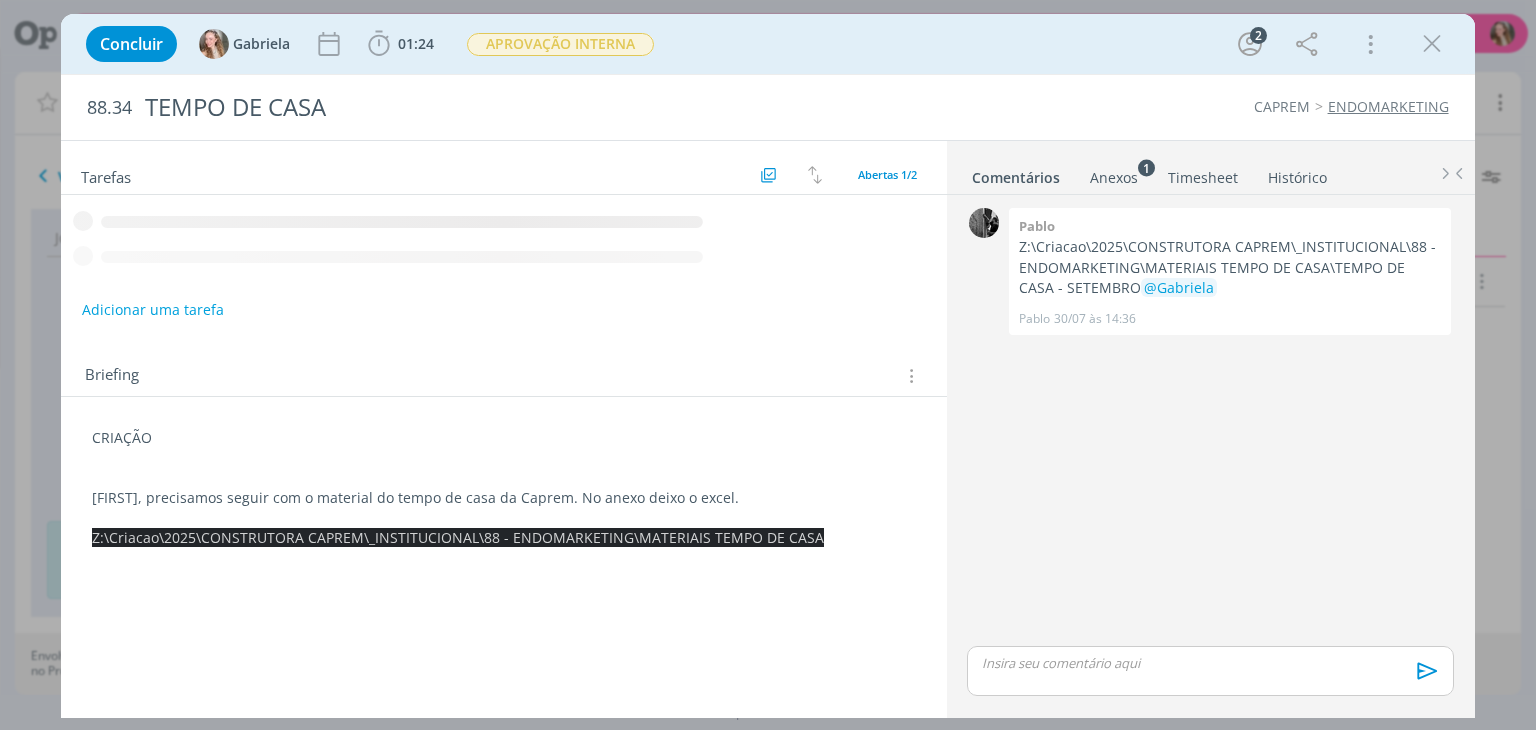 click on "CRIAÇÃO Line, precisamos seguir com o material do tempo de casa da Caprem. No anexo deixo o excel. Z:\Criacao\2025\CONSTRUTORA CAPREM\_INSTITUCIONAL\88 - ENDOMARKETING\MATERIAIS TEMPO DE CASA" at bounding box center (503, 487) 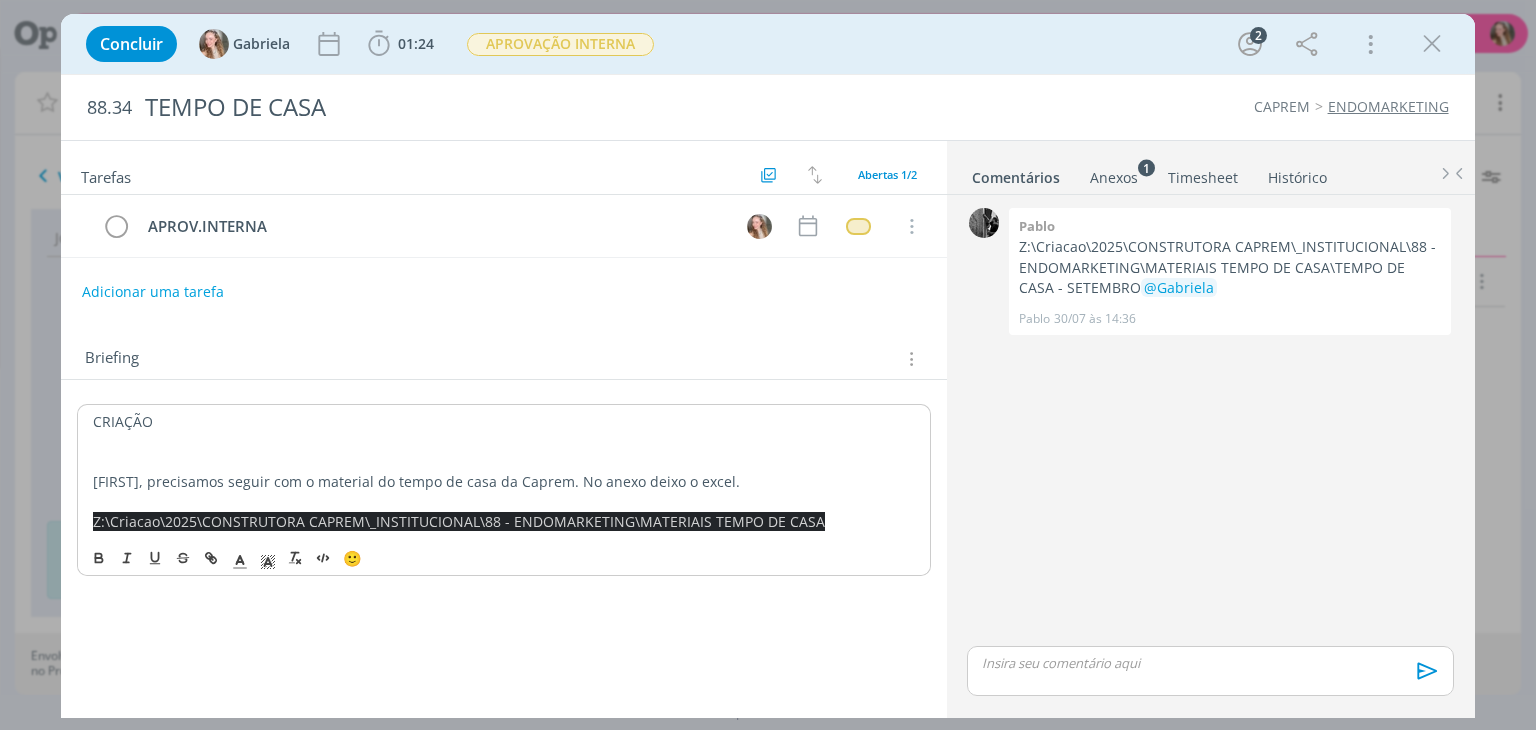 type 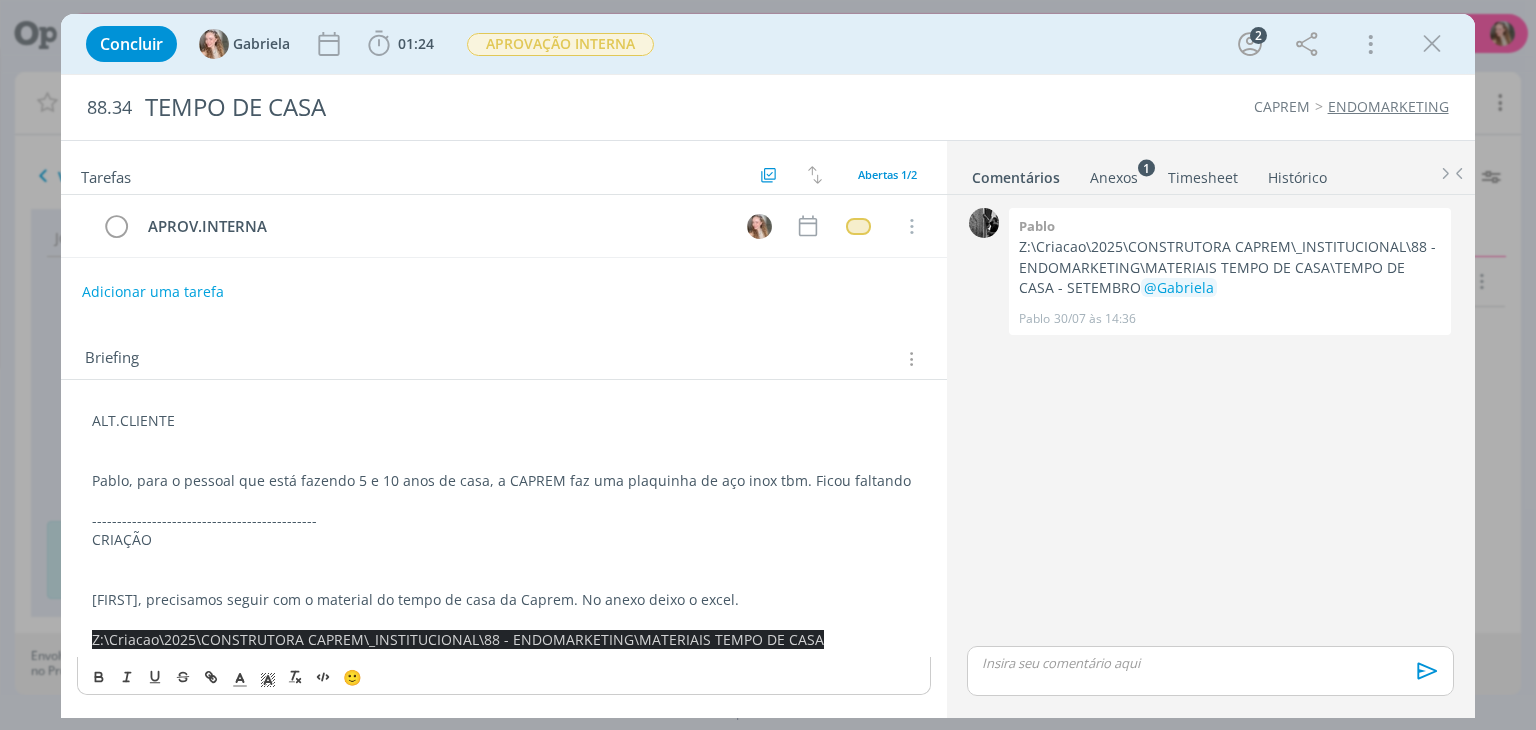click on "Pablo, para o pessoal que está fazendo 5 e 10 anos de casa, a CAPREM faz uma plaquinha de aço inox tbm. Ficou faltando" at bounding box center (503, 481) 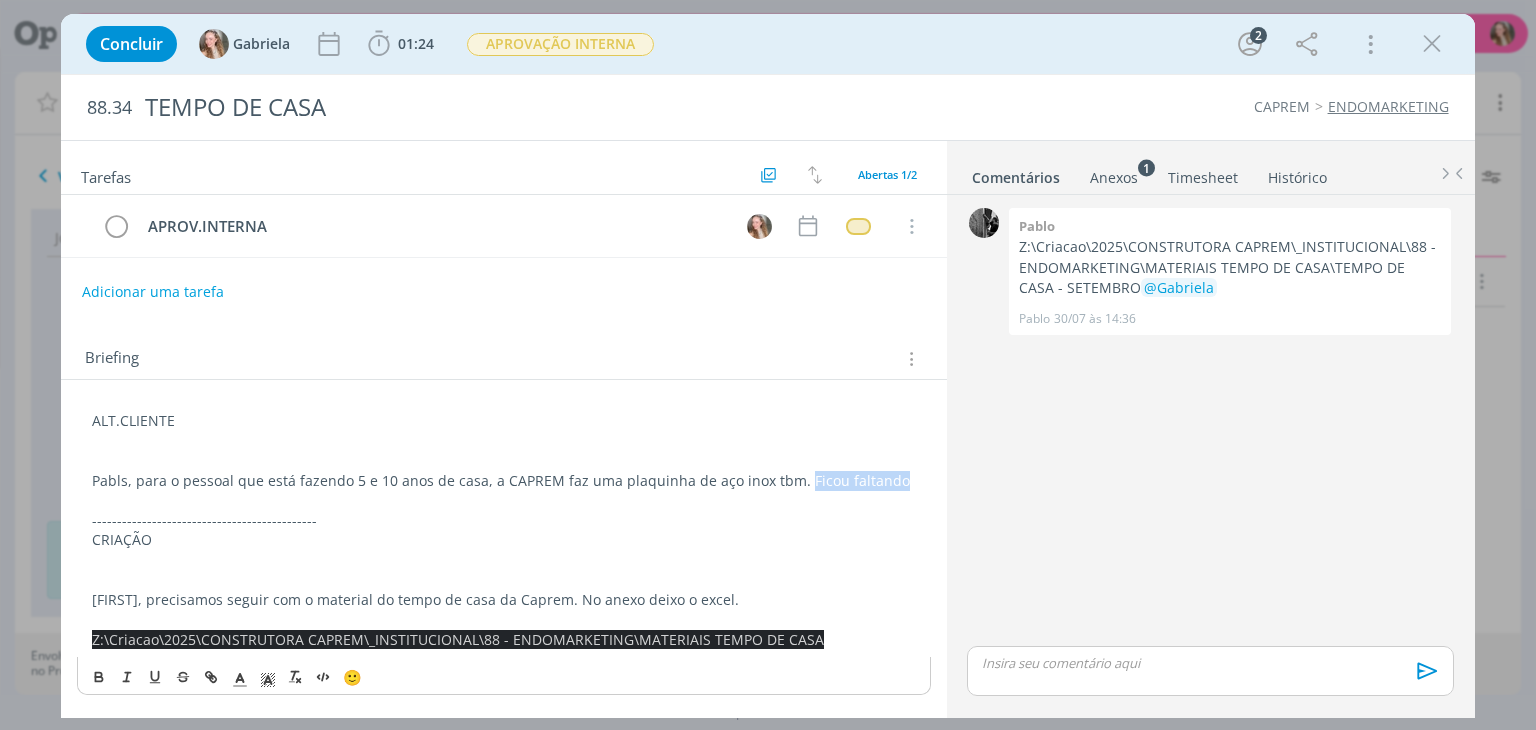 drag, startPoint x: 791, startPoint y: 476, endPoint x: 945, endPoint y: 483, distance: 154.15901 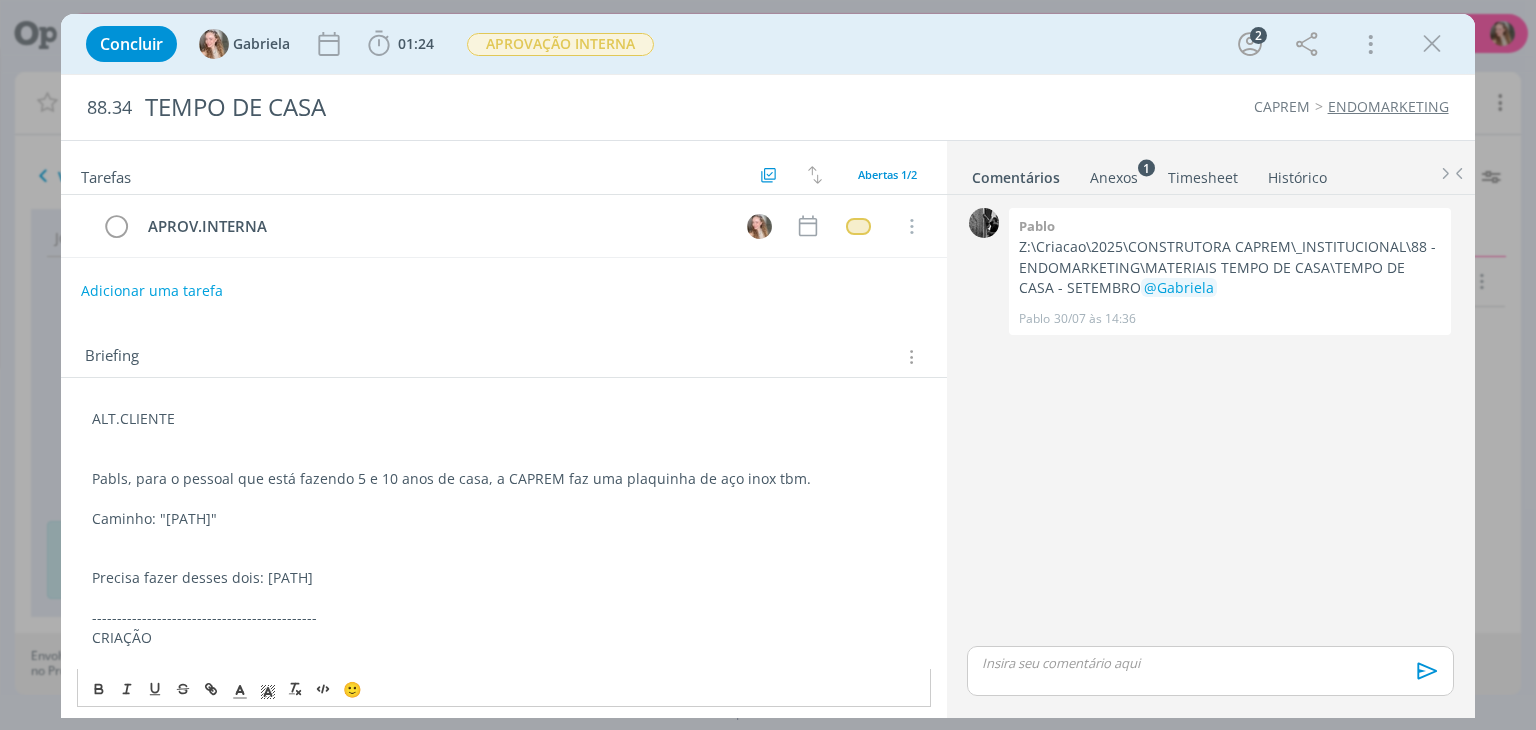 click on "Adicionar uma tarefa" at bounding box center [152, 291] 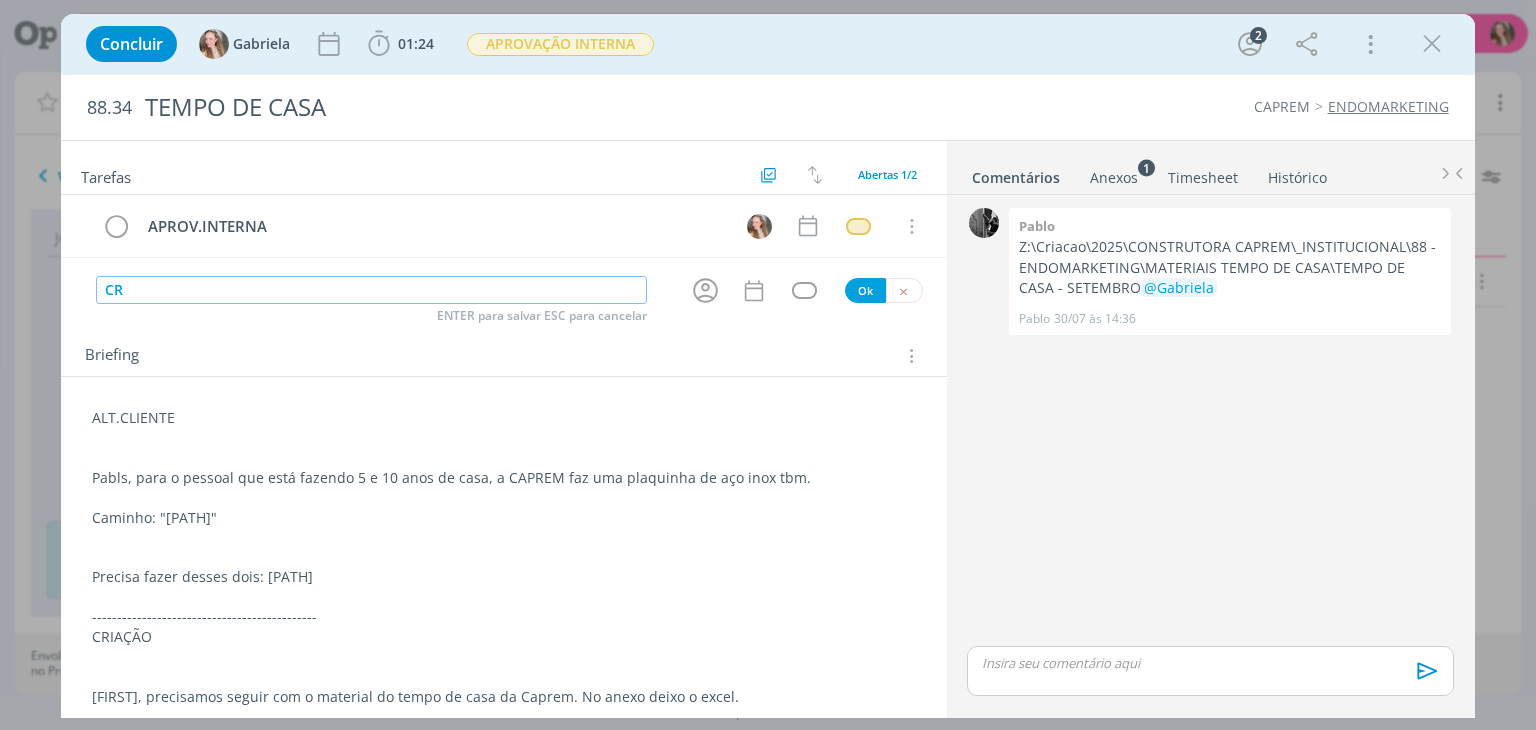 type on "C" 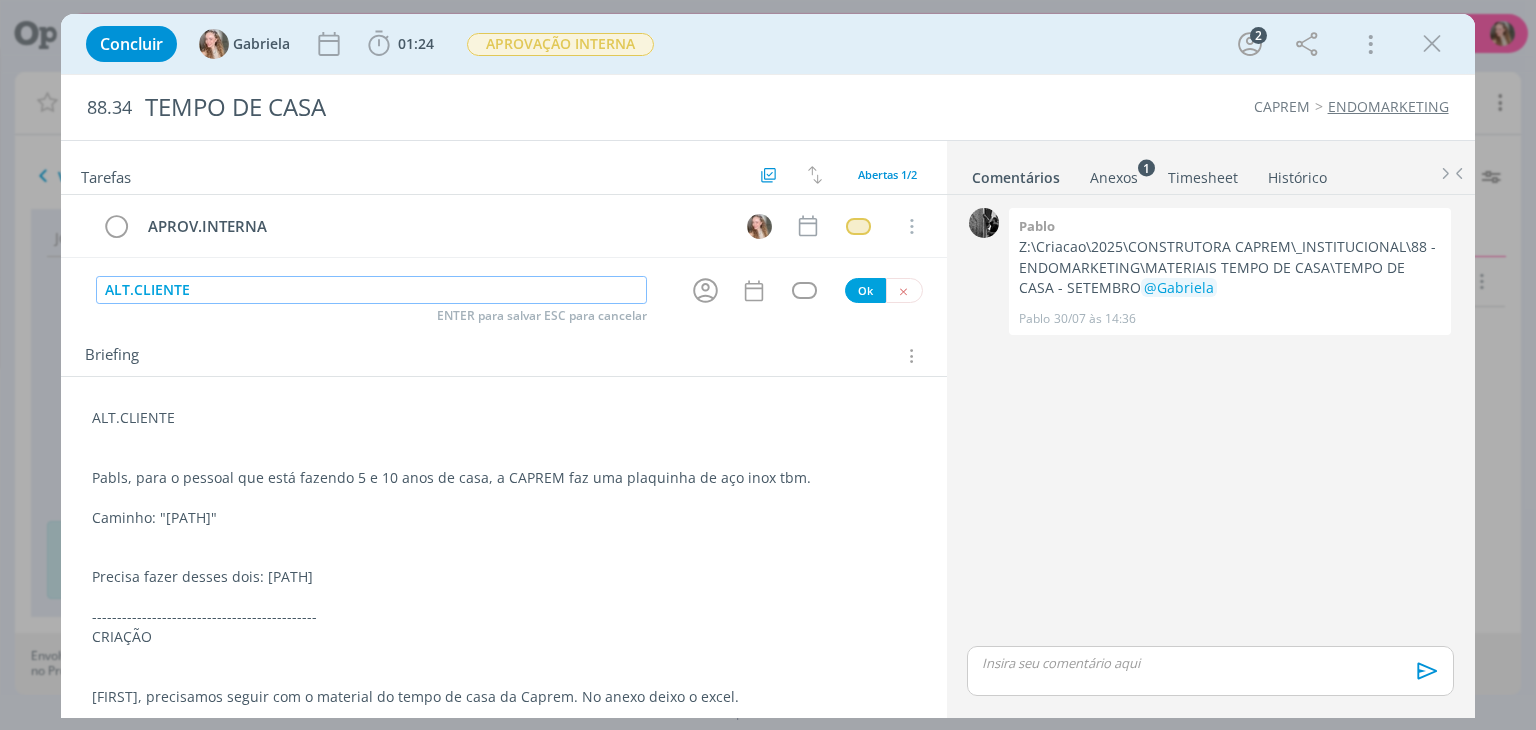 type on "ALT.CLIENTE" 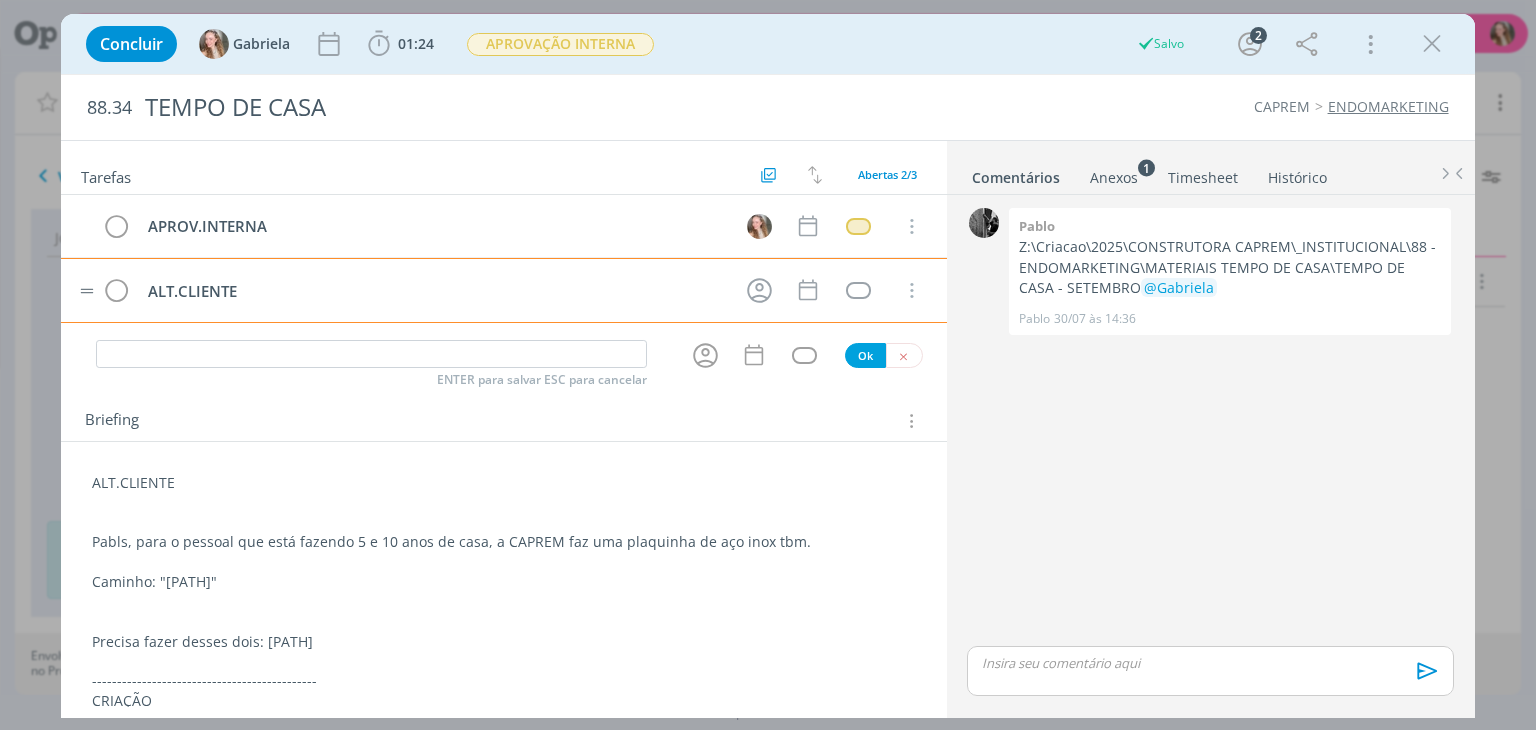 type 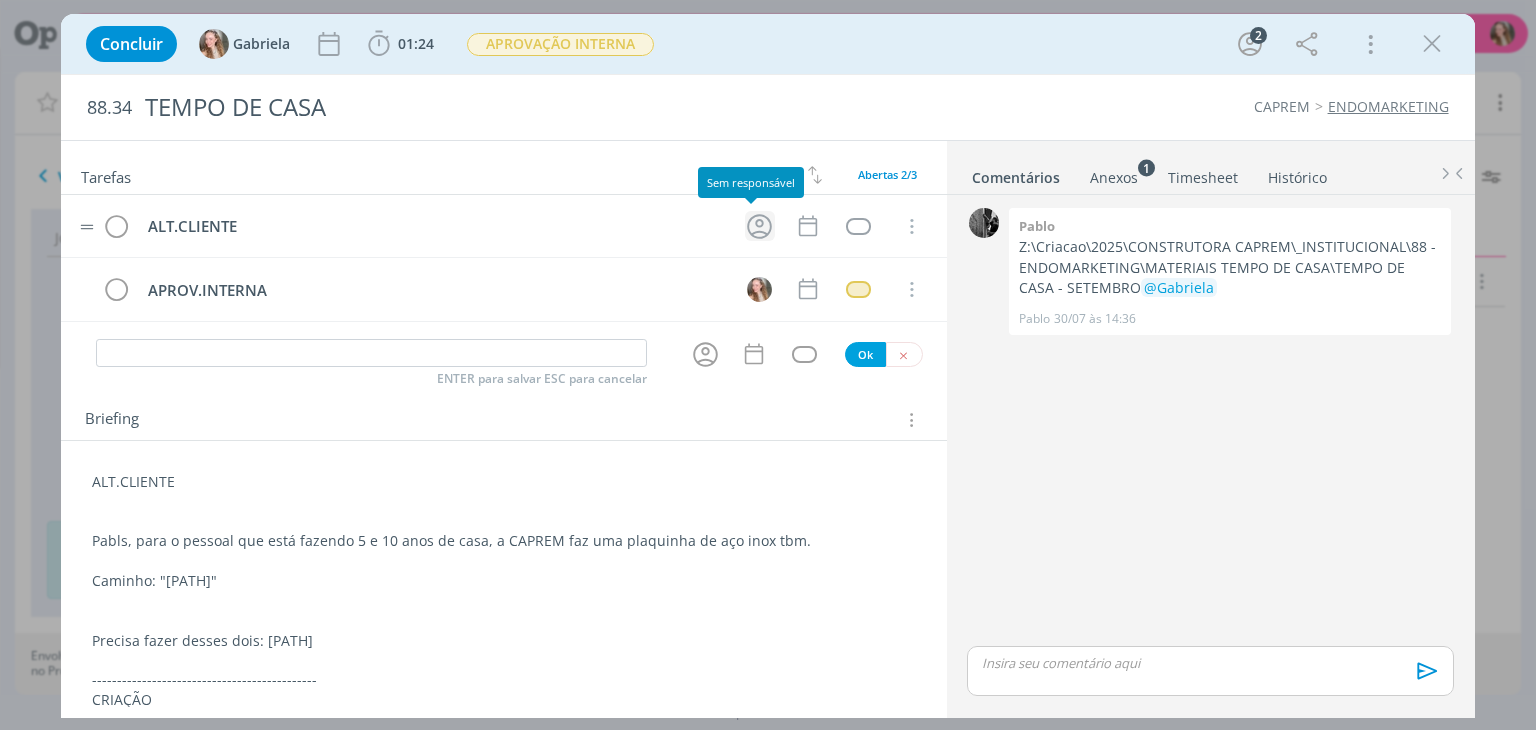 click 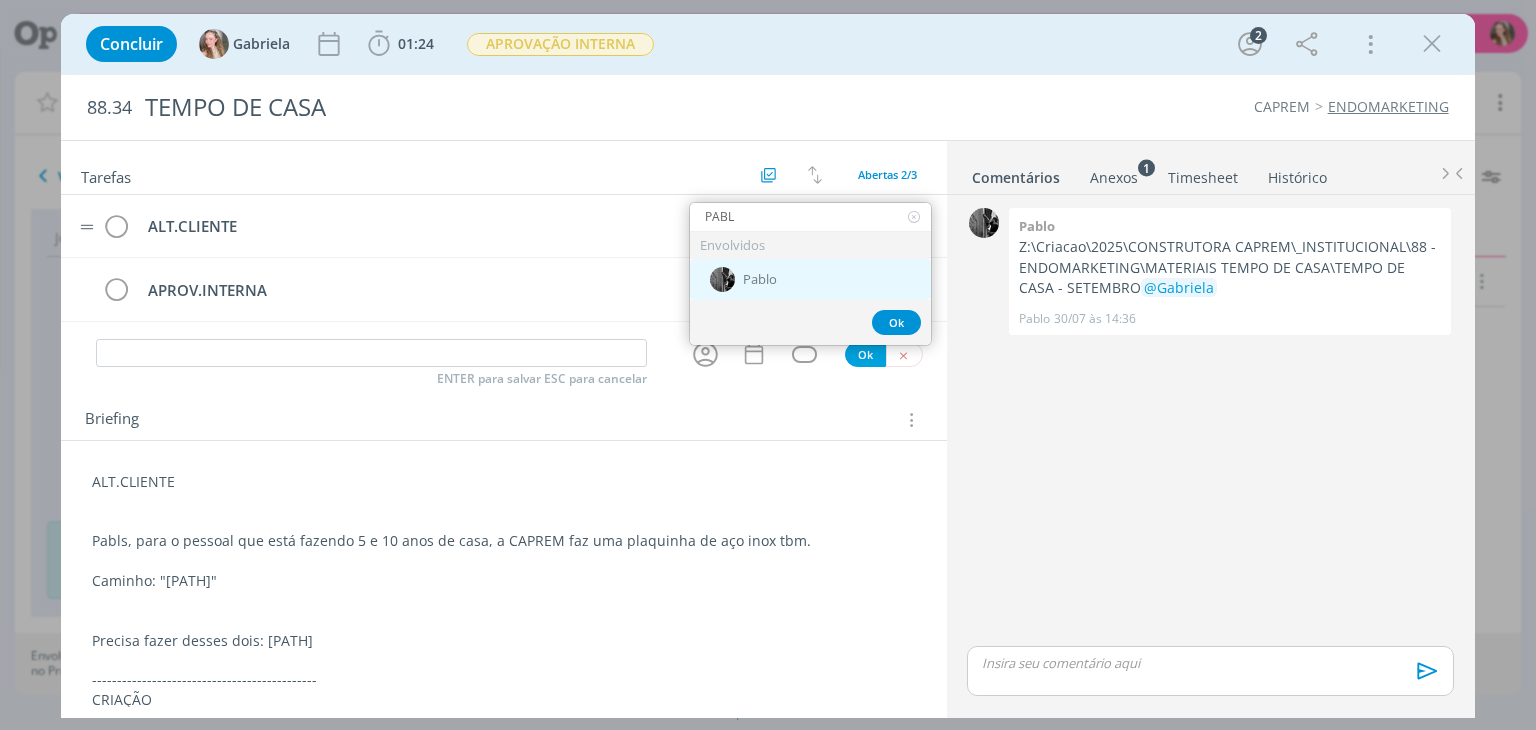 type on "PABL" 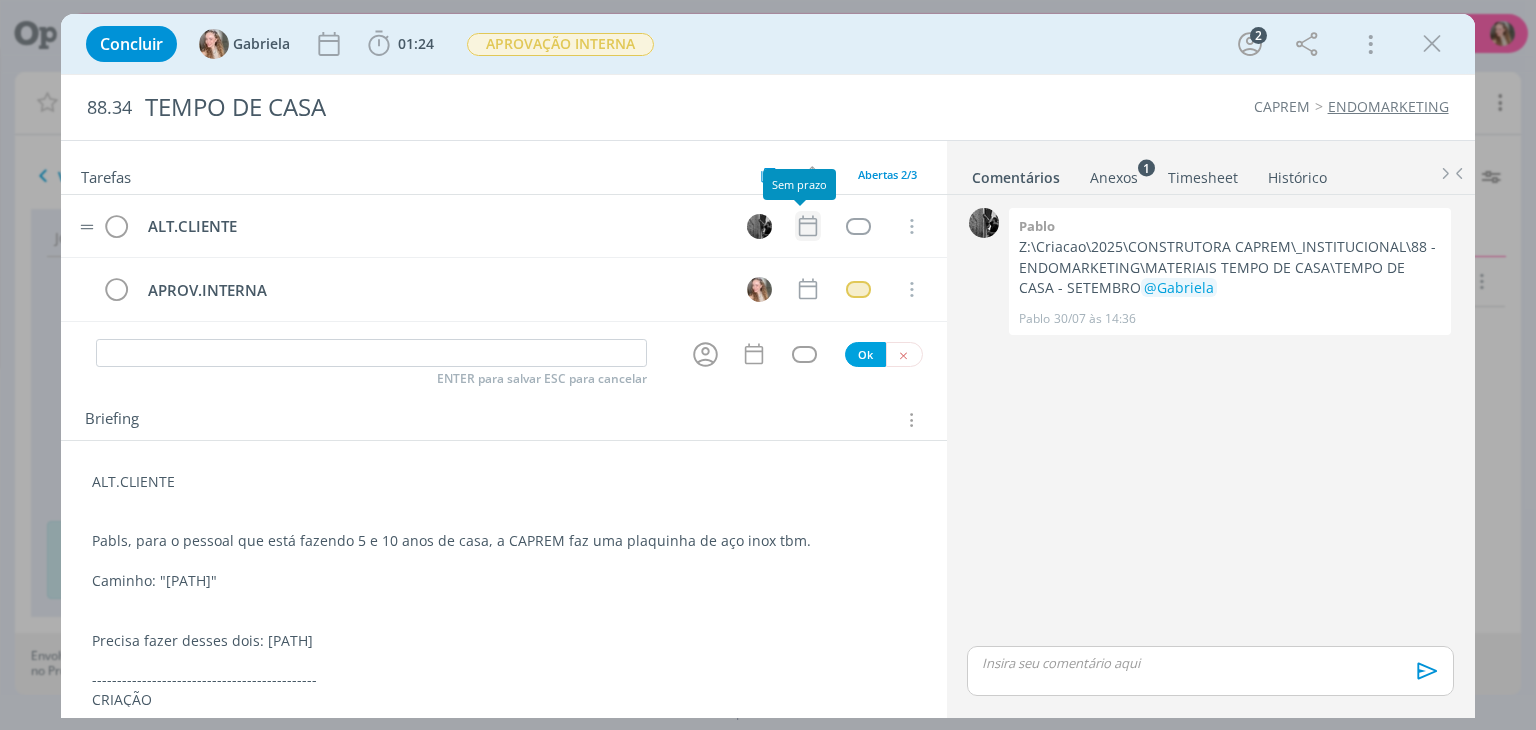 click 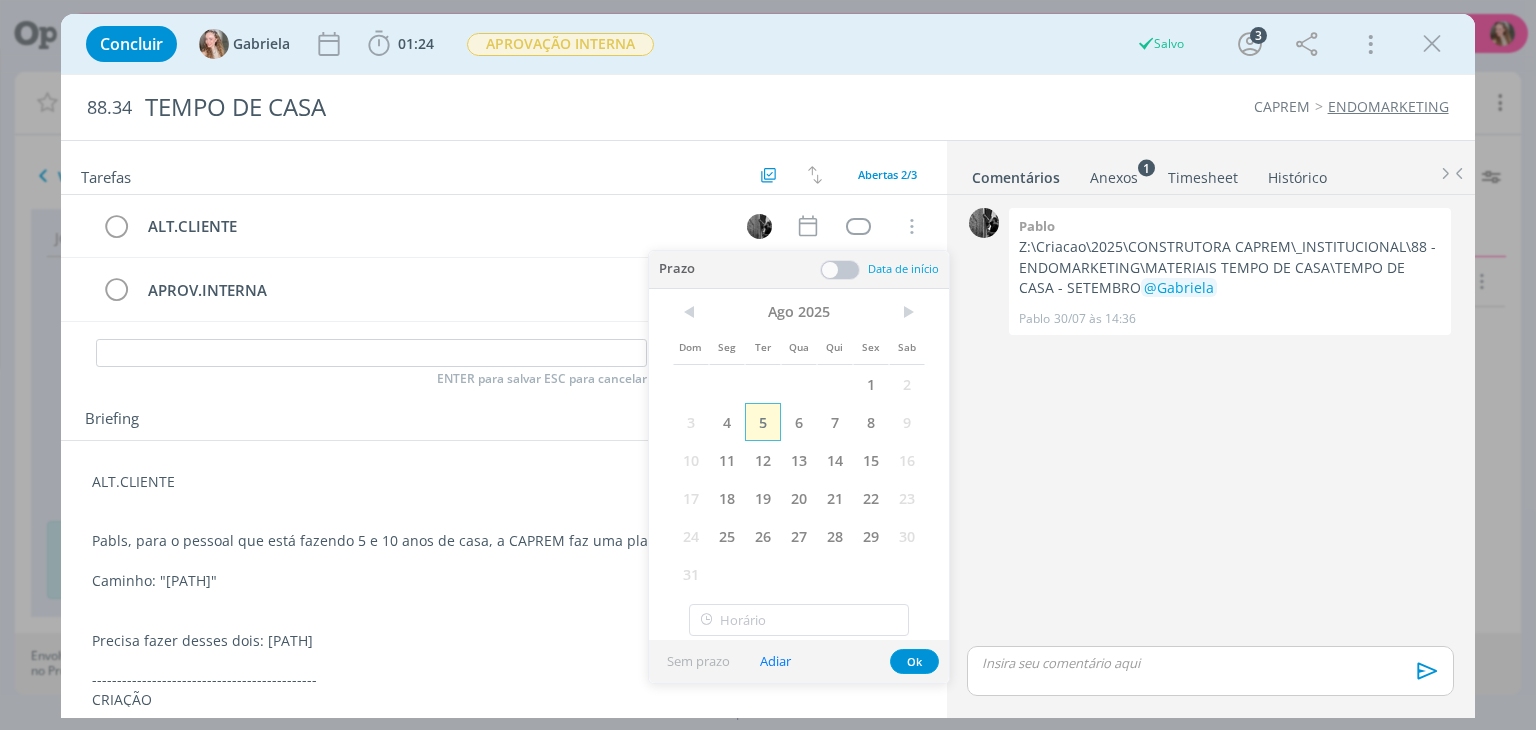 click on "5" at bounding box center (763, 422) 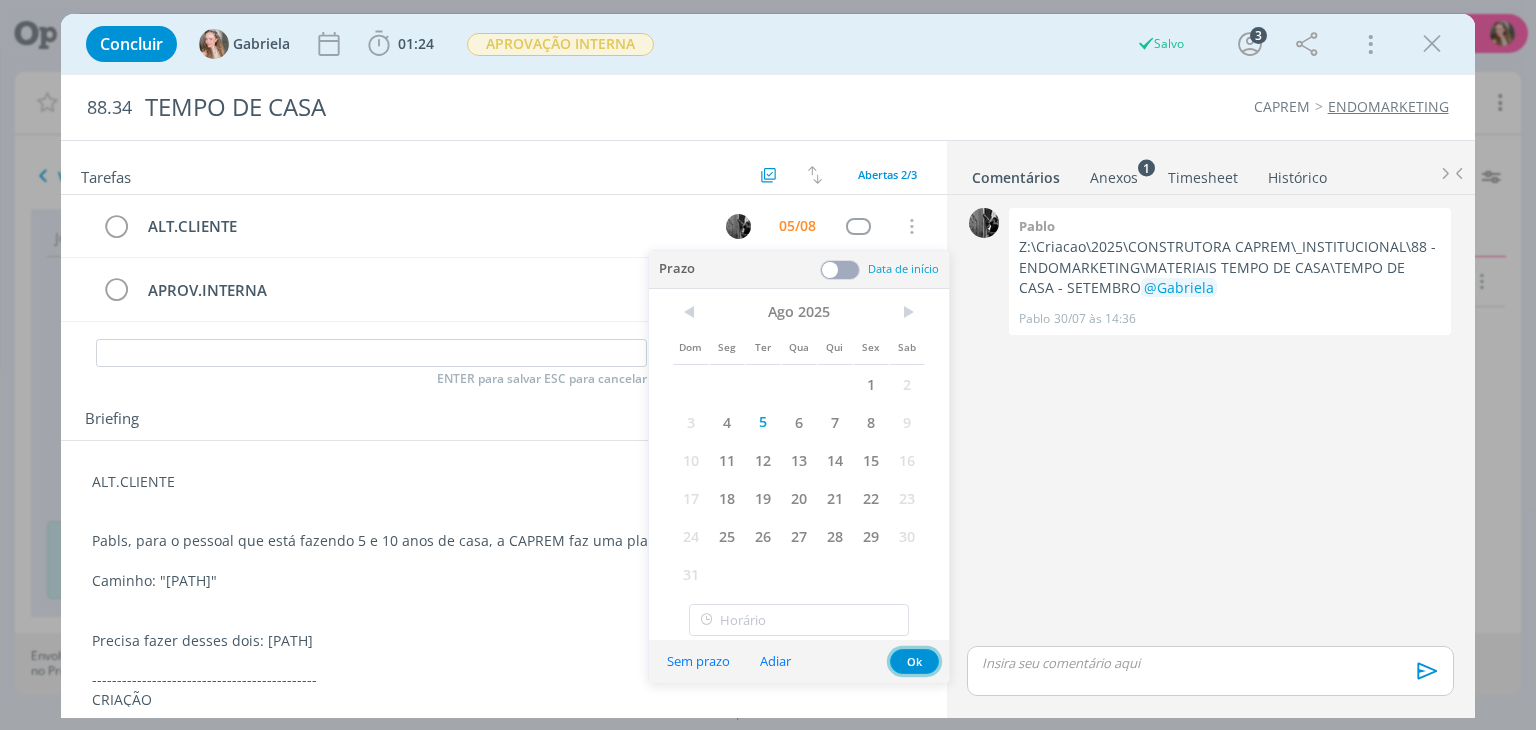 click on "Ok" at bounding box center [914, 661] 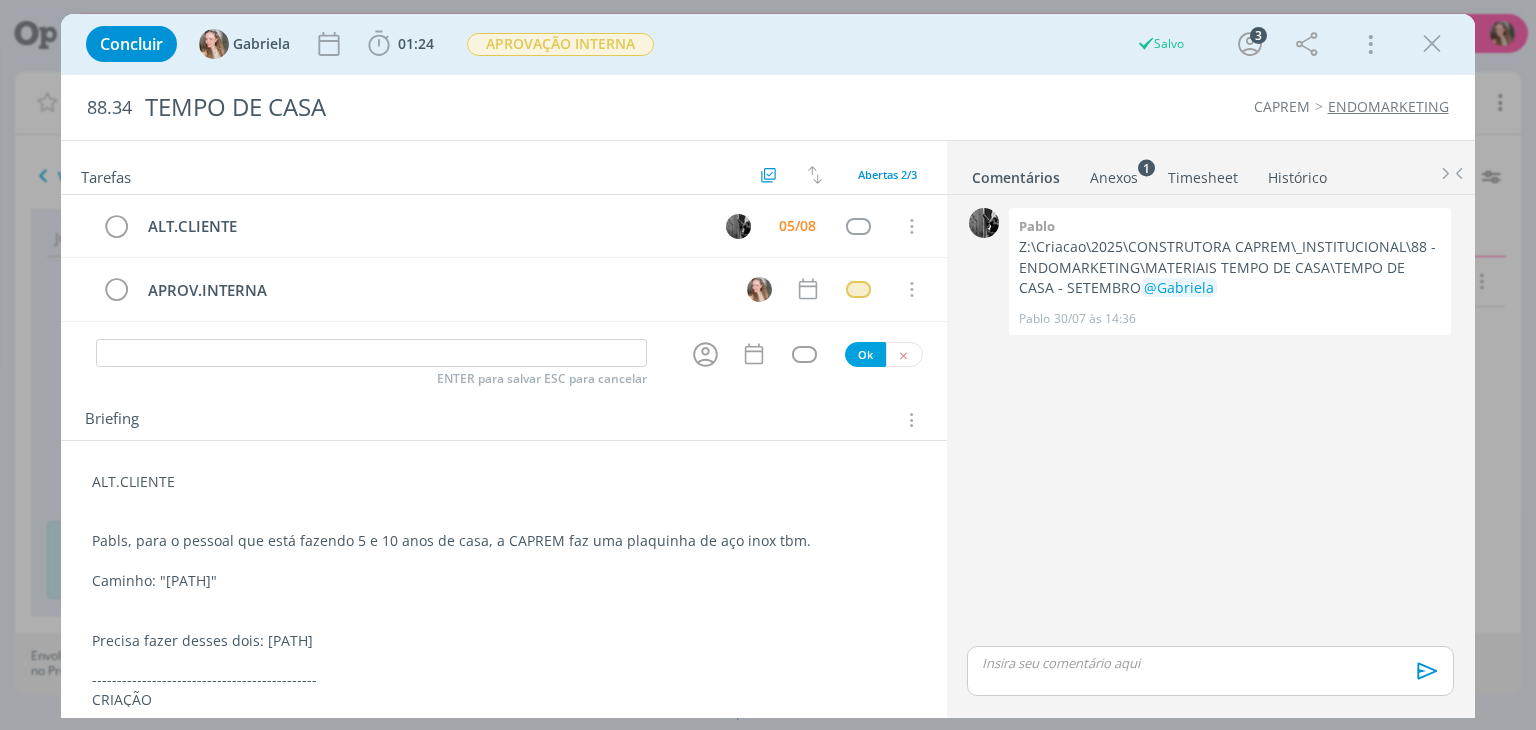 click on "Concluir
[FIRST]
[TIME]
Iniciar
Apontar
Data * [DATE] Horas * [TIME] Tarefa Selecione a tarefa Descrição *  Retrabalho  Apontar Realizado Estimado [TIME] / [TIME] APROVAÇÃO INTERNA  Salvo
3 Mais Informações
Copiar Link
Duplicar Job Mover Job de Projeto Exportar/Imprimir Job
Cancelar" at bounding box center (767, 44) 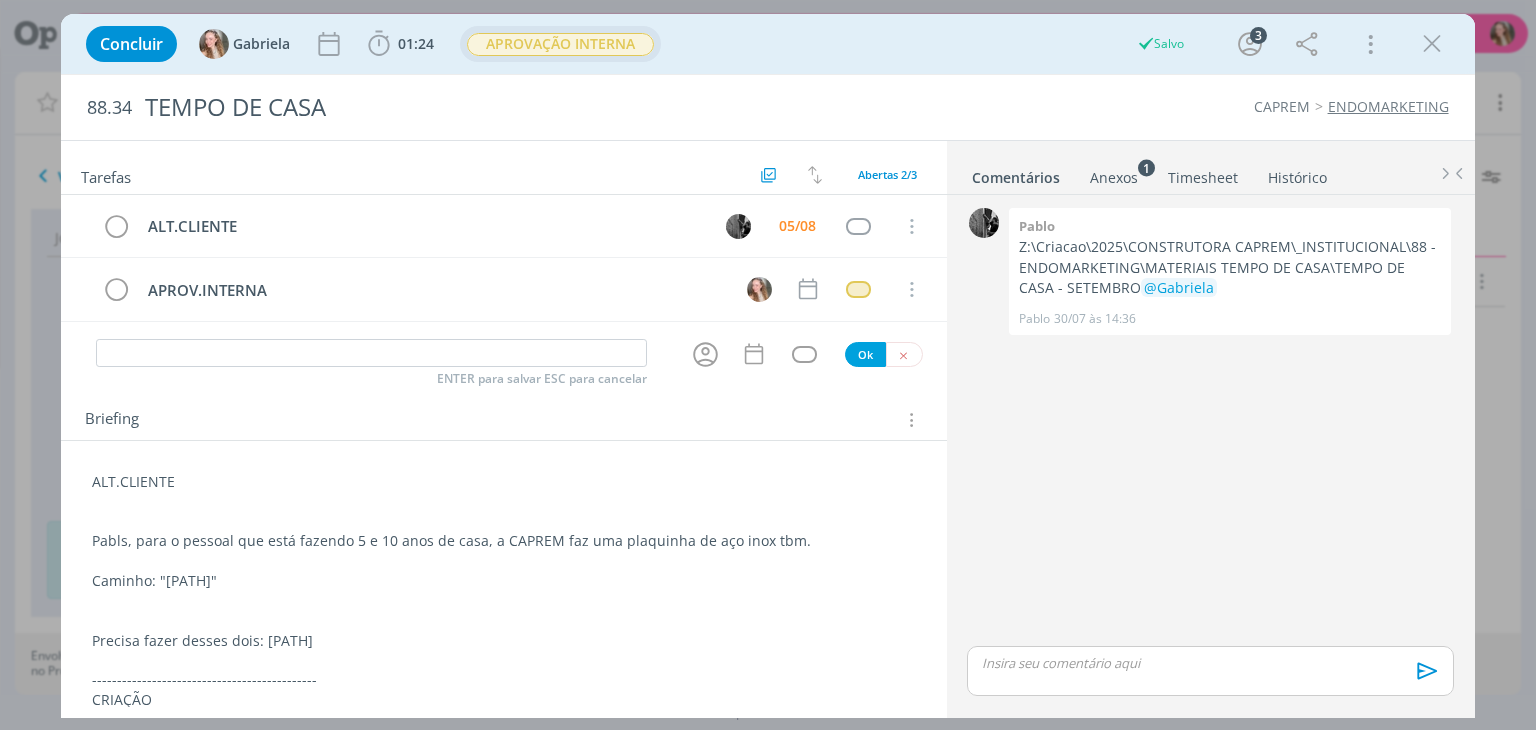 click on "APROVAÇÃO INTERNA" at bounding box center (560, 44) 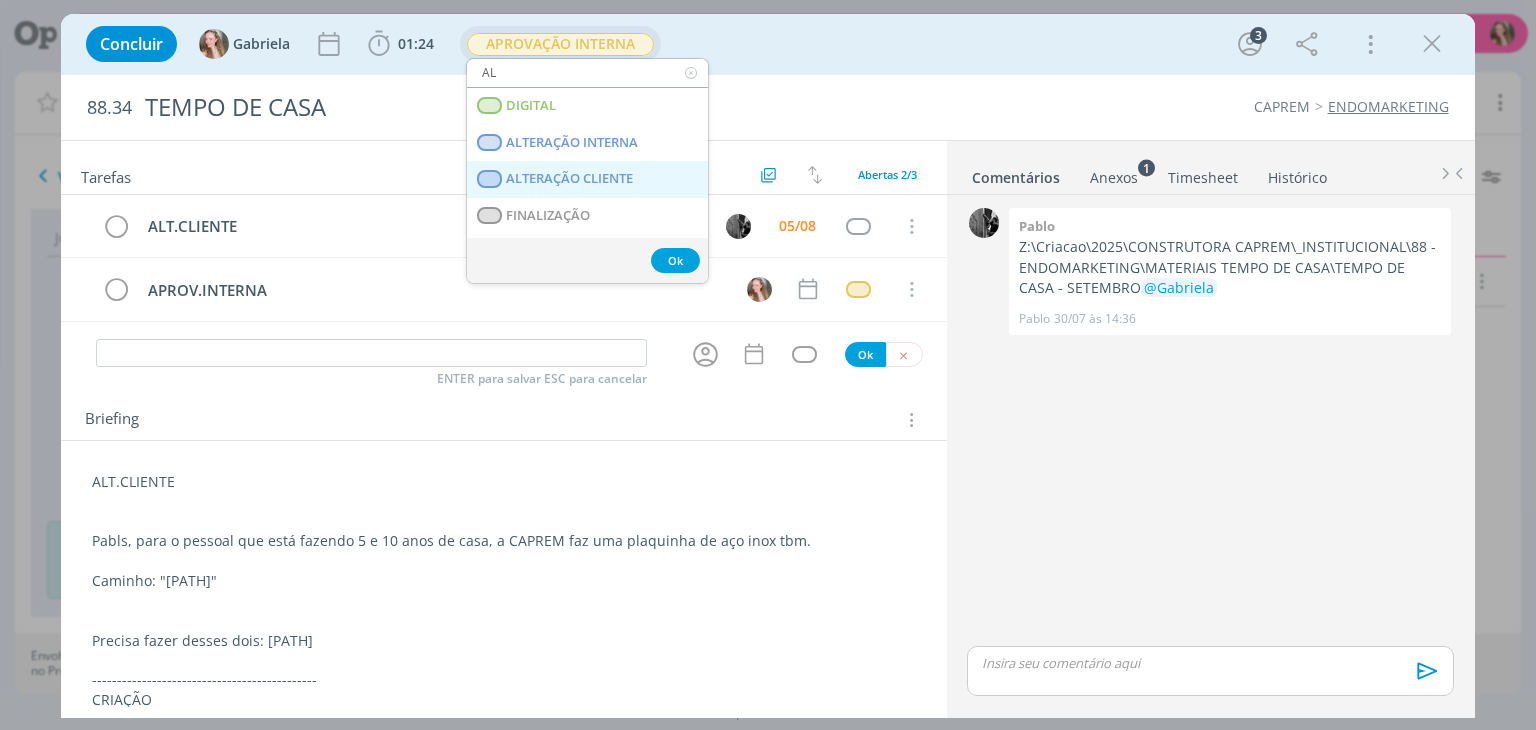 type on "AL" 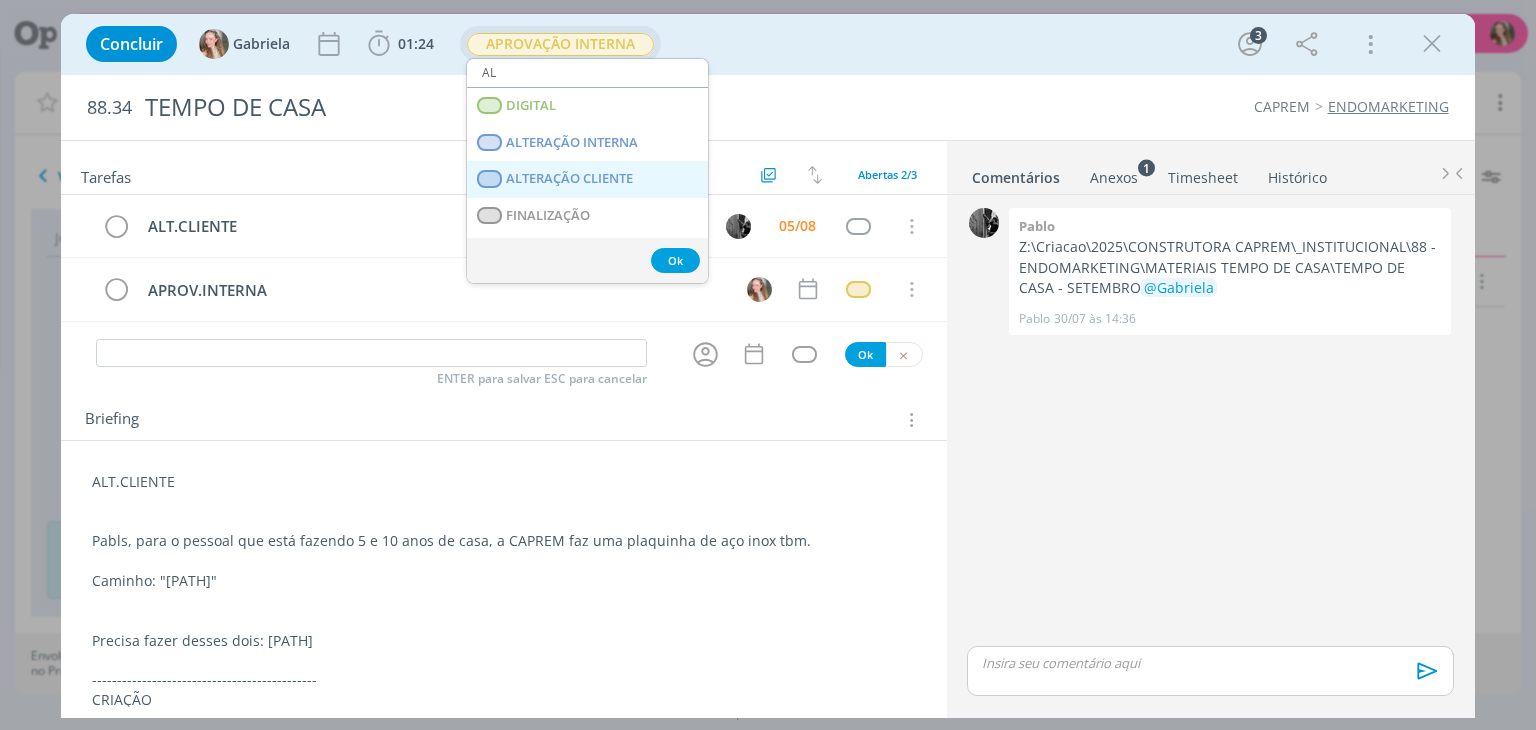 click on "ALTERAÇÃO CLIENTE" at bounding box center [570, 179] 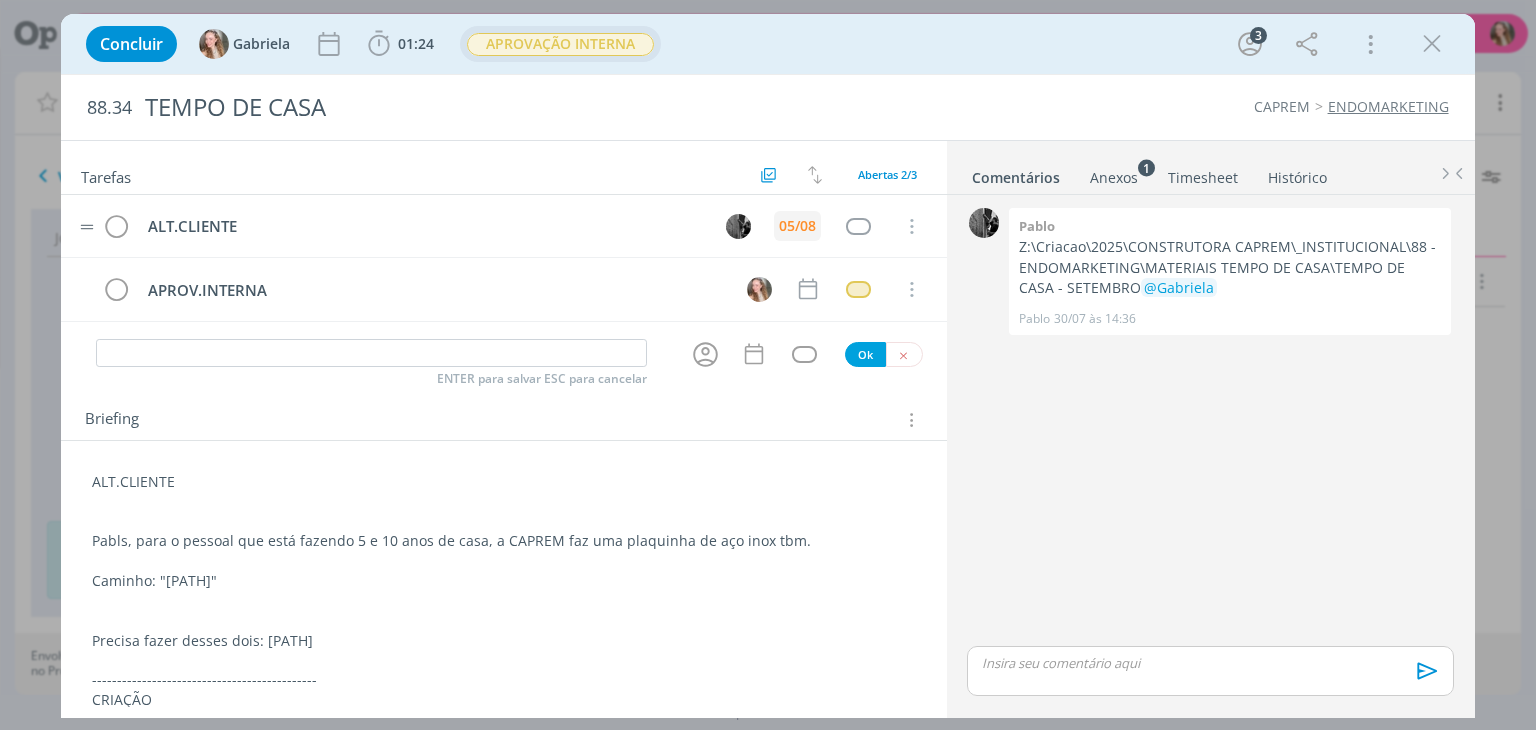 click on "05/08" at bounding box center (797, 226) 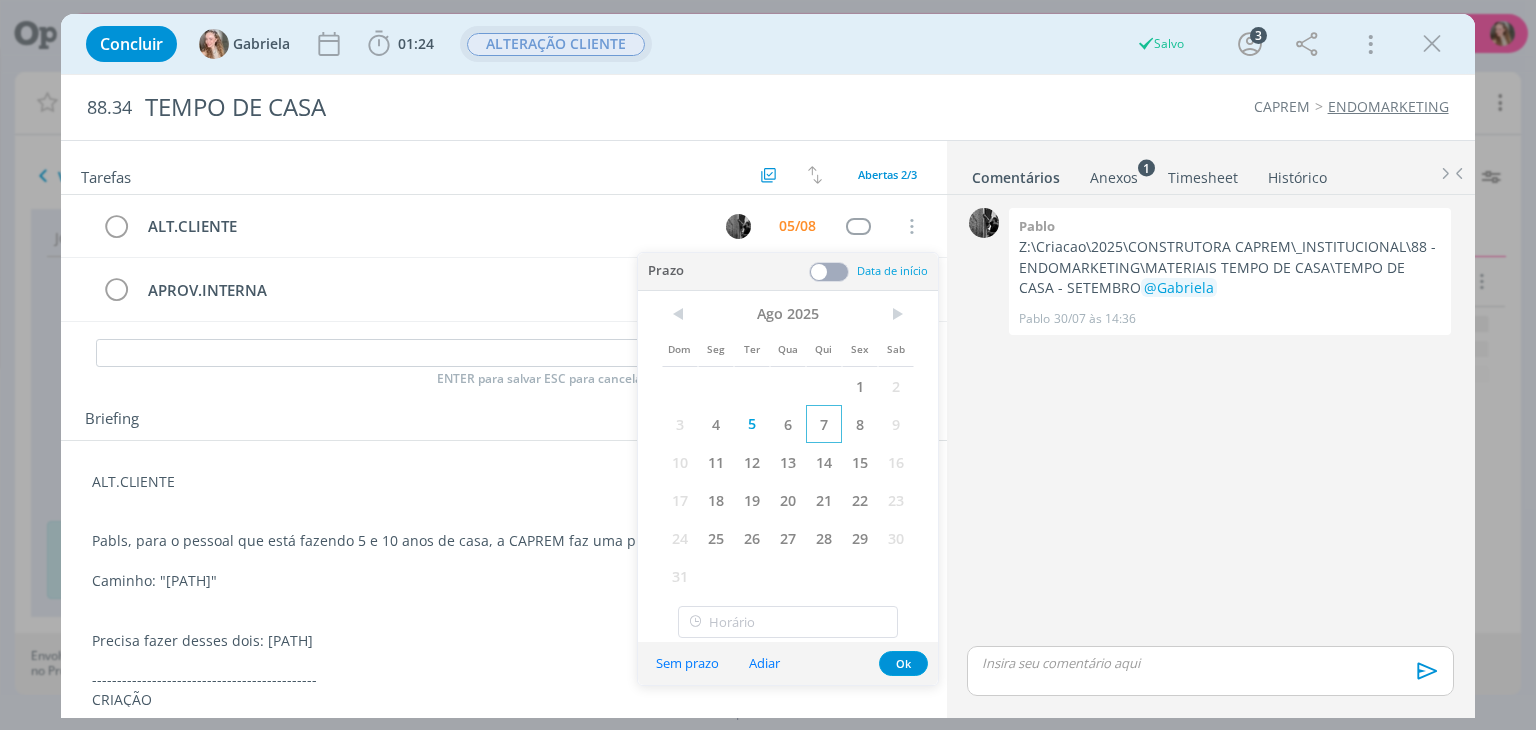 click on "7" at bounding box center (824, 424) 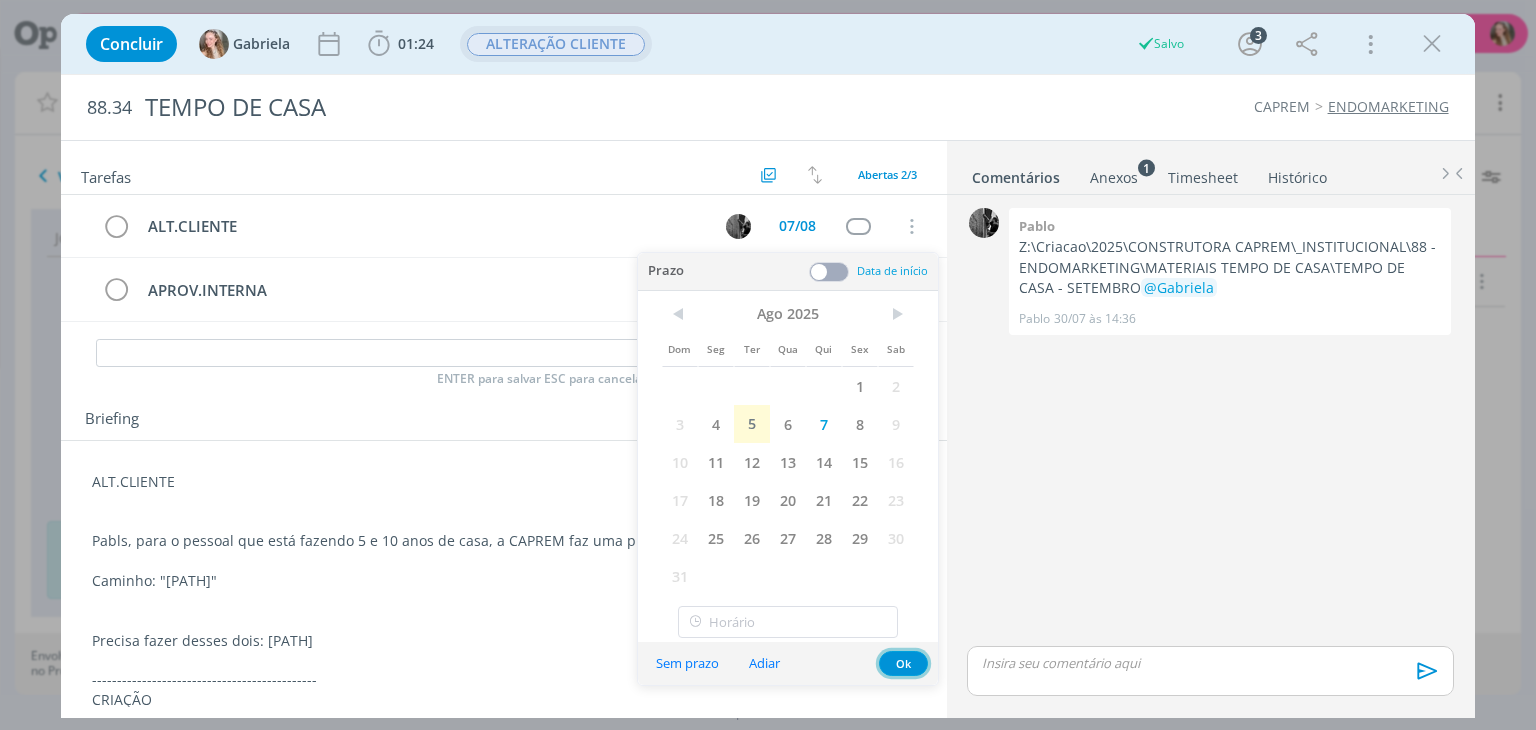 click on "Ok" at bounding box center (903, 663) 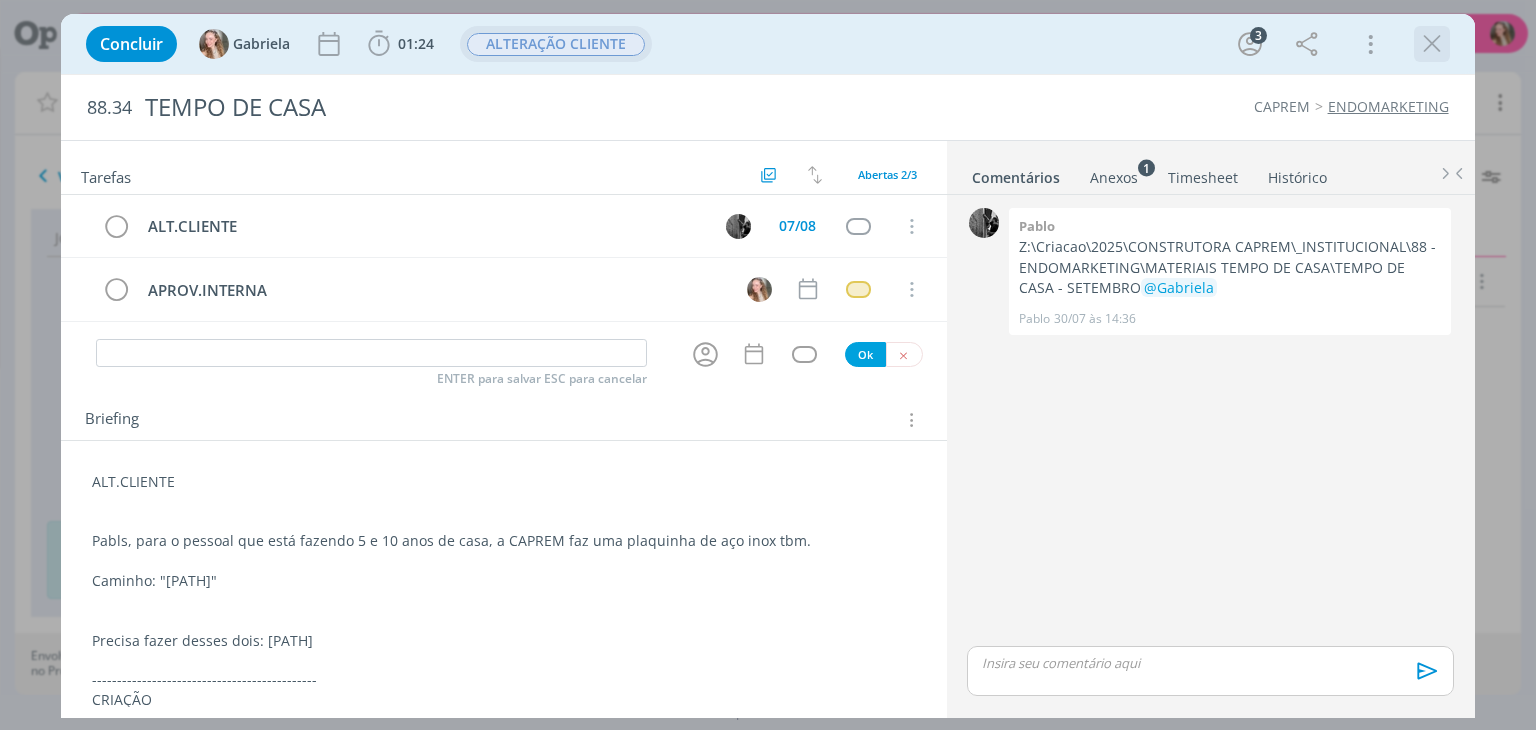 click at bounding box center (1432, 44) 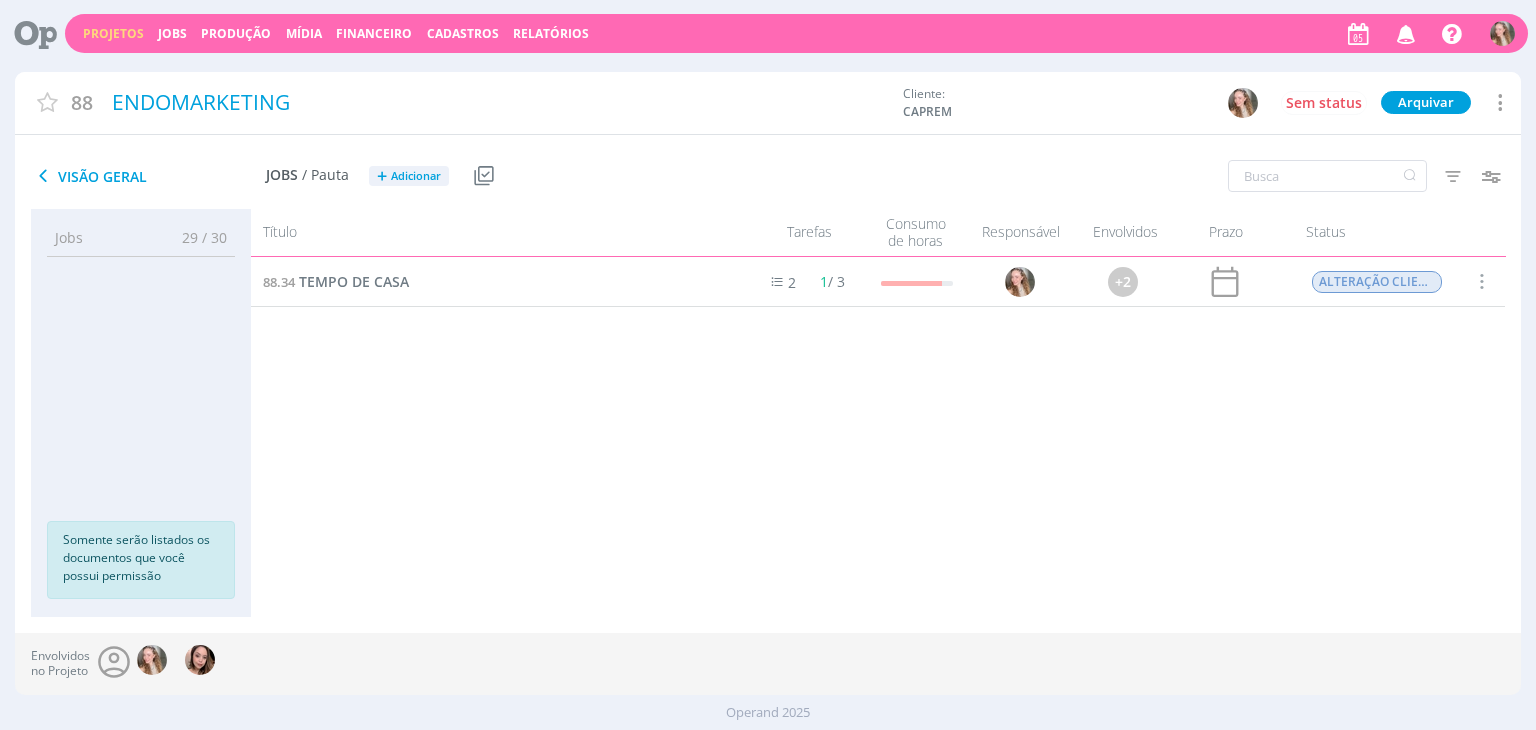 click on "Projetos
Jobs
Produção
Mídia
Financeiro
Cadastros
Relatórios
Notificações
Central de Ajuda
Área de Membros
Implantação orientada Consultoria [FIRST] Meu Perfil
Anexos
Timesheets
Configurações
Sair" at bounding box center (796, 33) 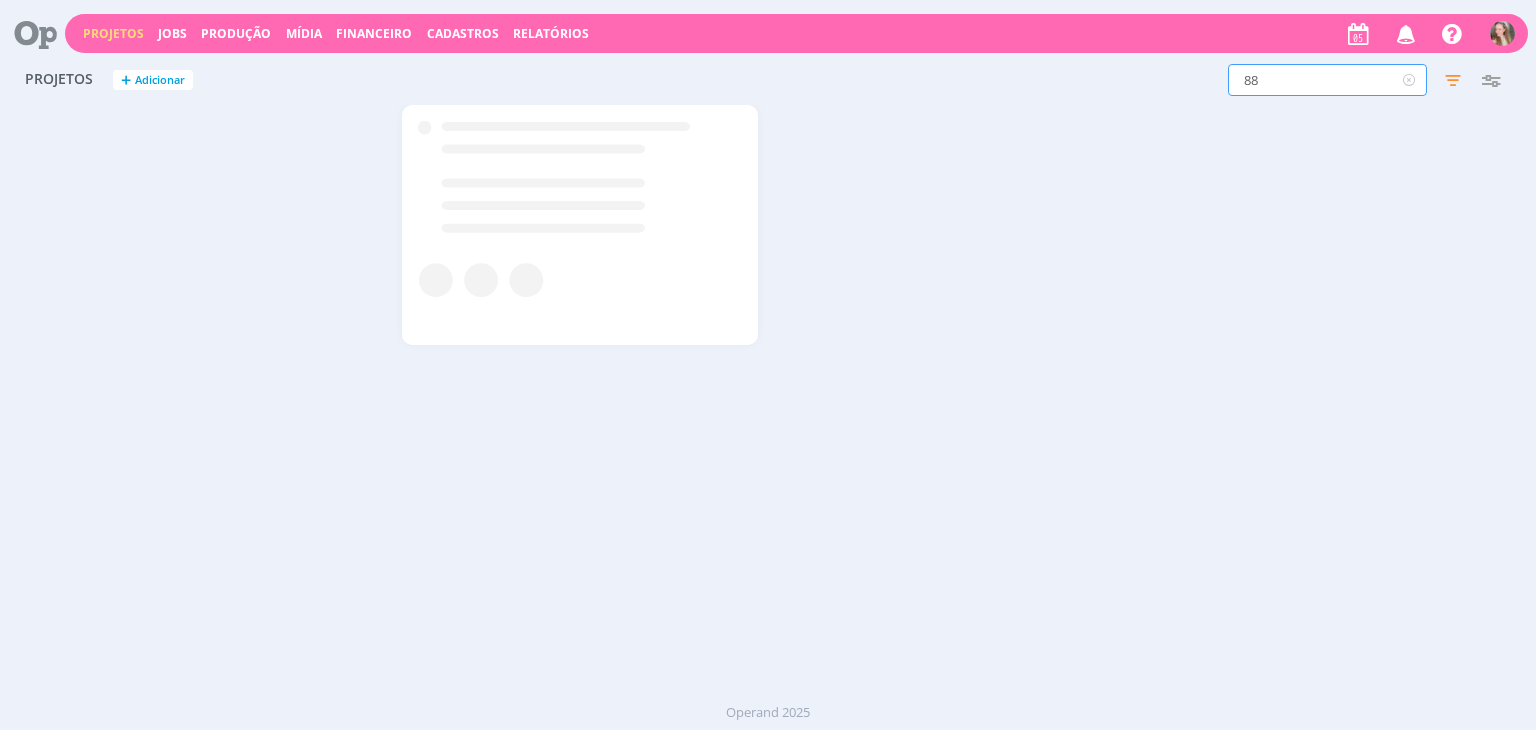 drag, startPoint x: 1267, startPoint y: 85, endPoint x: 1169, endPoint y: 62, distance: 100.6628 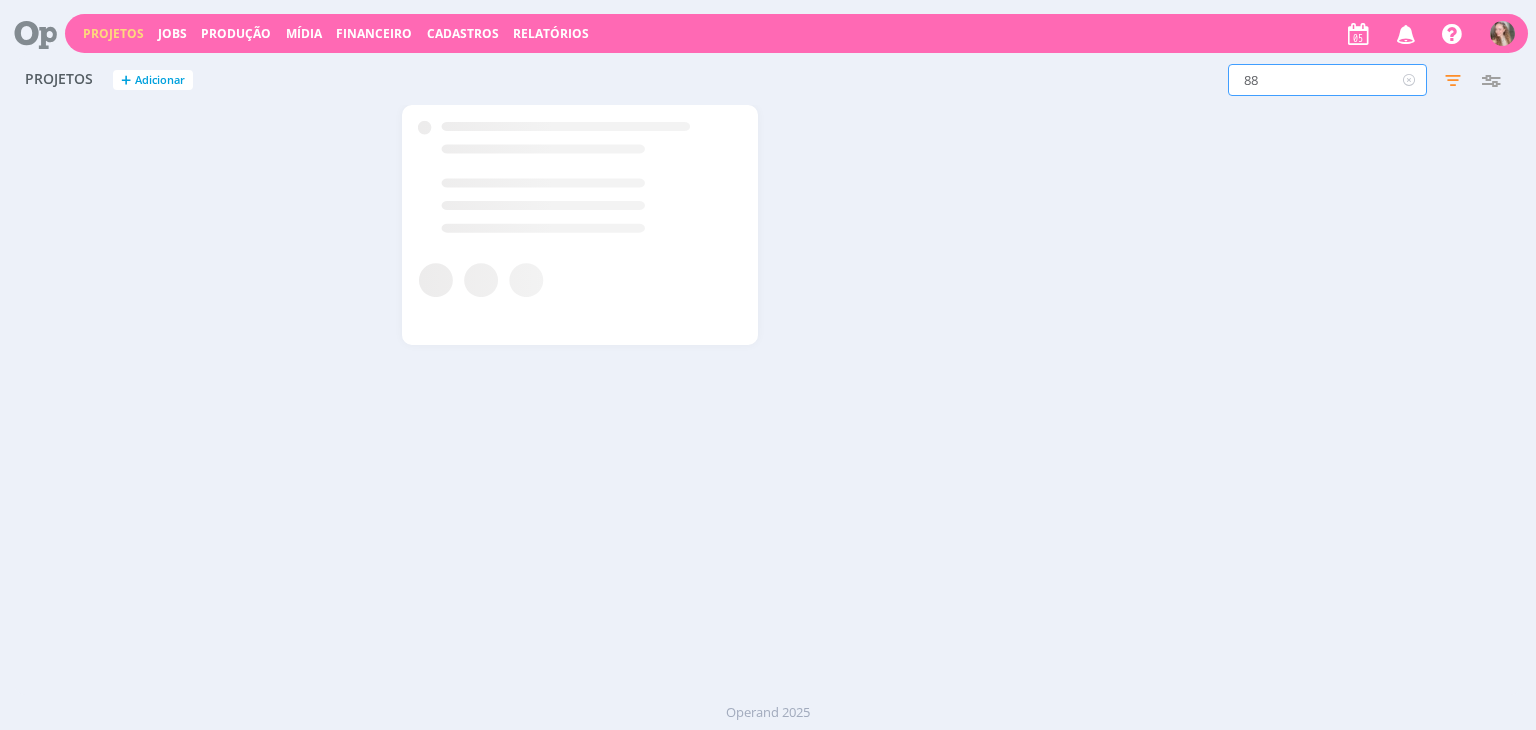 click on "Projetos + Adicionar 88
Filtros
Filtrar
Limpar
88
Status
Clientes
3 selecionados
Data de criação
a
Situação dos projetos
Abertos
Arquivados
Cancelados
Visibilidade
Apenas ocultos
Responsável
Envolvidos
Configurar exibição
Ordenação
Ordenação padrão
Cliente
Data criação
Título
Número do projeto
Ordenação padrão
Mais configurações" at bounding box center (767, 81) 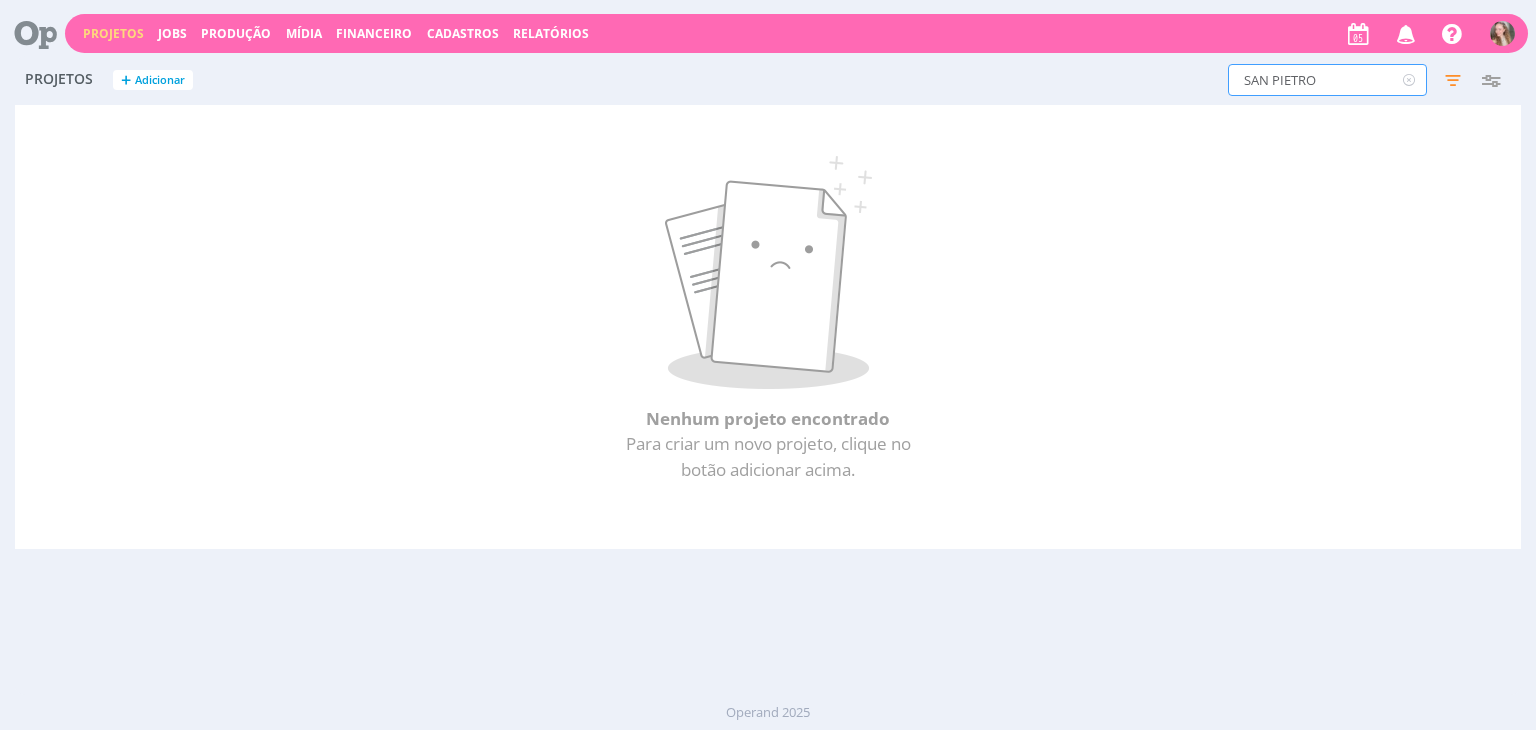 drag, startPoint x: 1329, startPoint y: 71, endPoint x: 1264, endPoint y: 77, distance: 65.27634 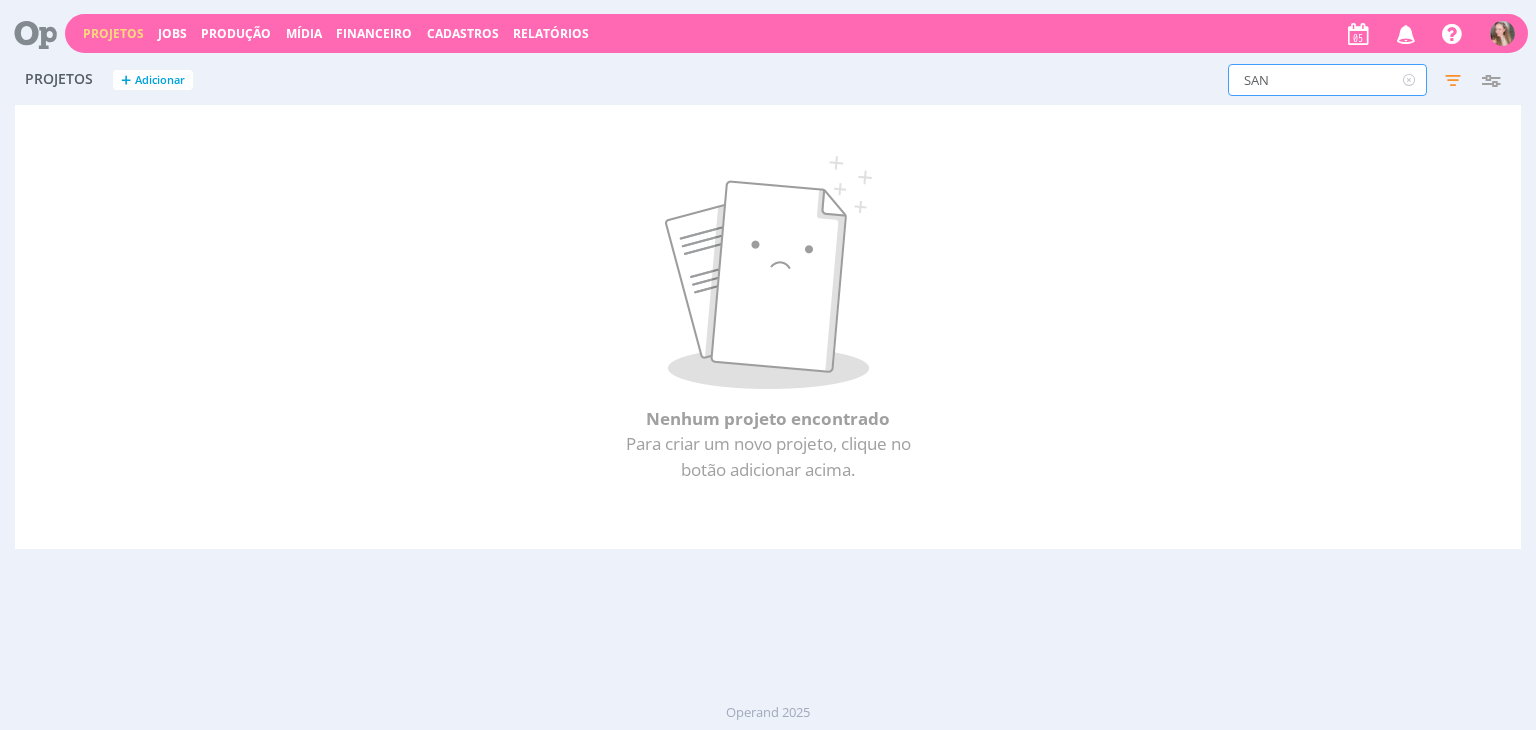 type on "SAN" 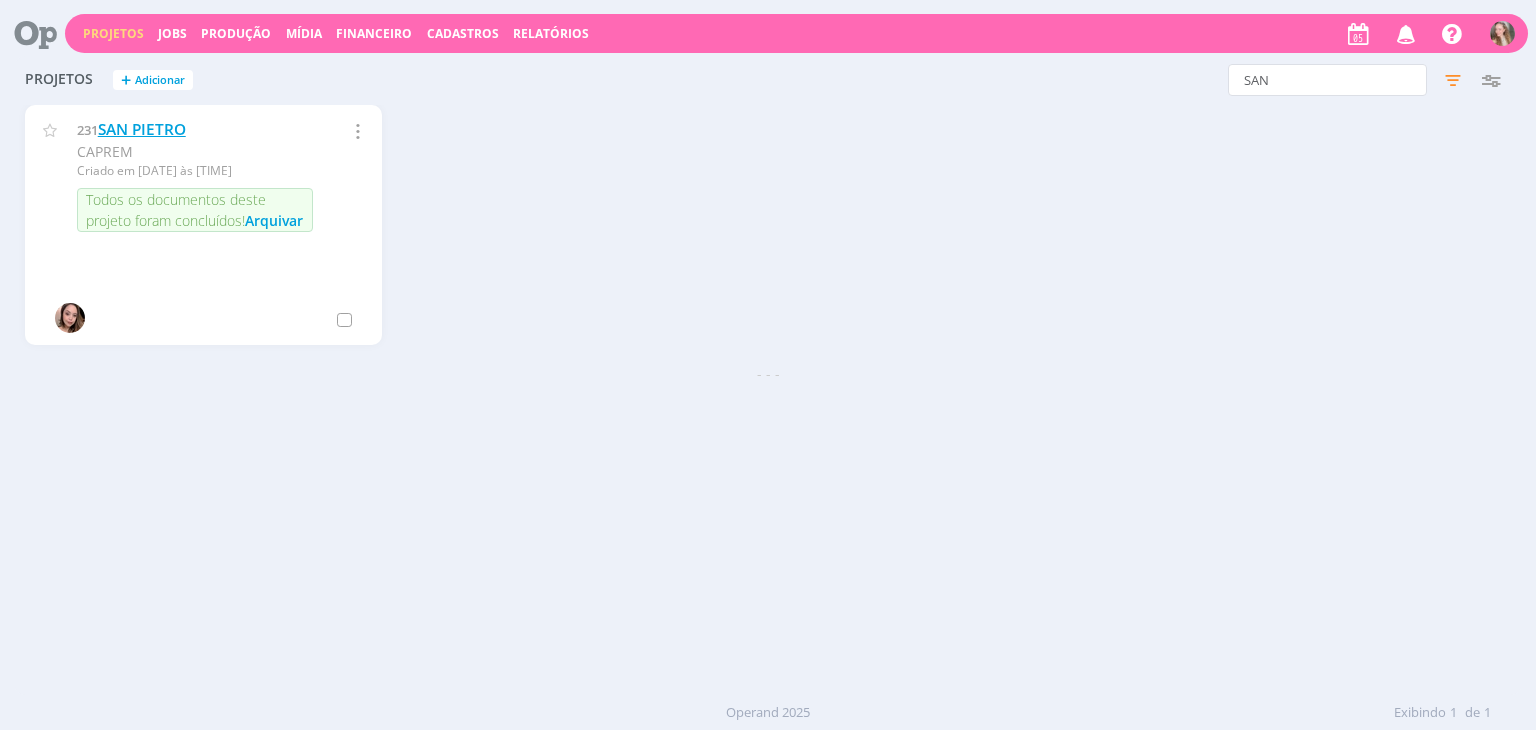 click on "SAN PIETRO" at bounding box center [142, 129] 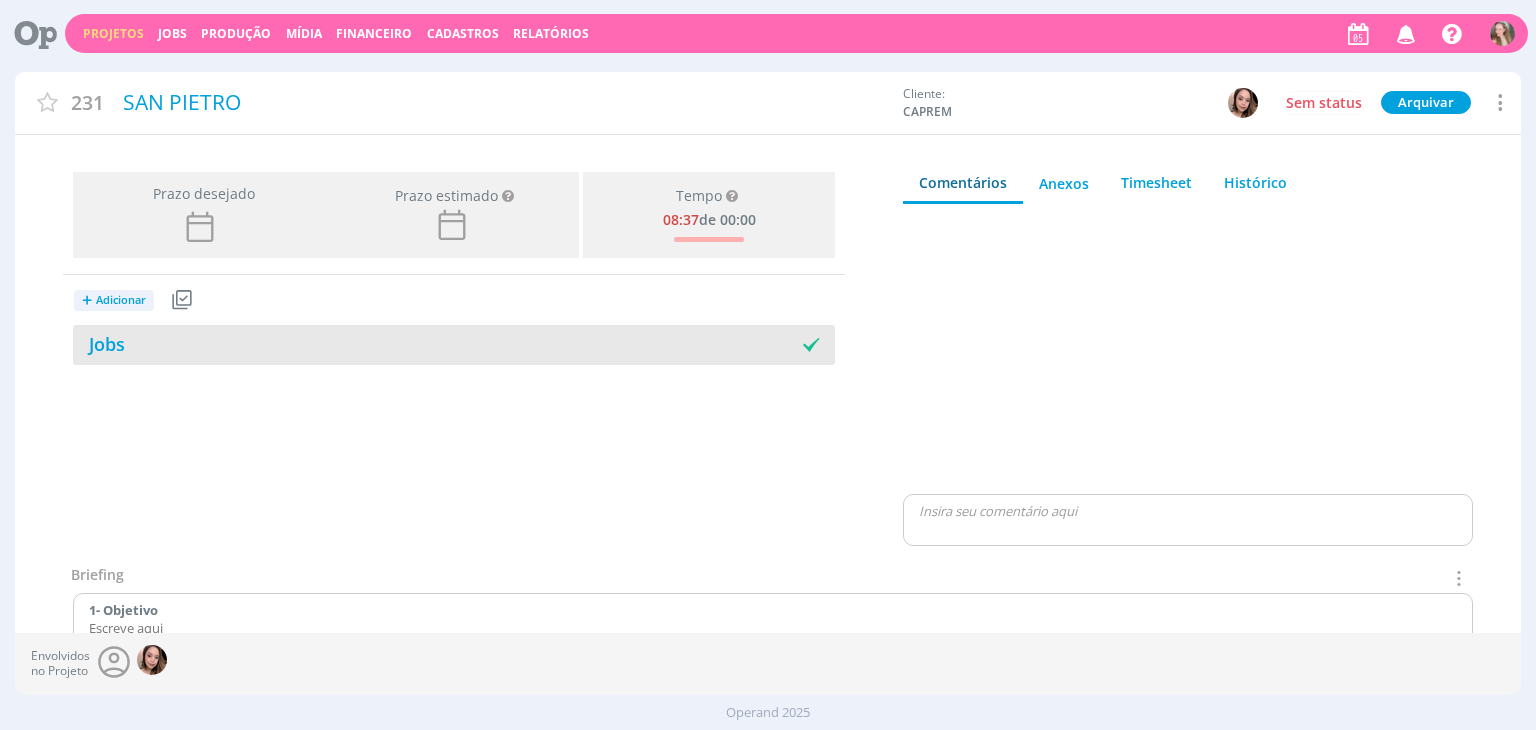 click on "Jobs" at bounding box center [263, 344] 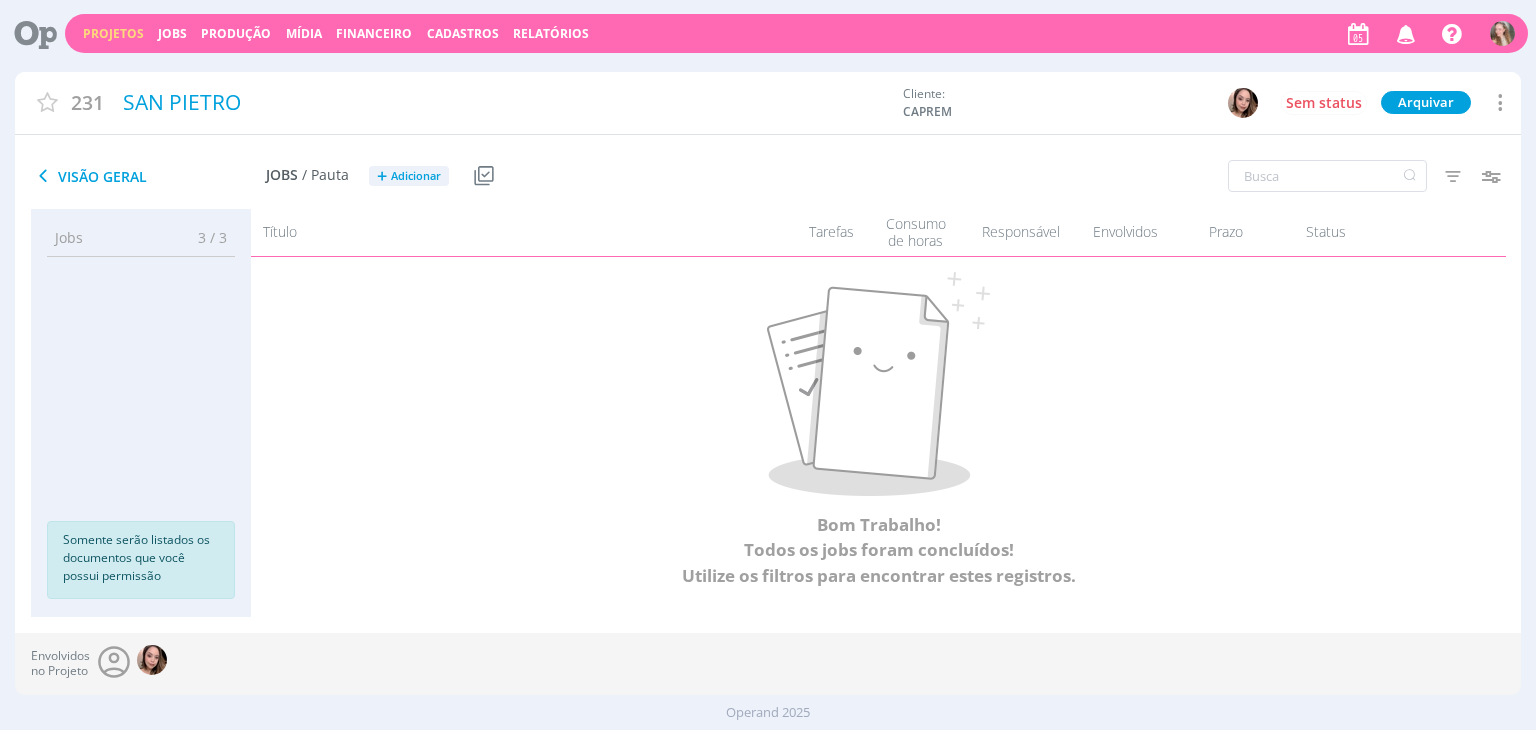 click on "Projetos" at bounding box center [113, 33] 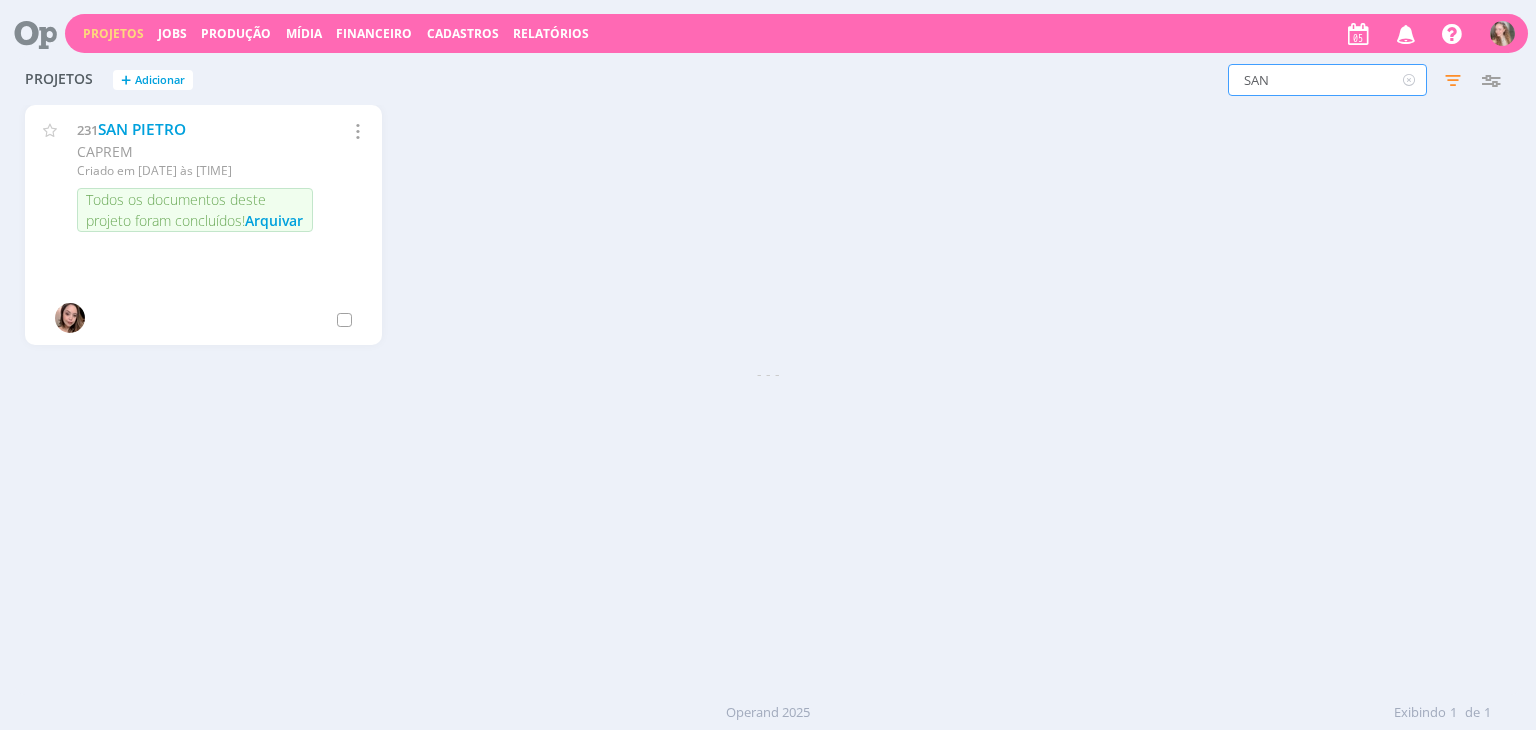 drag, startPoint x: 1325, startPoint y: 90, endPoint x: 1145, endPoint y: 88, distance: 180.01111 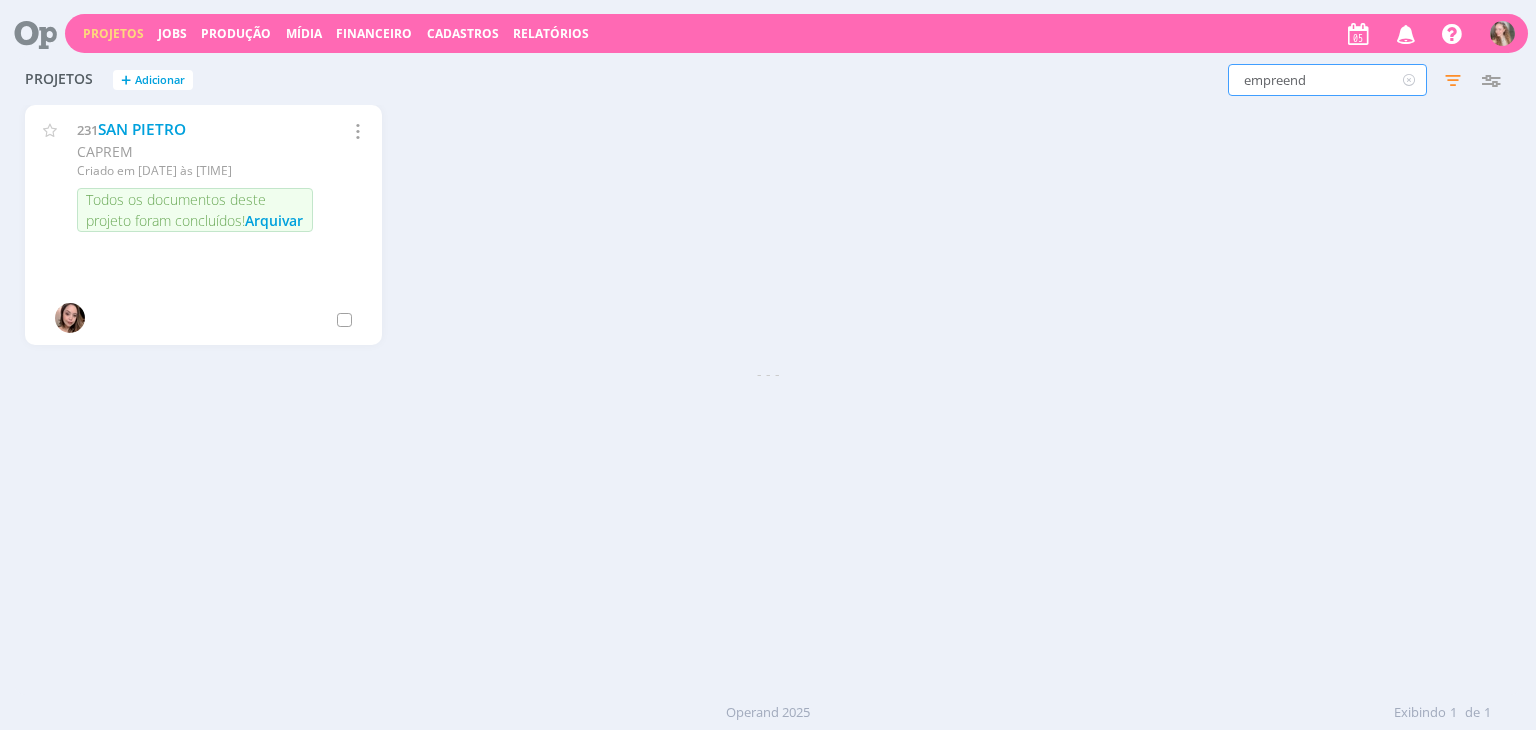 type on "empreend" 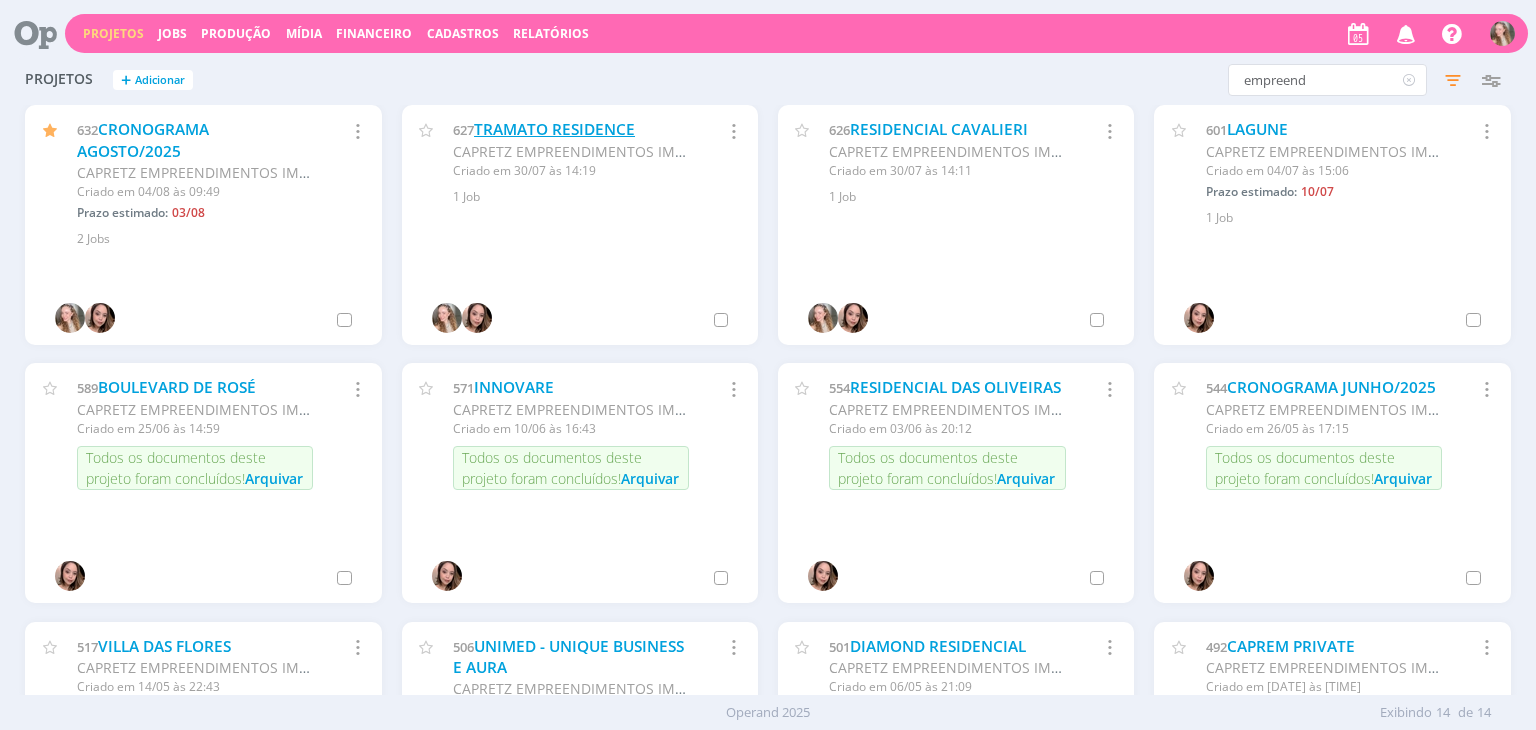 click on "TRAMATO RESIDENCE" at bounding box center (554, 129) 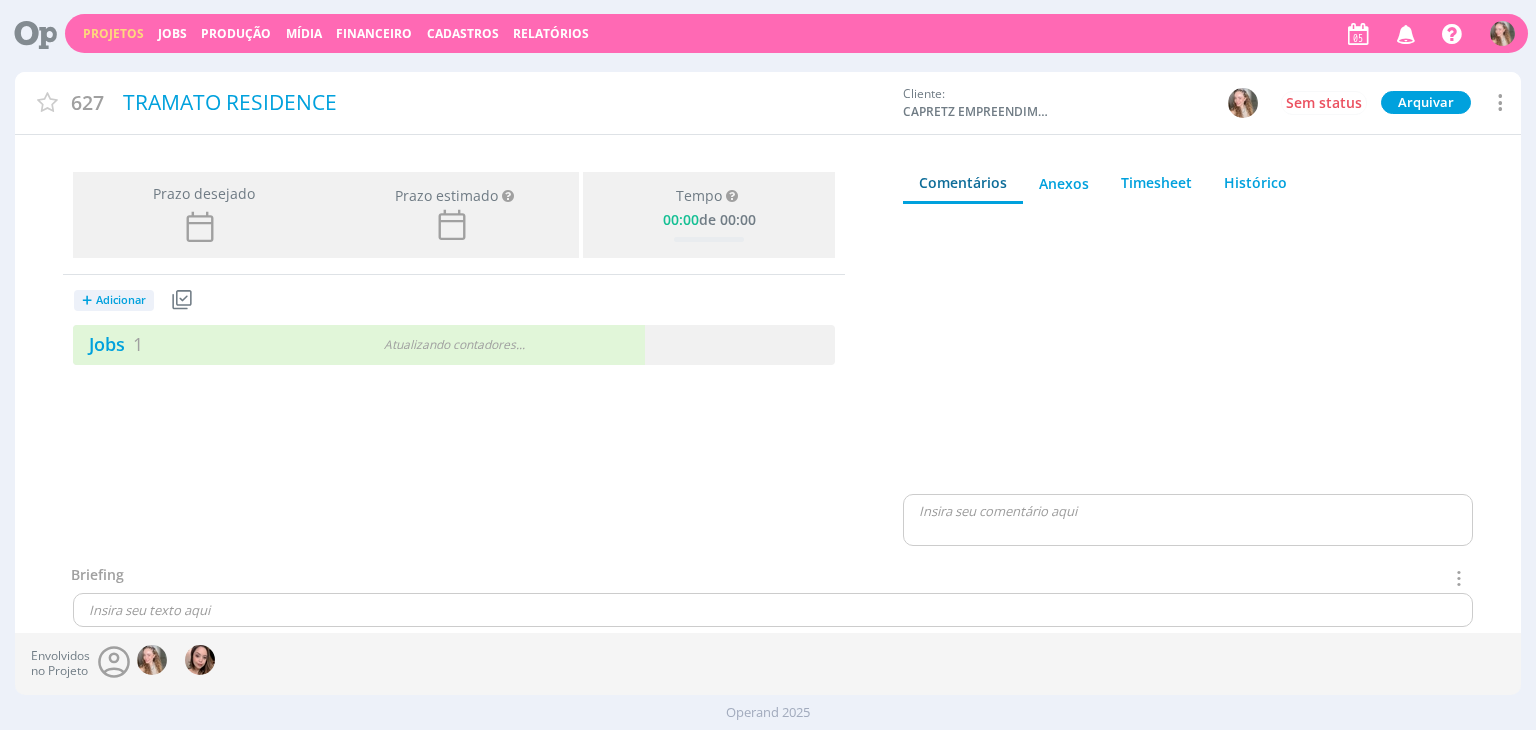 click at bounding box center [1499, 102] 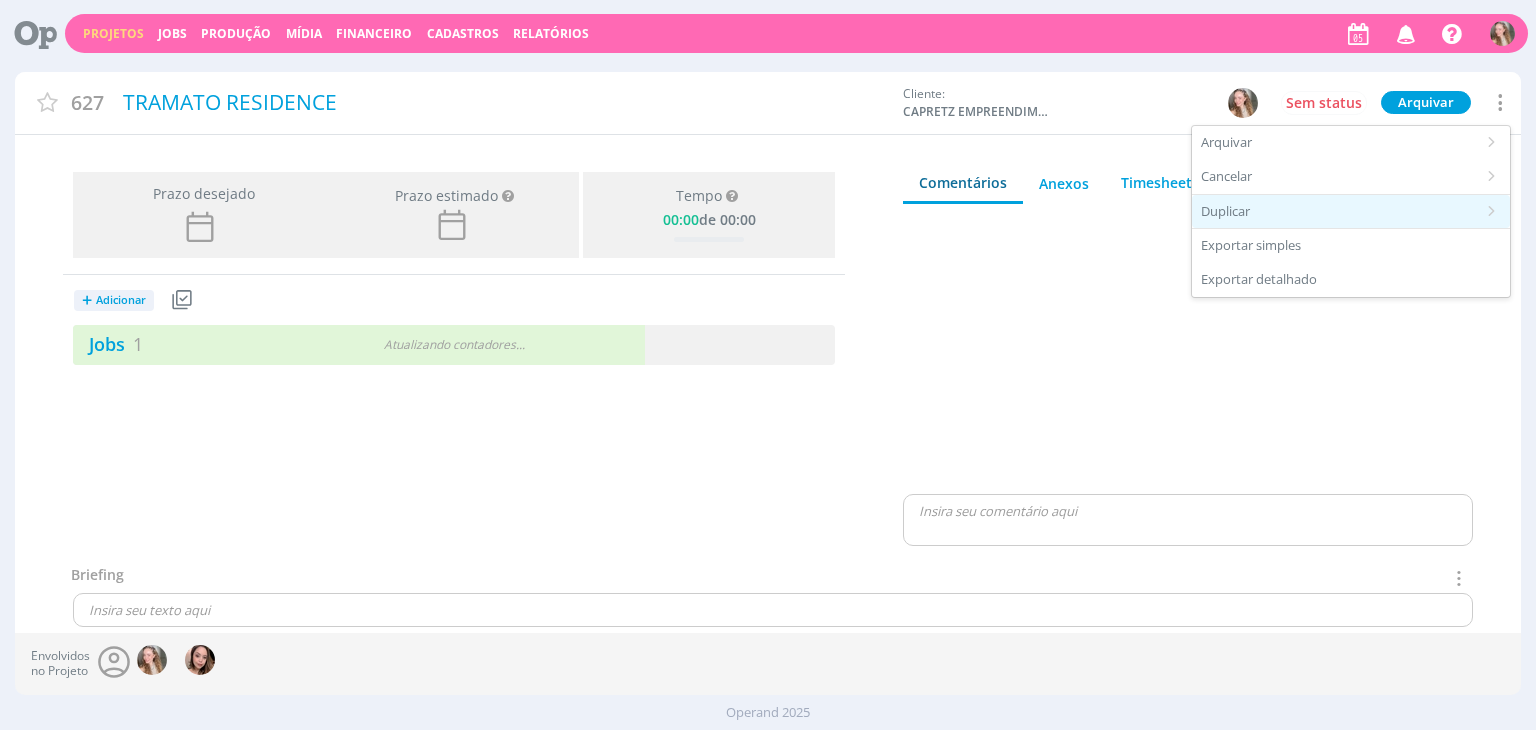 click on "Duplicar" at bounding box center (1351, 212) 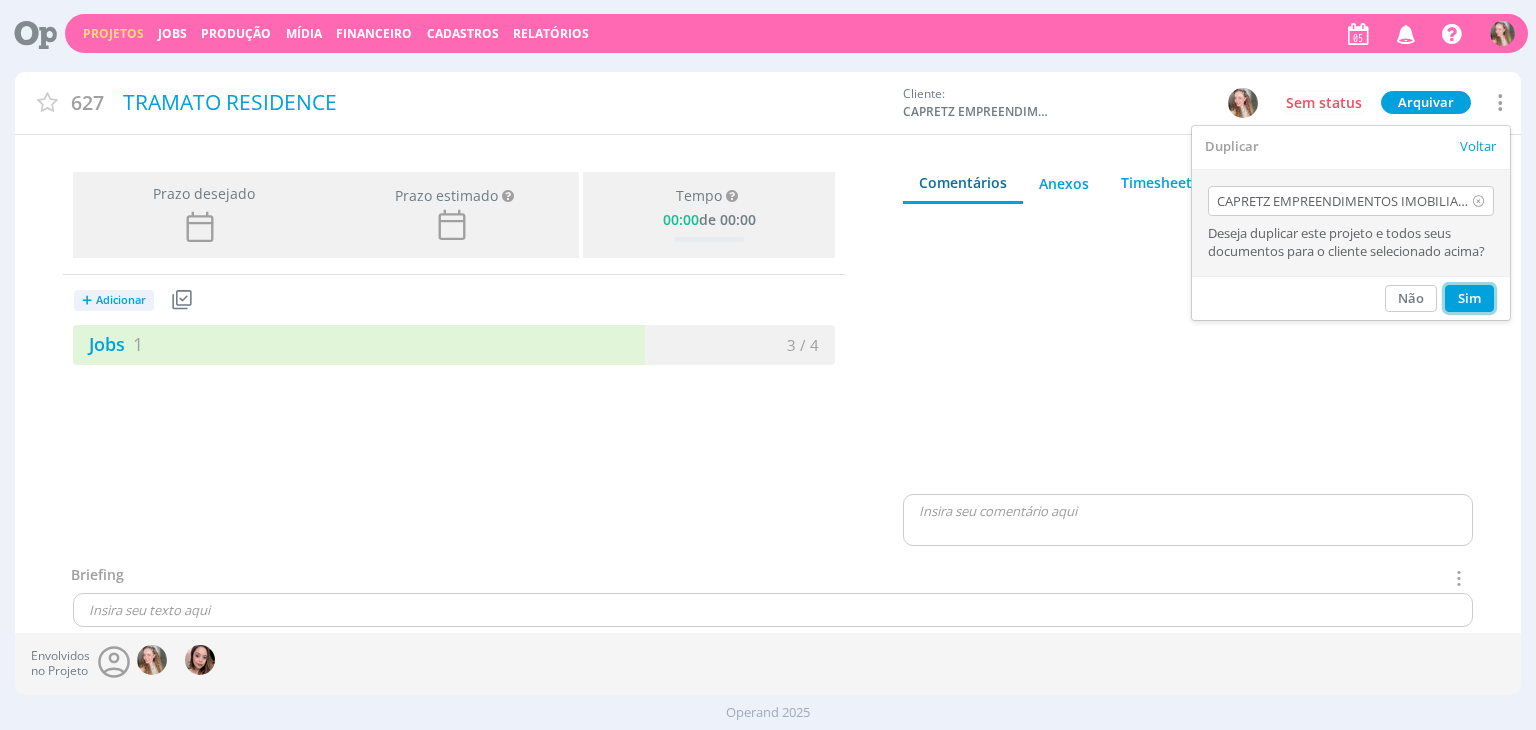 click on "Sim" at bounding box center [1469, 298] 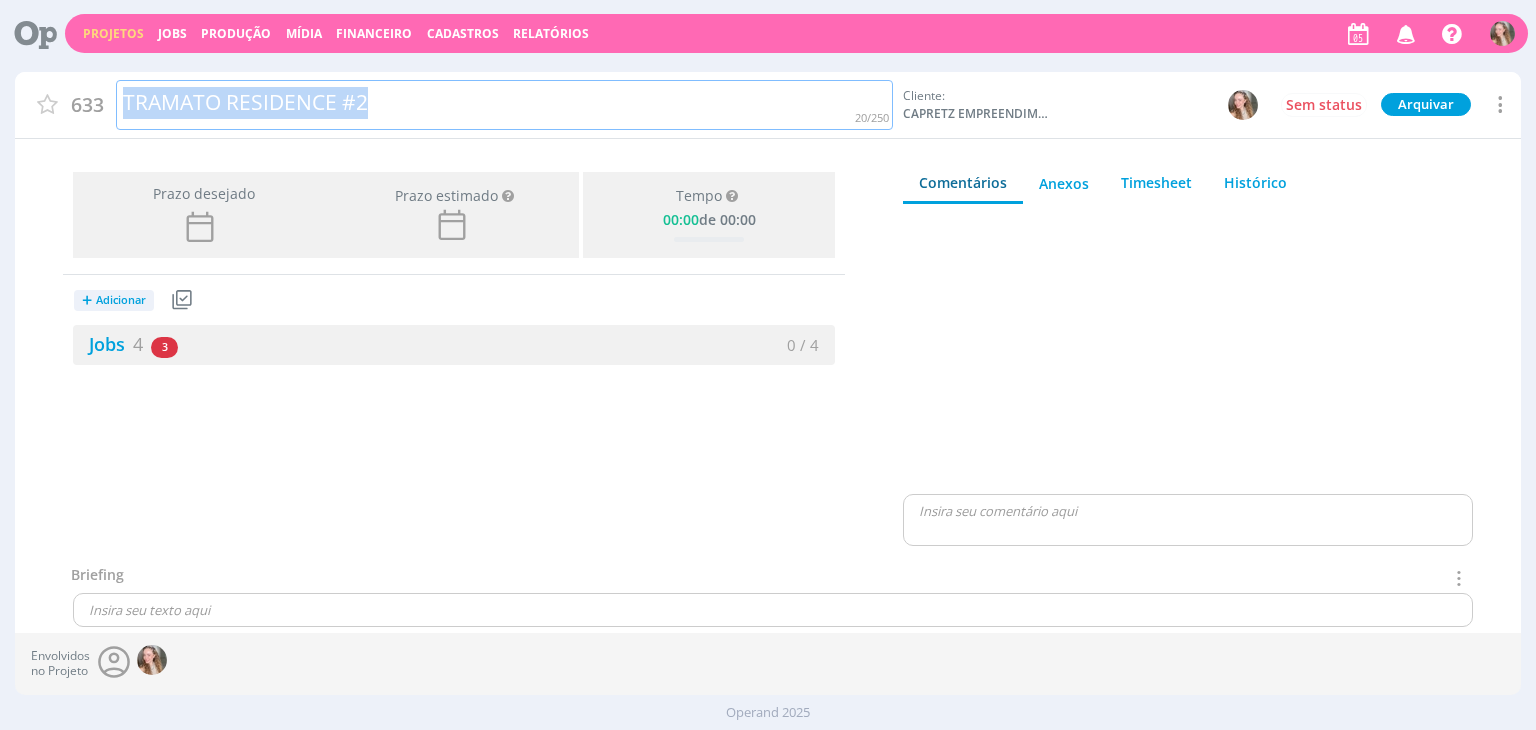 drag, startPoint x: 391, startPoint y: 94, endPoint x: 102, endPoint y: 97, distance: 289.01556 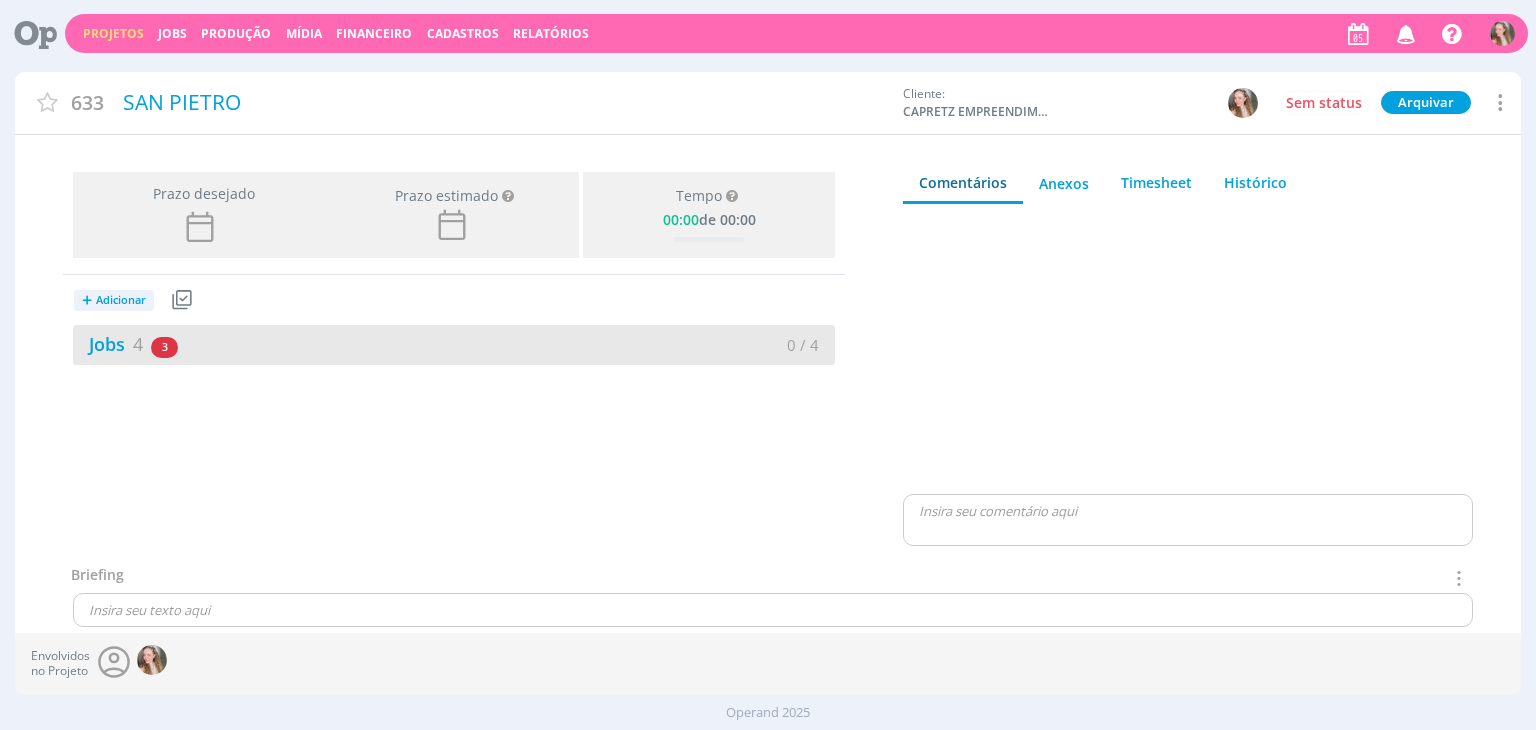 click on "Jobs 4 3  atrasados" at bounding box center (263, 344) 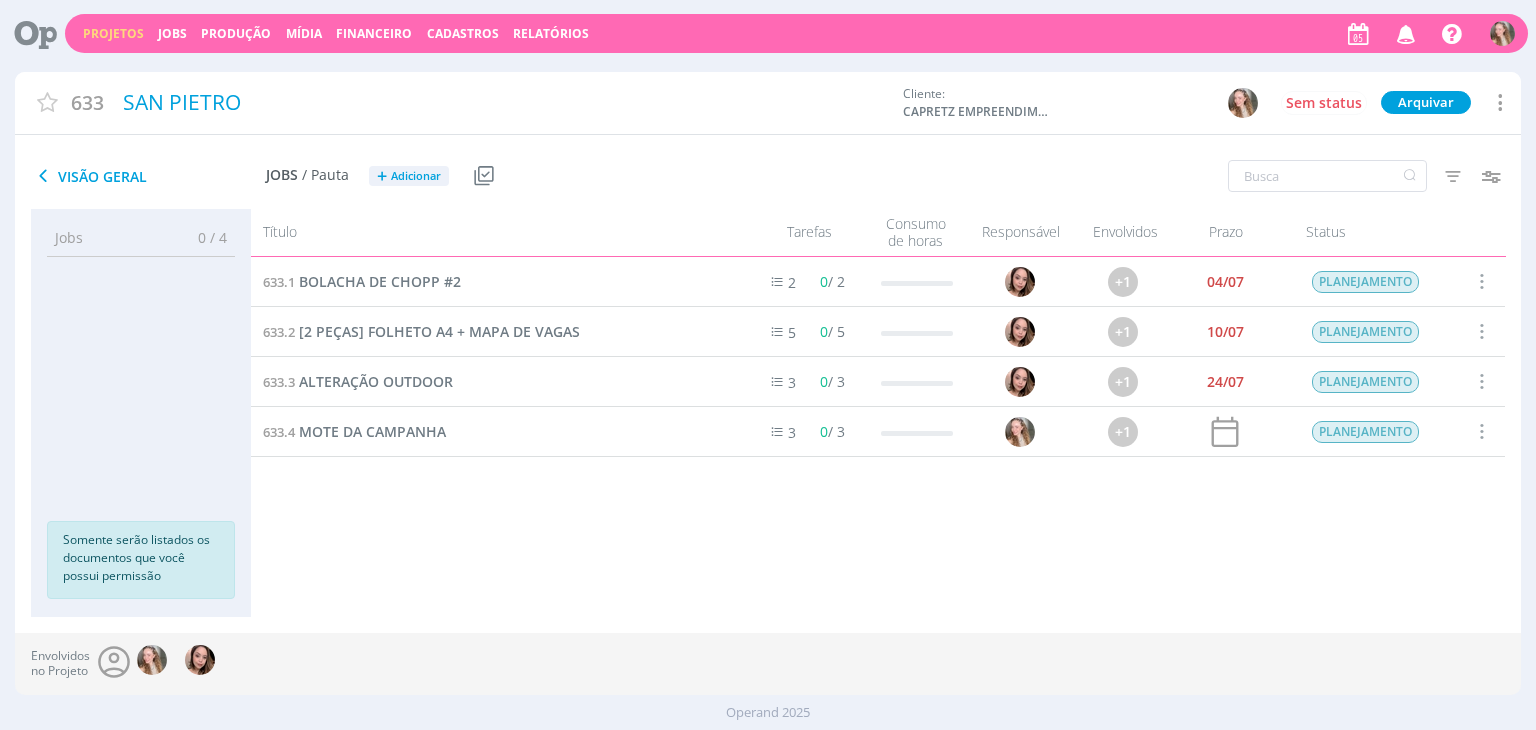 click at bounding box center [1481, 281] 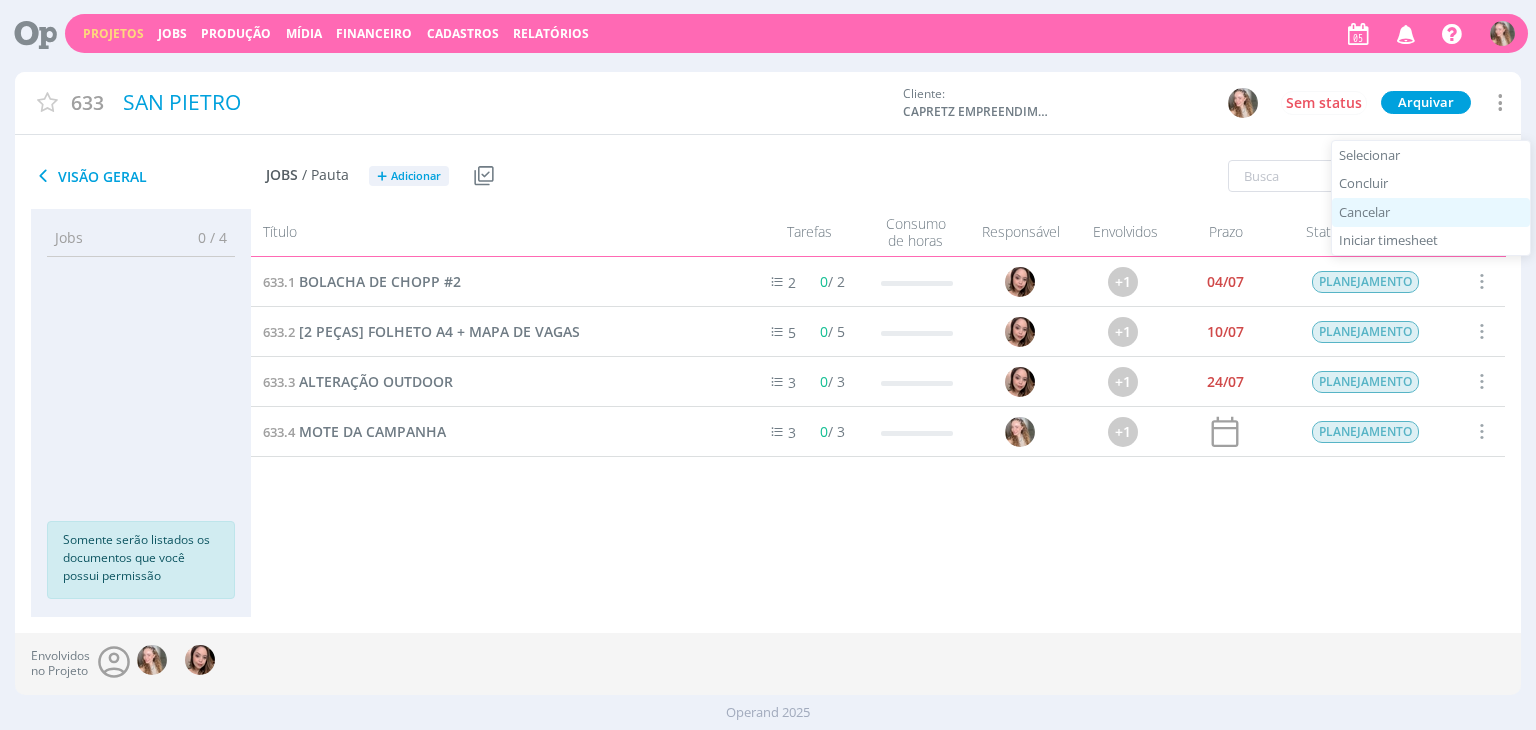 click on "Cancelar" at bounding box center (1431, 212) 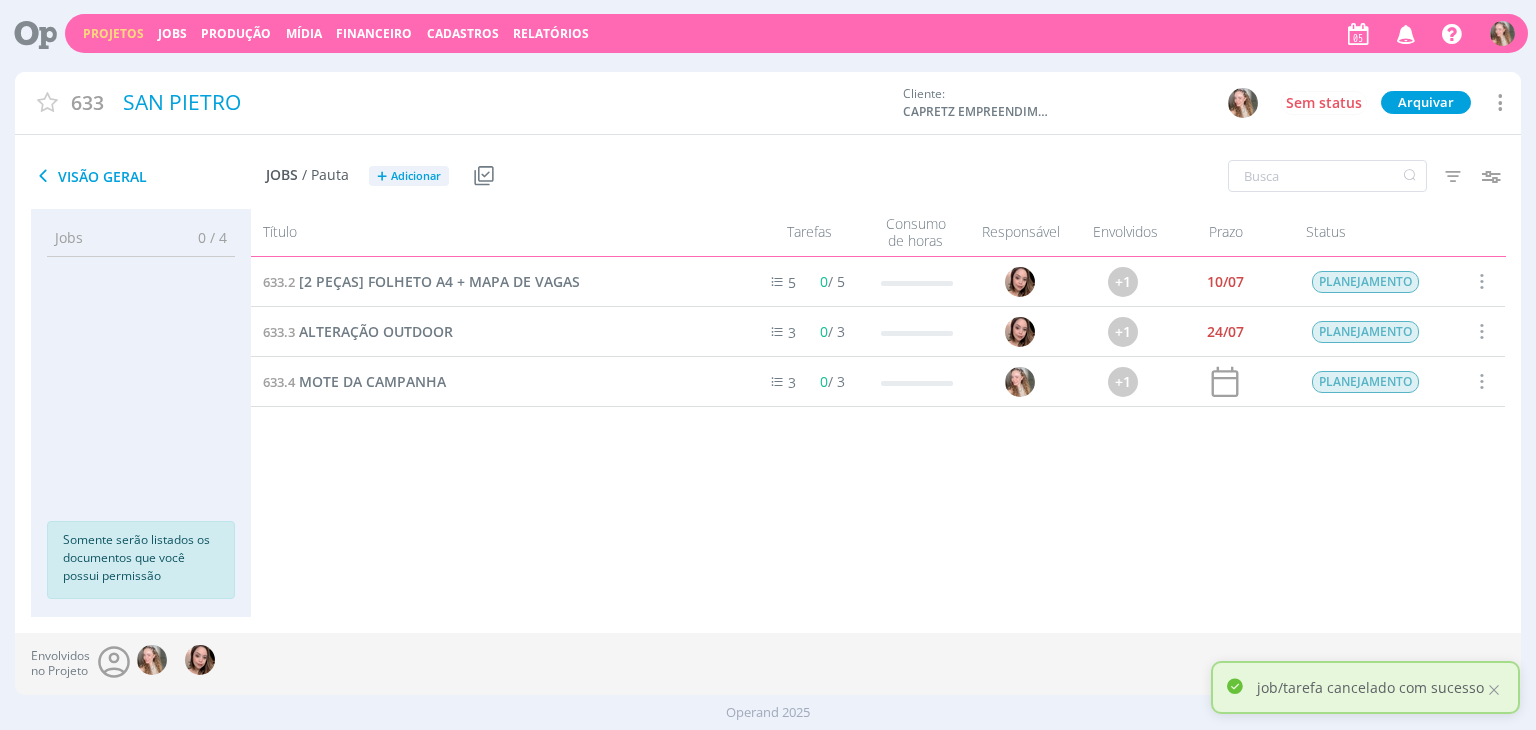 click at bounding box center (1481, 331) 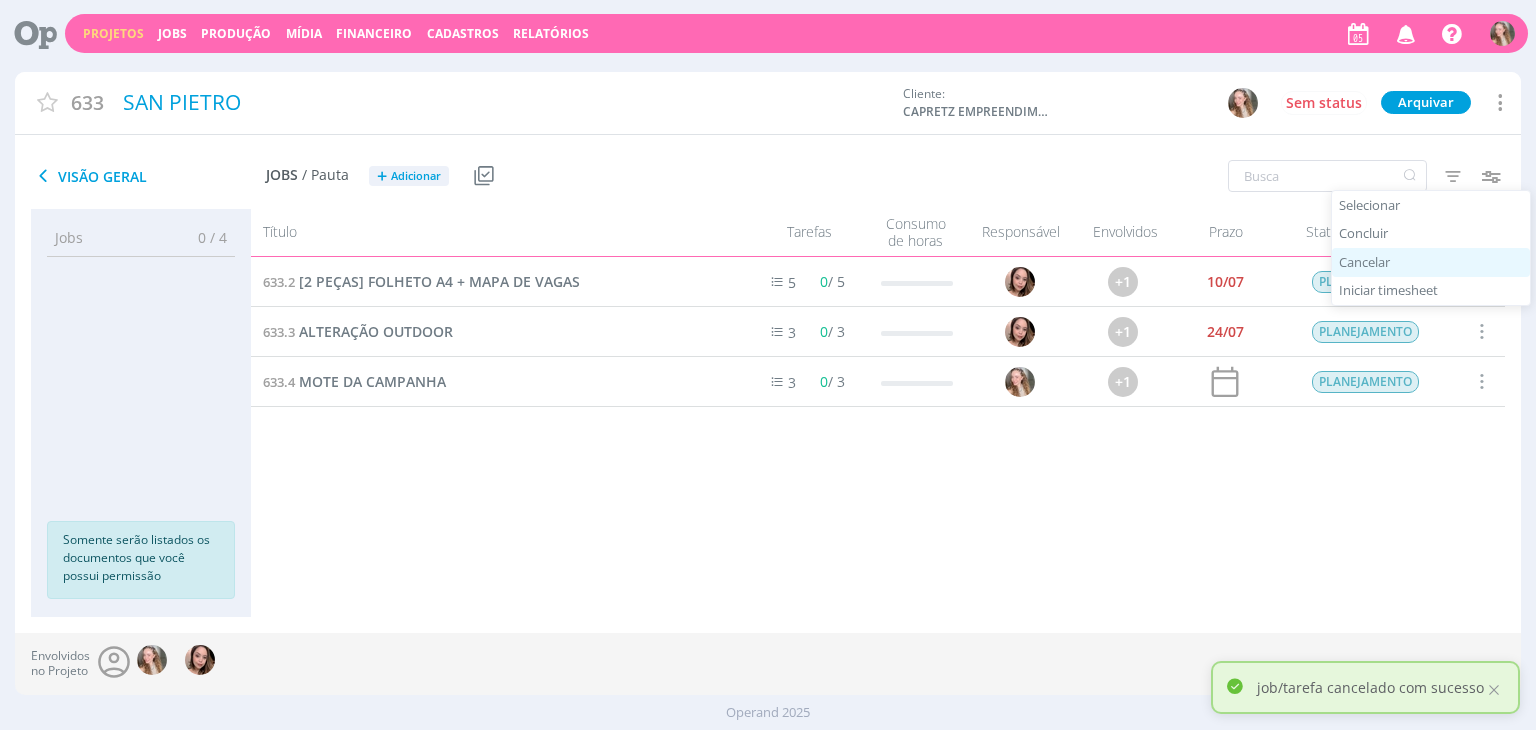 click on "Cancelar" at bounding box center (1431, 262) 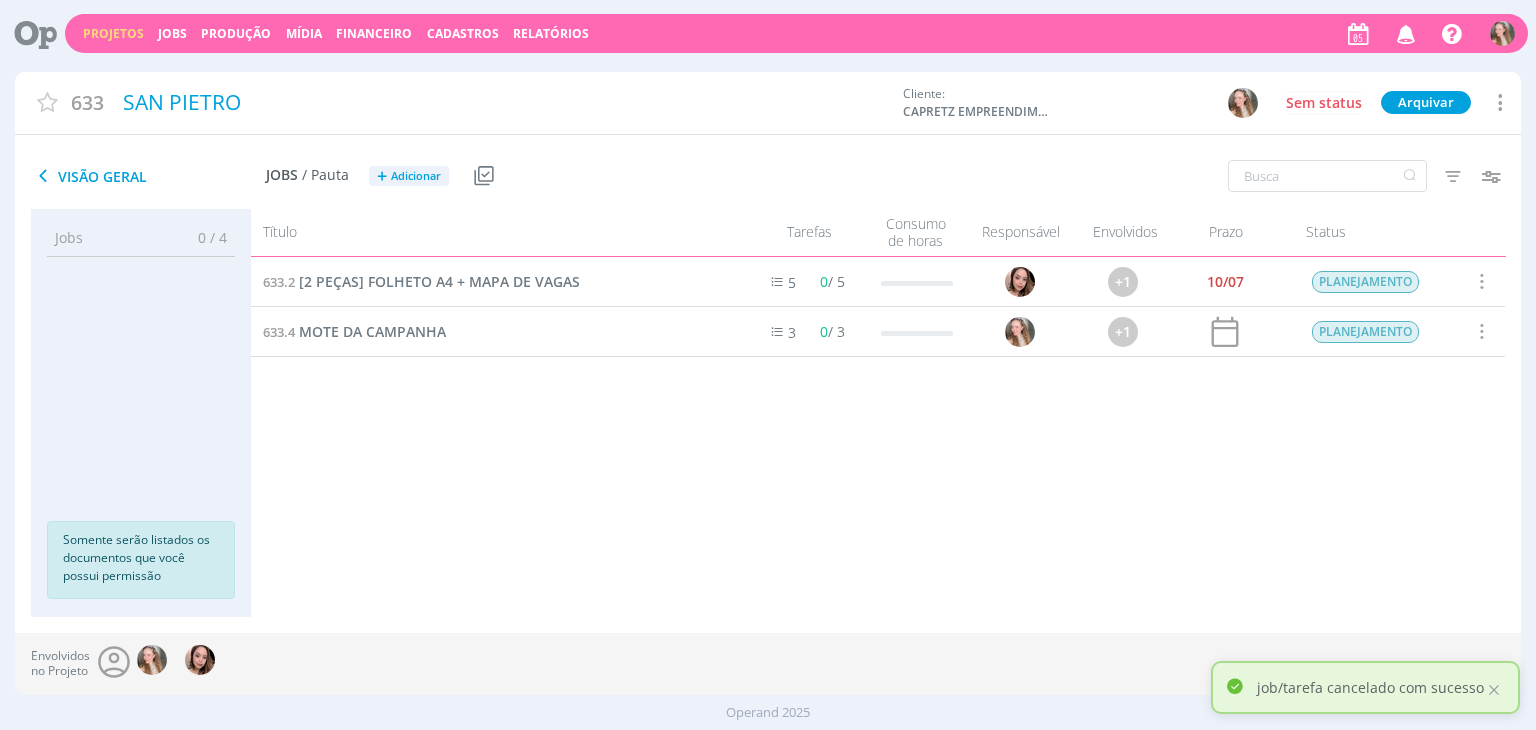 click at bounding box center [1481, 281] 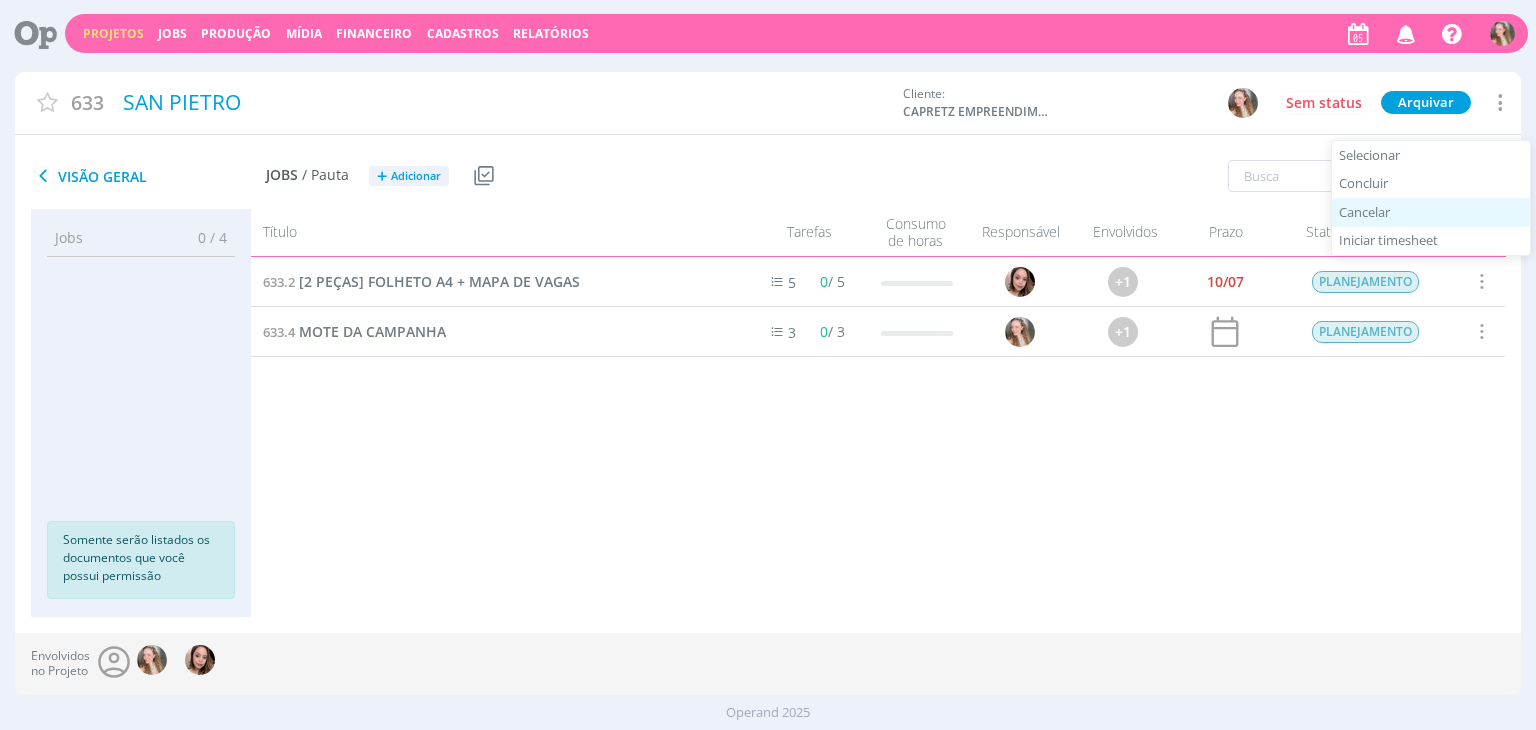click on "Cancelar" at bounding box center (1431, 212) 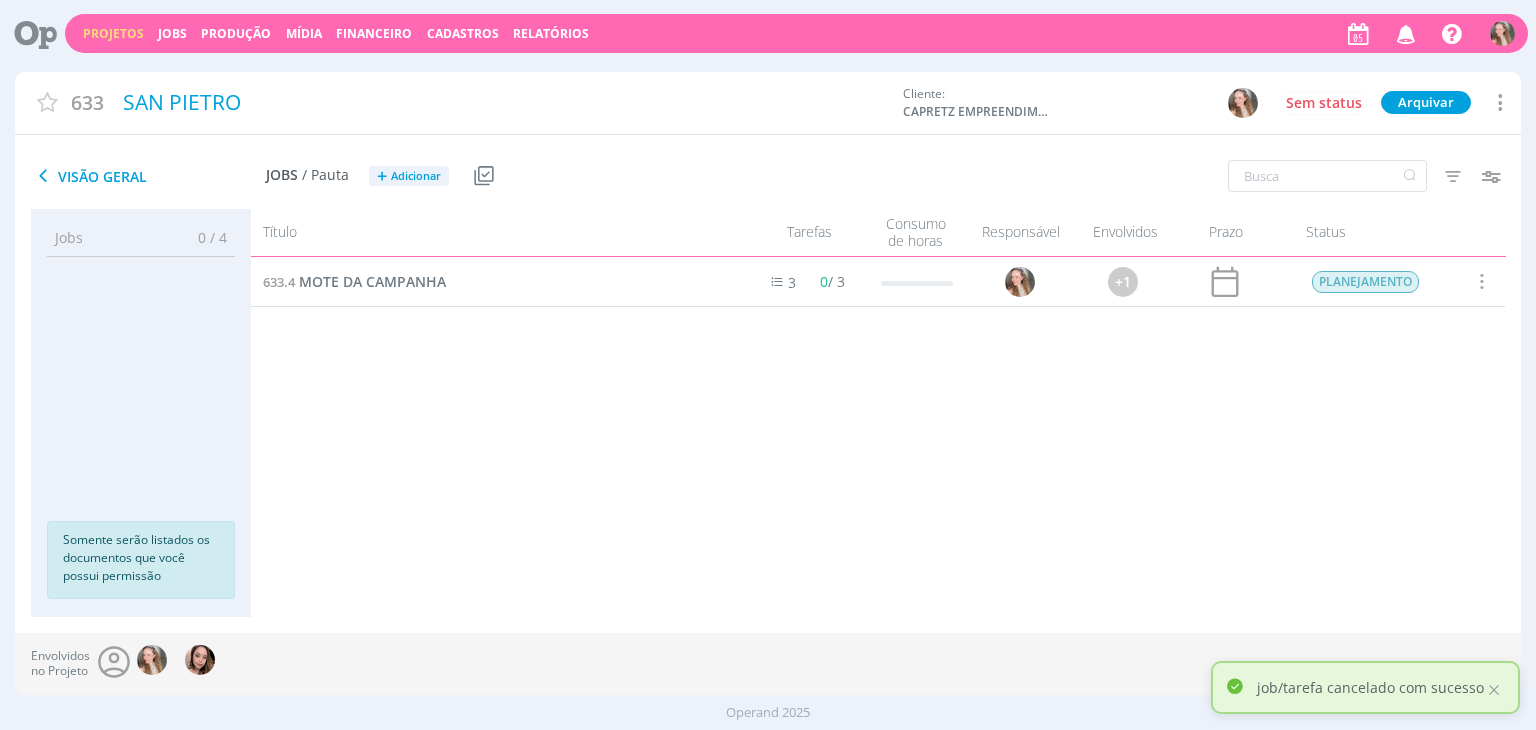 click at bounding box center (1481, 281) 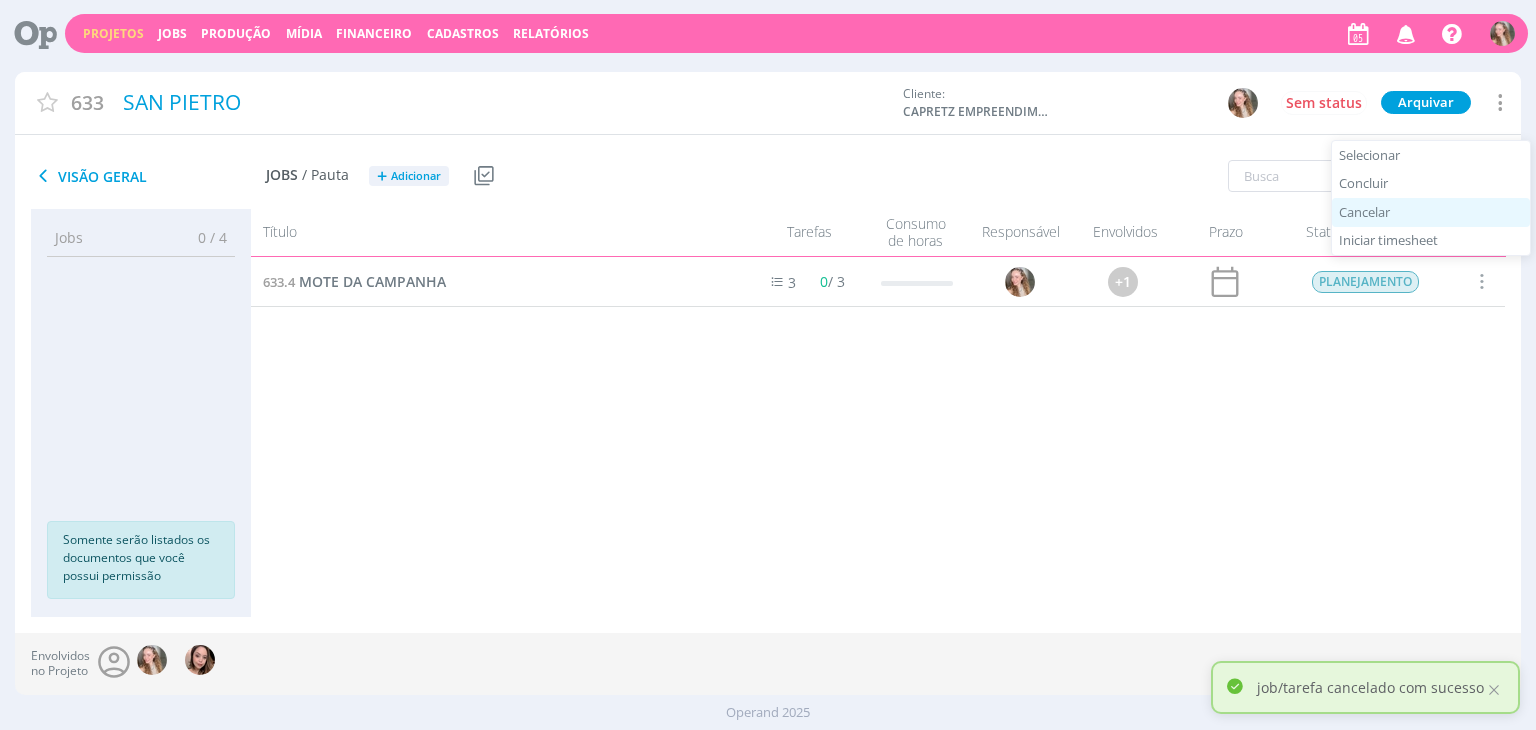 click on "Cancelar" at bounding box center (1431, 212) 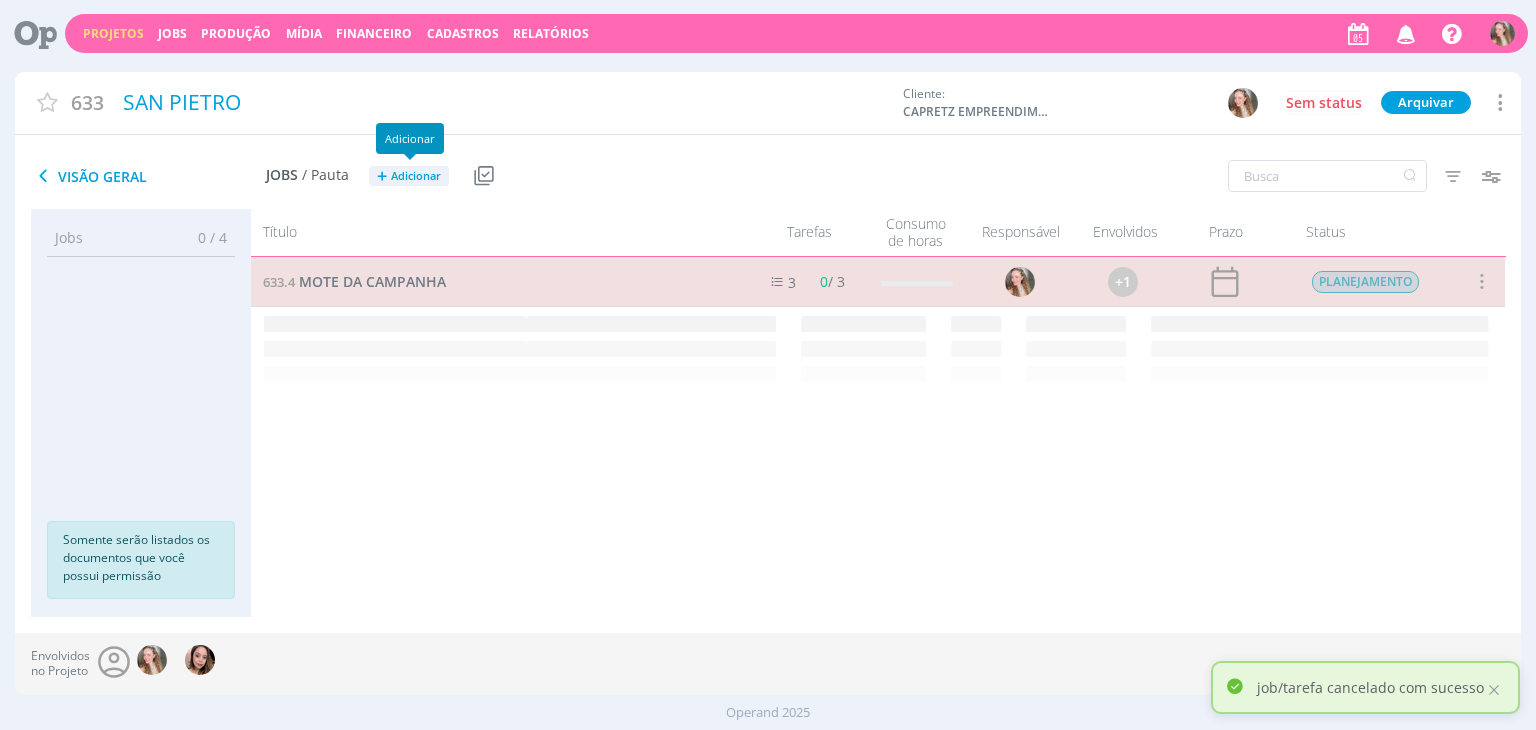 click on "Adicionar" at bounding box center [416, 176] 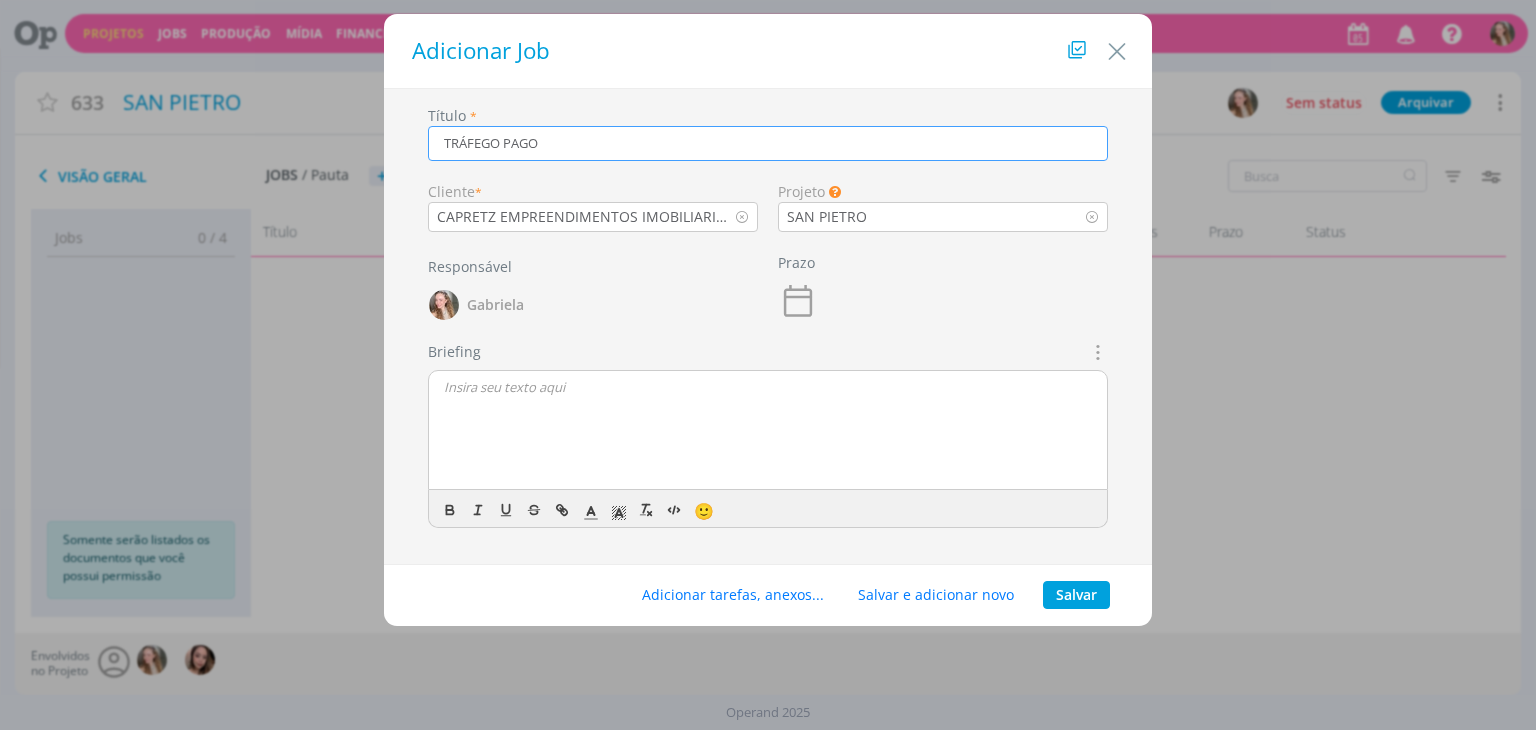 type on "TRÁFEGO PAGO" 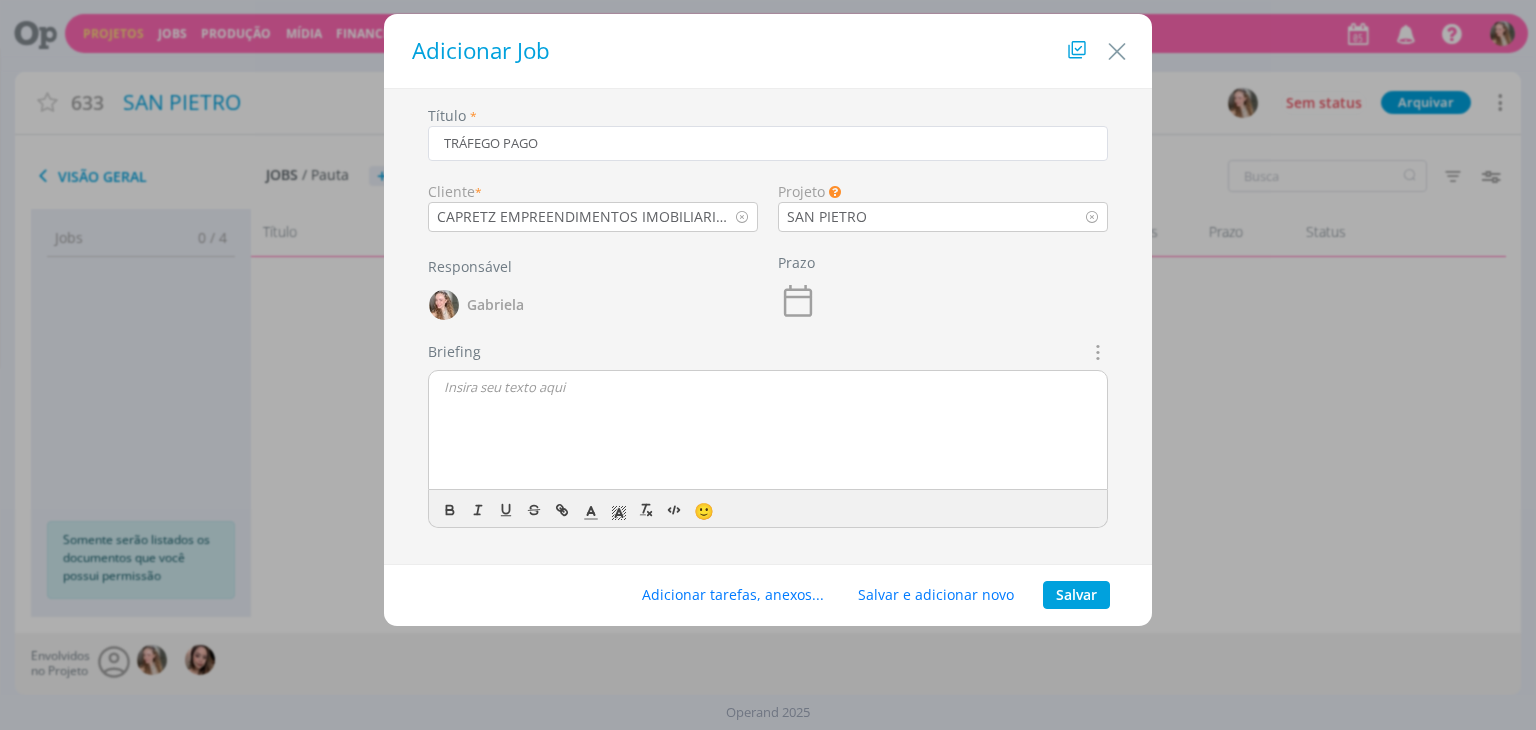 click at bounding box center (768, 431) 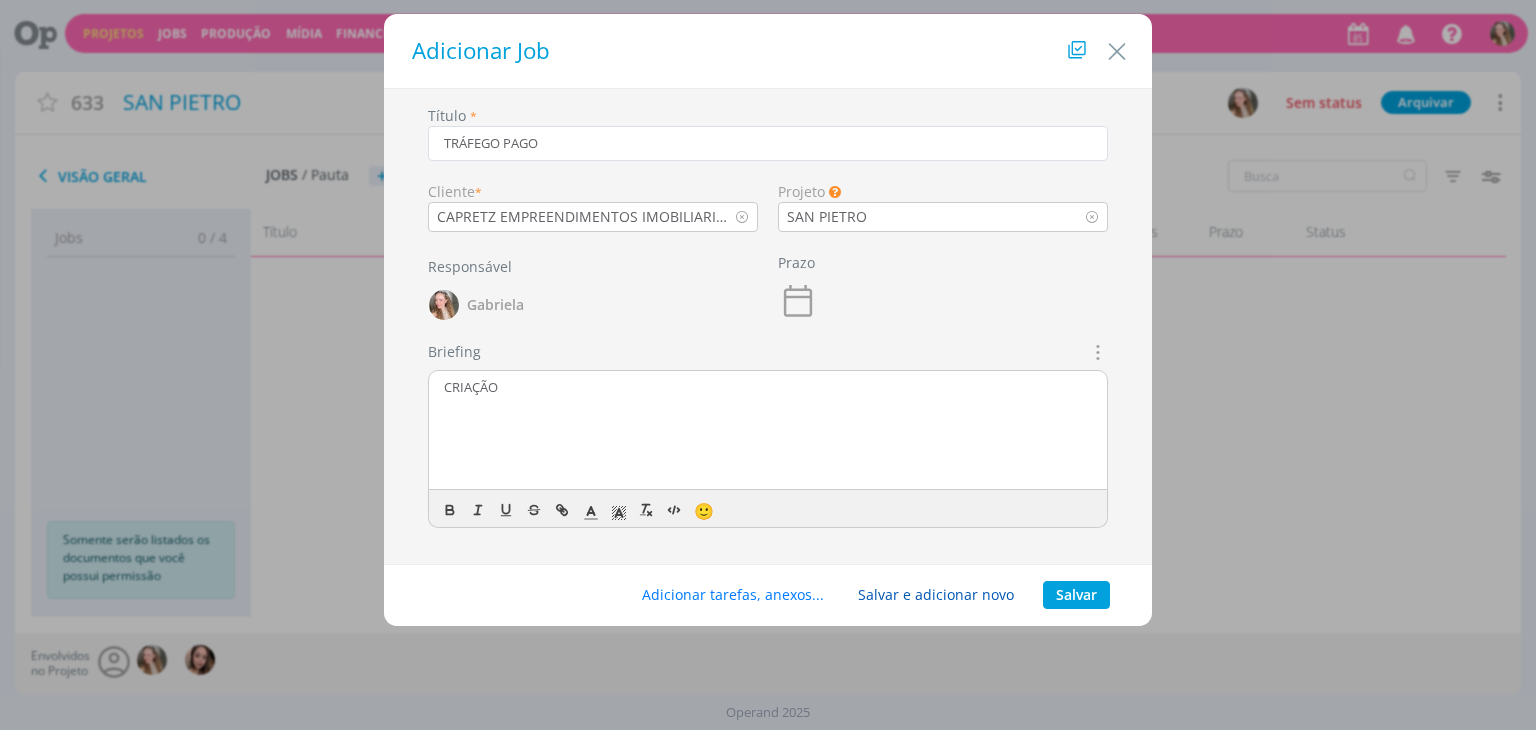 click on "Salvar e adicionar novo" at bounding box center (936, 595) 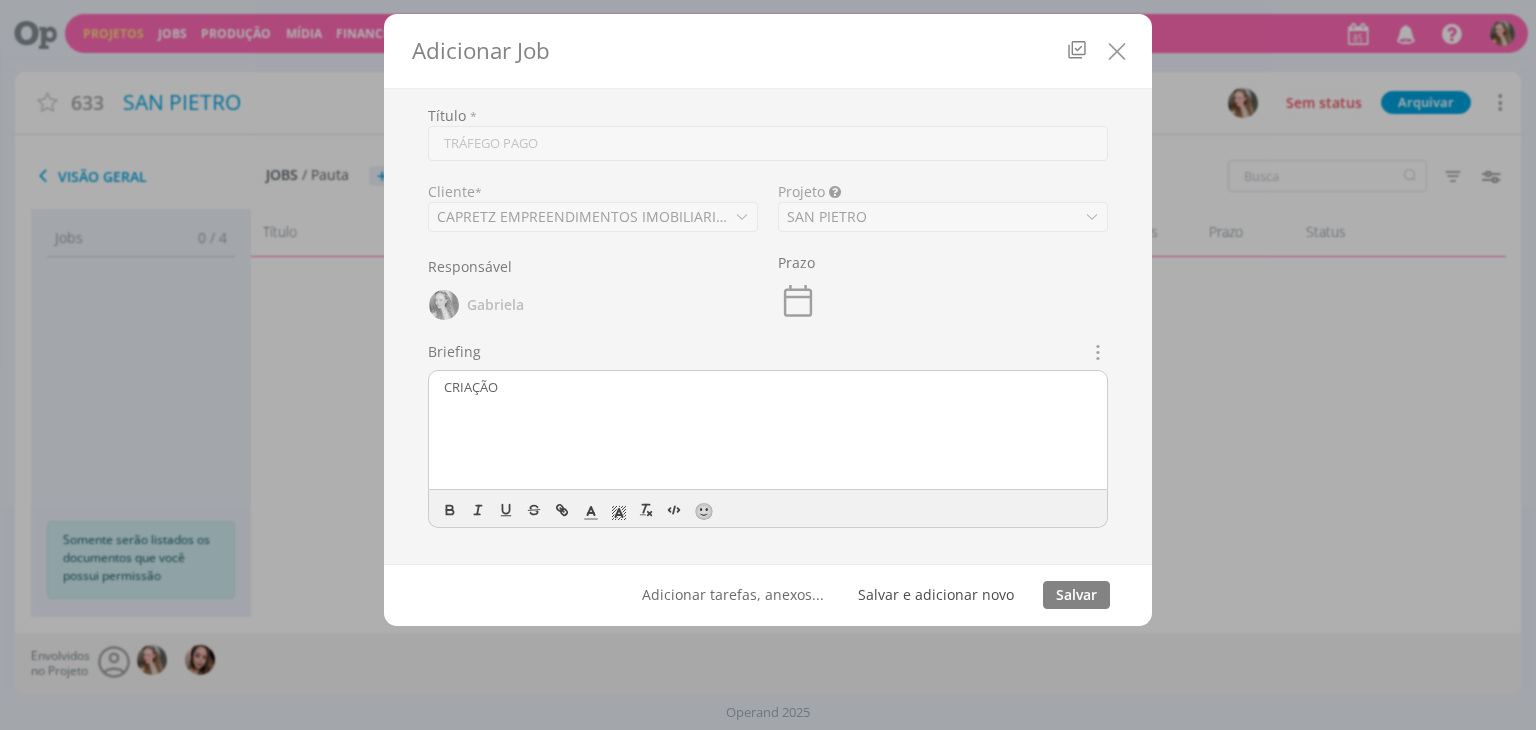 type 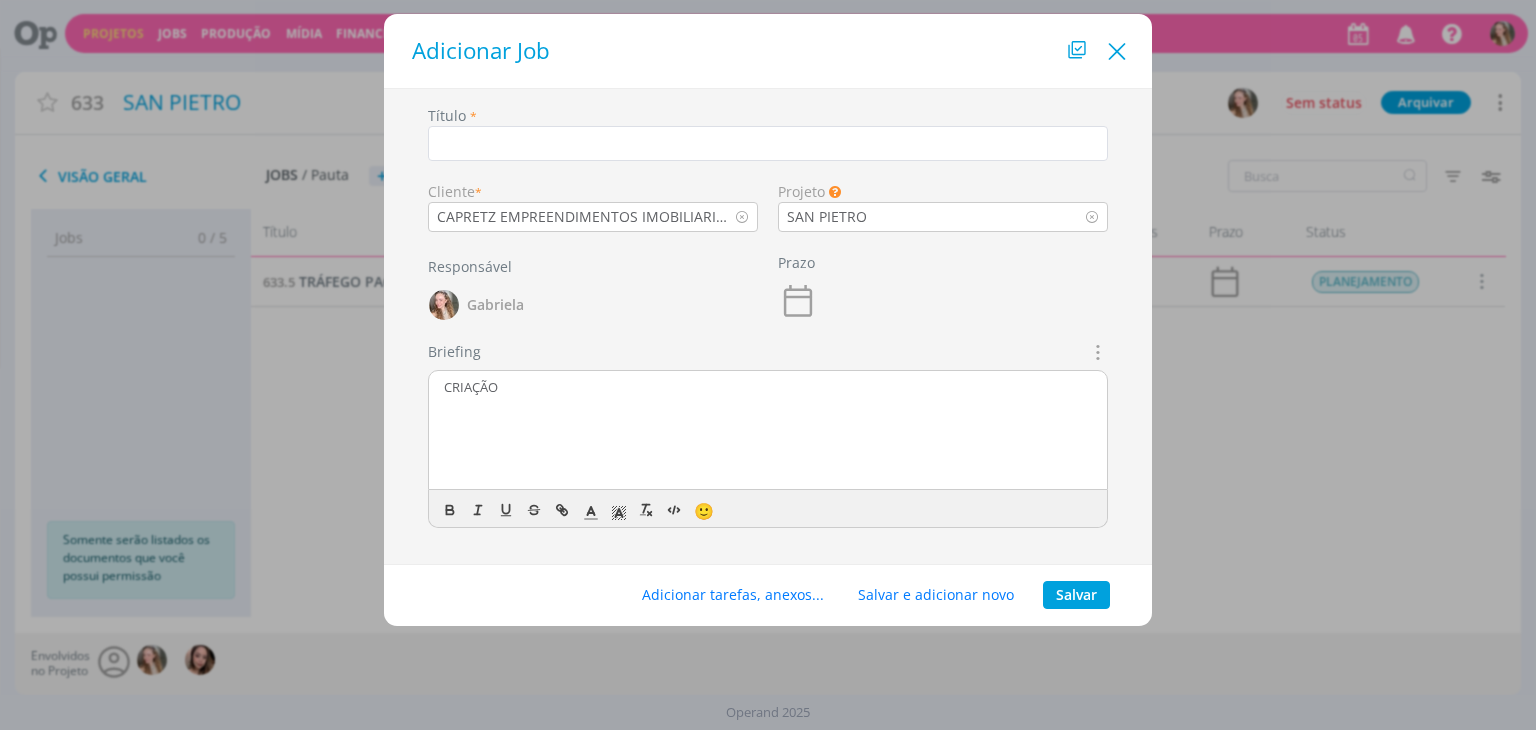 click at bounding box center (1117, 52) 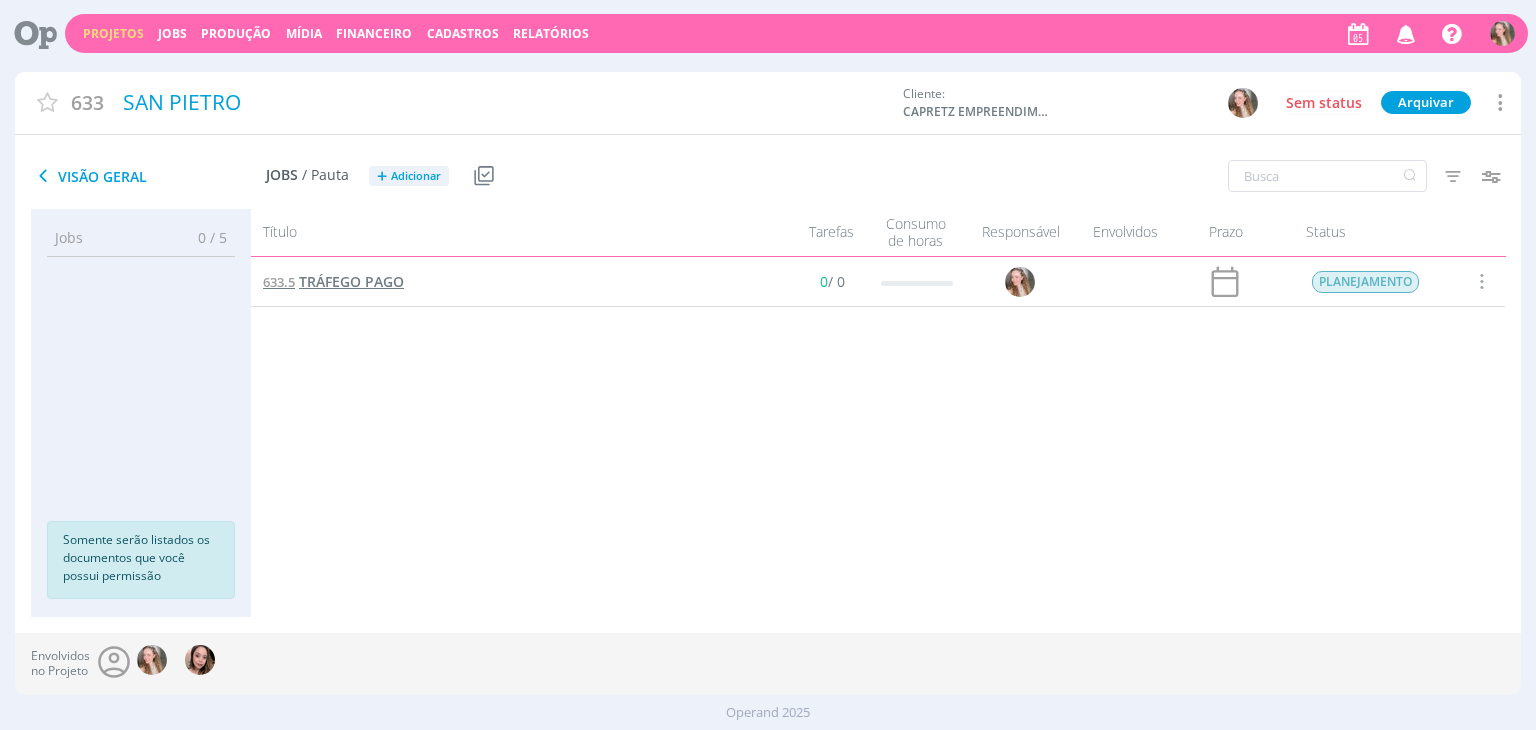 click on "TRÁFEGO PAGO" at bounding box center [351, 281] 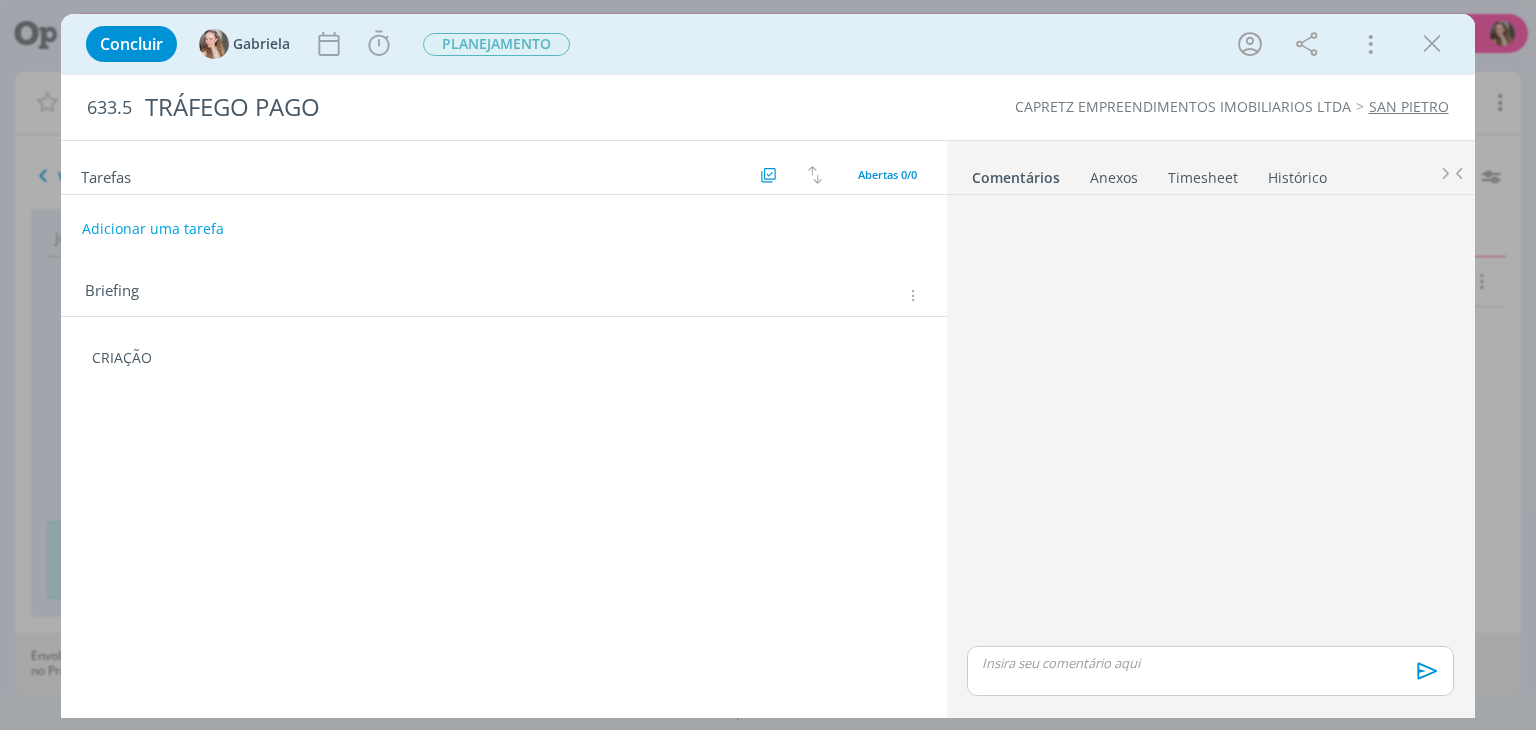 click on "Tarefas
Usar Job de template
Criar template a partir deste job
Visualizar Templates
Ordenar por: Prazo crescente Prazo decrescente Ordem original Todas 0 Concluídas 0 Canceladas 0
Abertas 0/0
Adicionar uma tarefa
Briefing
Briefings Predefinidos
Versões do Briefing
Ver Briefing do Projeto
CRIAÇÃO                                                                                                                                                                       🙂" at bounding box center (503, 424) 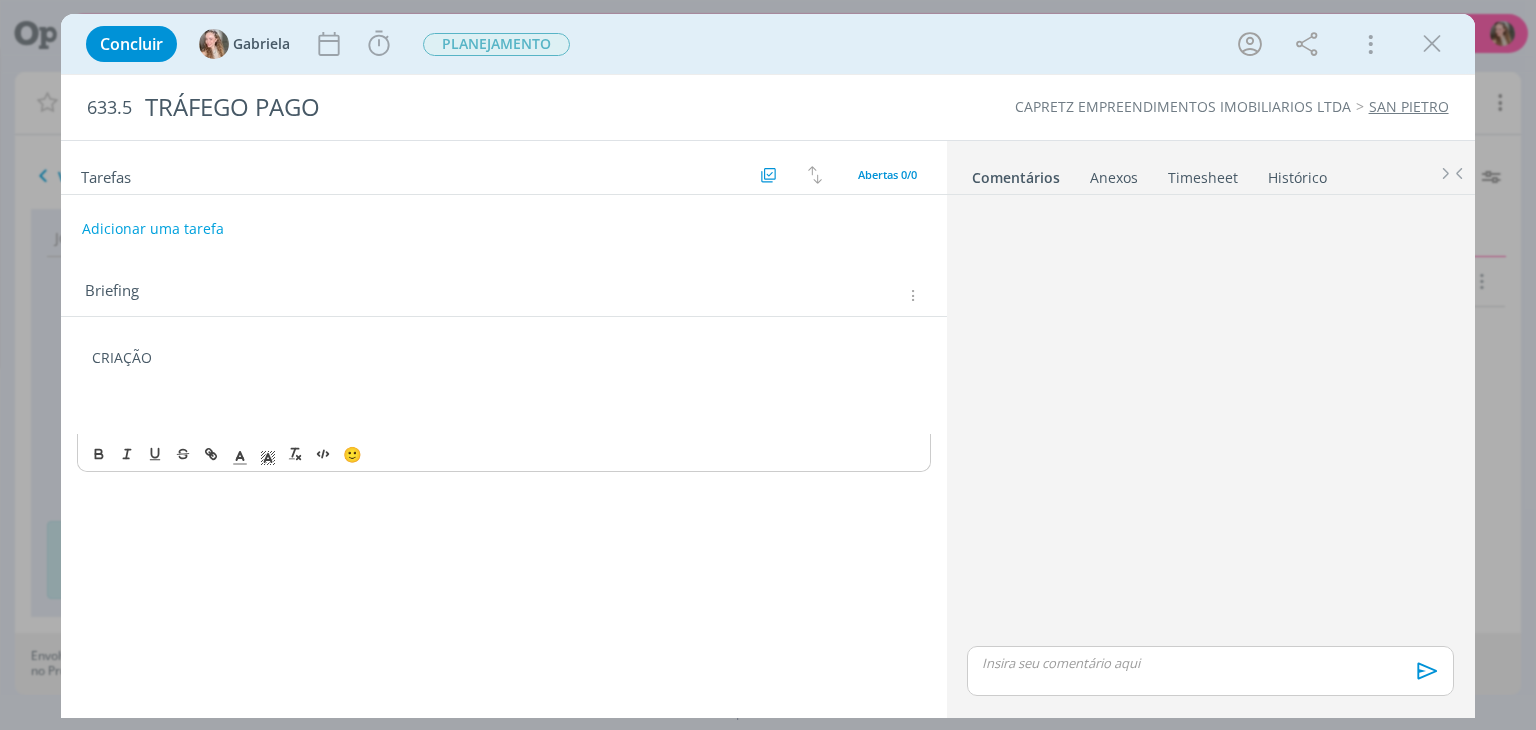 click at bounding box center (503, 417) 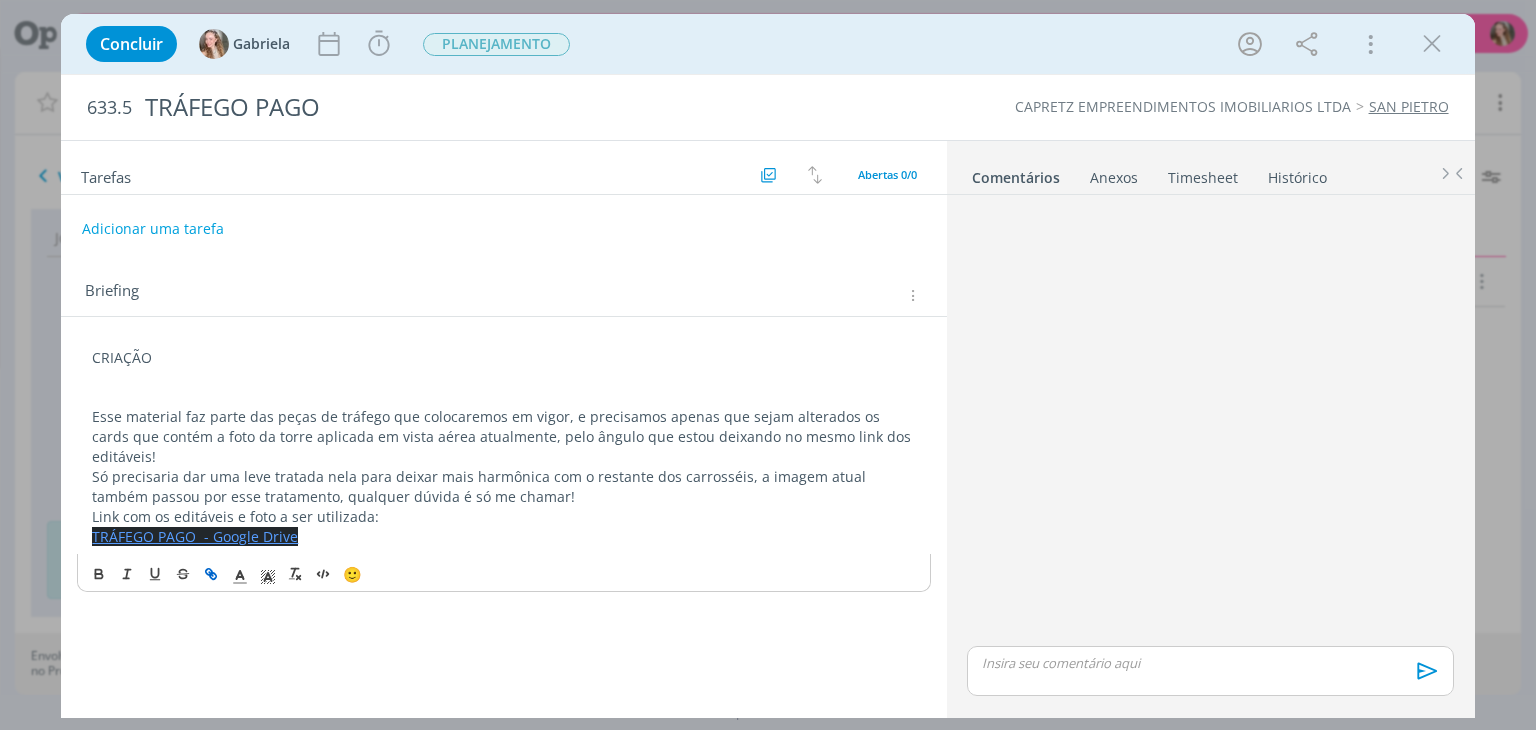 click on "Esse material faz parte das peças de tráfego que colocaremos em vigor, e precisamos apenas que sejam alterados os cards que contém a foto da torre aplicada em vista aérea atualmente, pelo ângulo que estou deixando no mesmo link dos editáveis!" at bounding box center (503, 437) 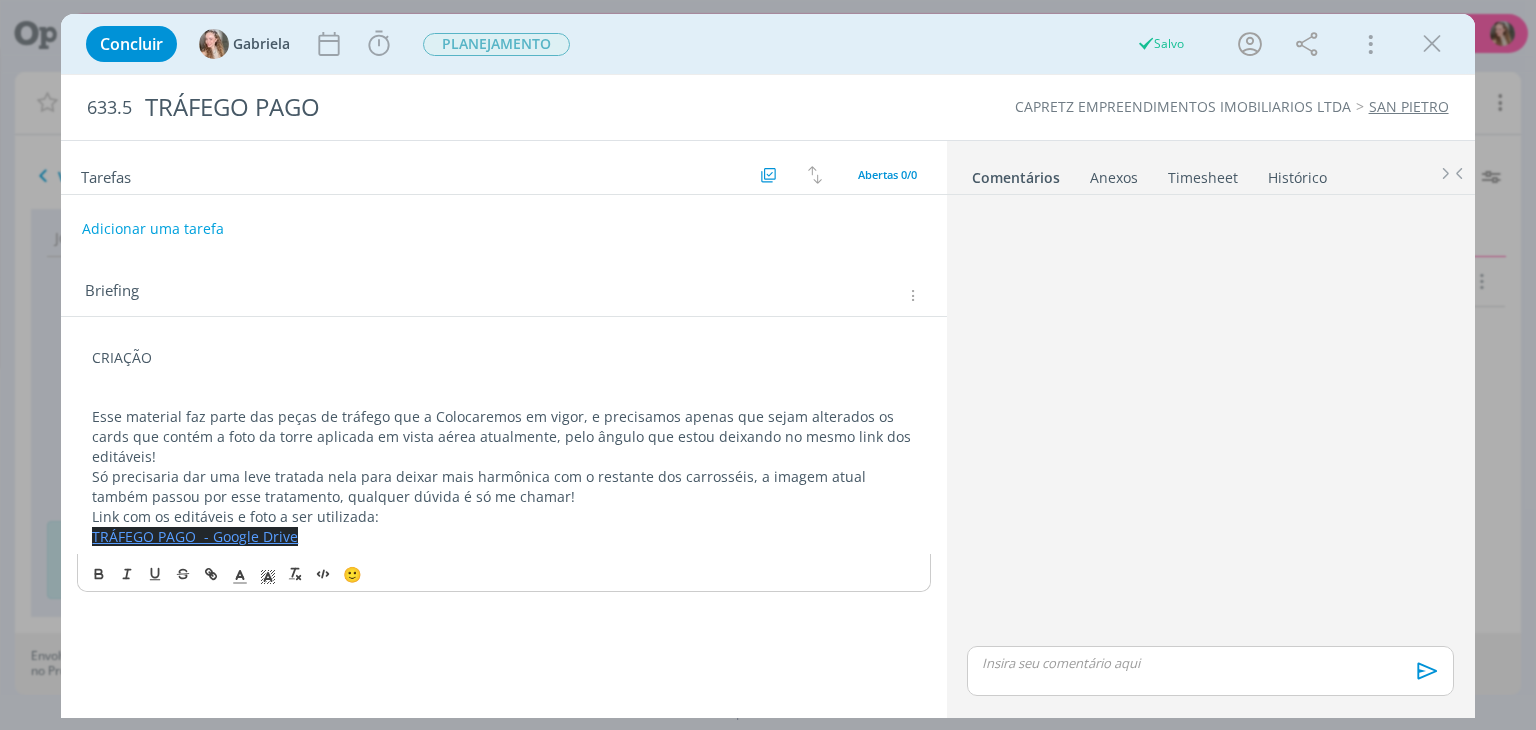 type 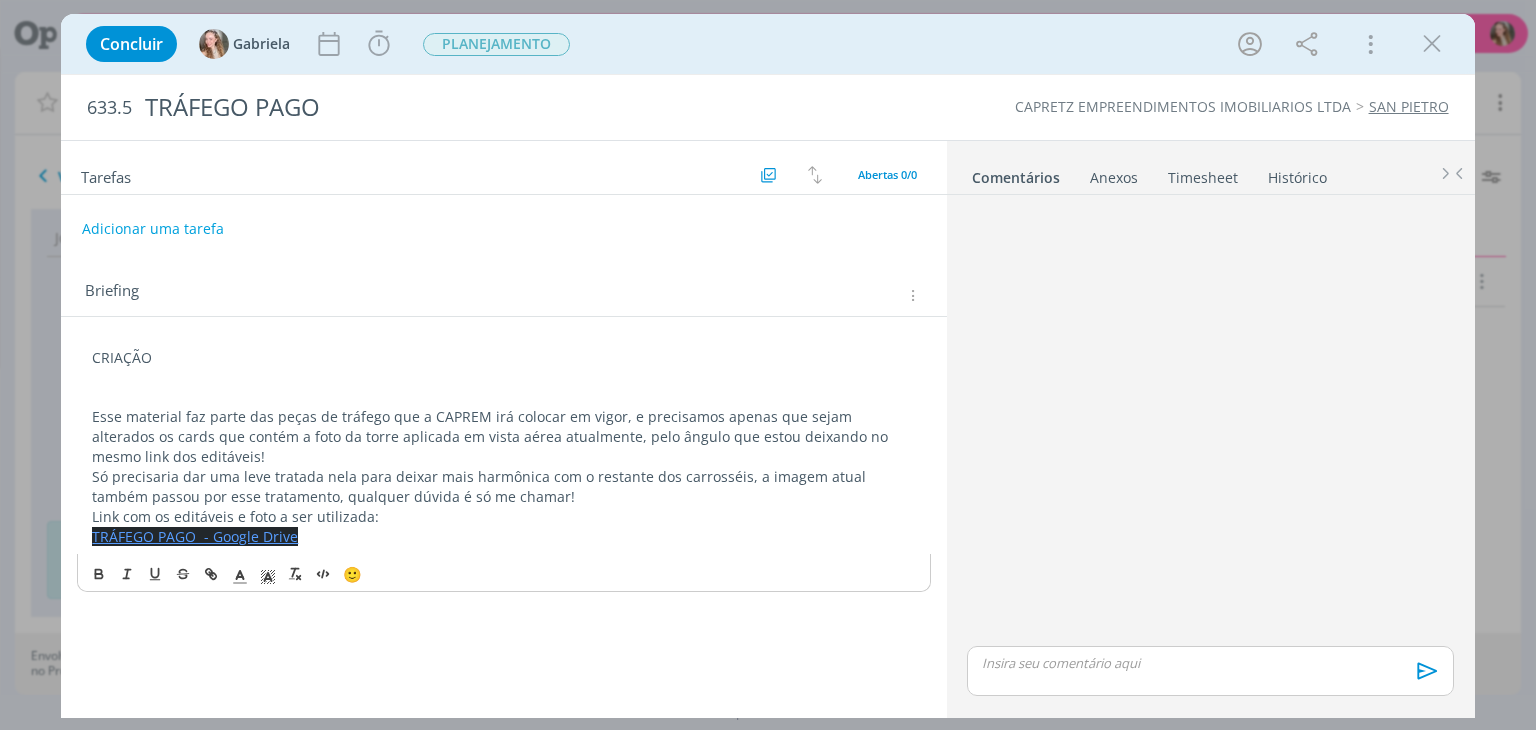 click on "Esse material faz parte das peças de tráfego que a CAPREM irá colocar em vigor, e precisamos apenas que sejam alterados os cards que contém a foto da torre aplicada em vista aérea atualmente, pelo ângulo que estou deixando no mesmo link dos editáveis!" at bounding box center [503, 437] 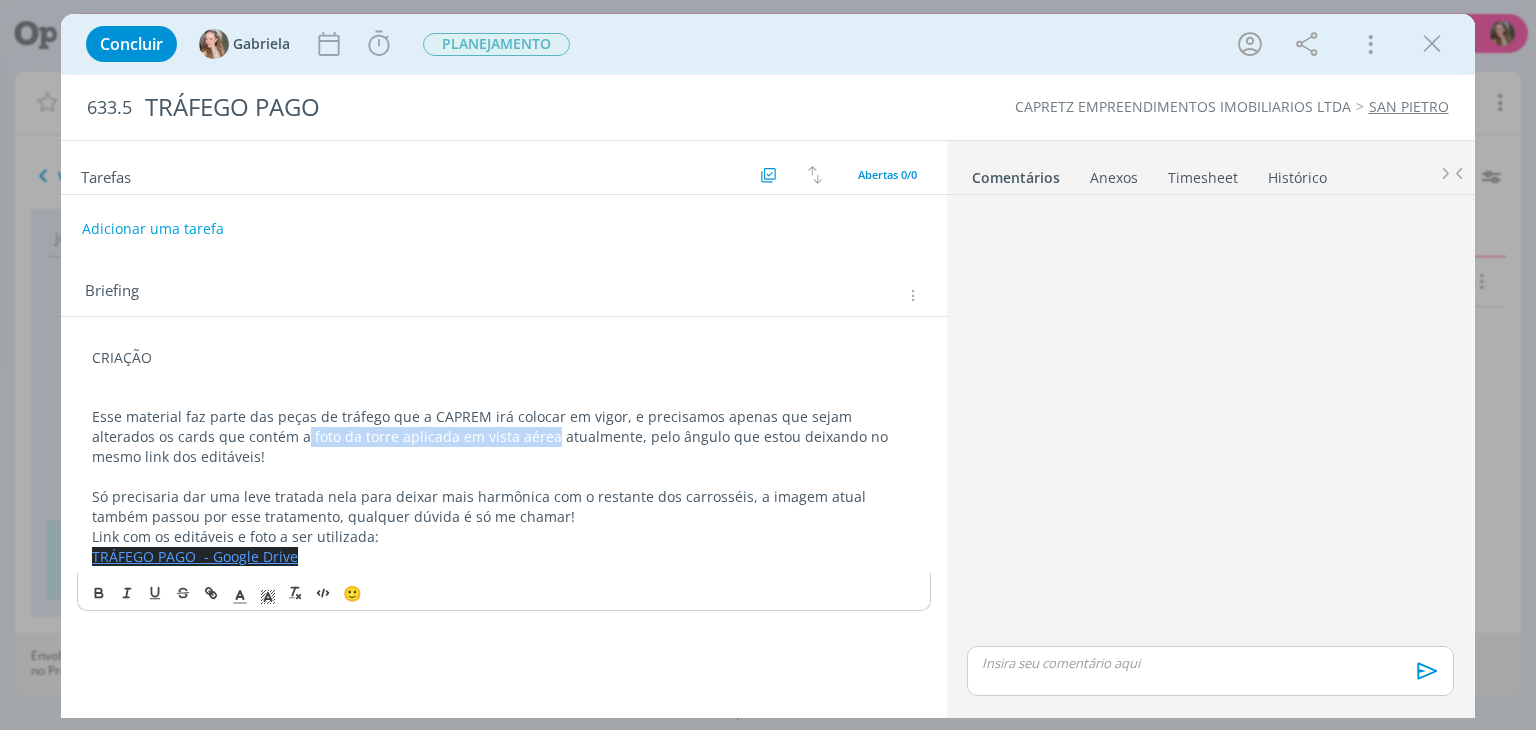 drag, startPoint x: 219, startPoint y: 440, endPoint x: 462, endPoint y: 444, distance: 243.03291 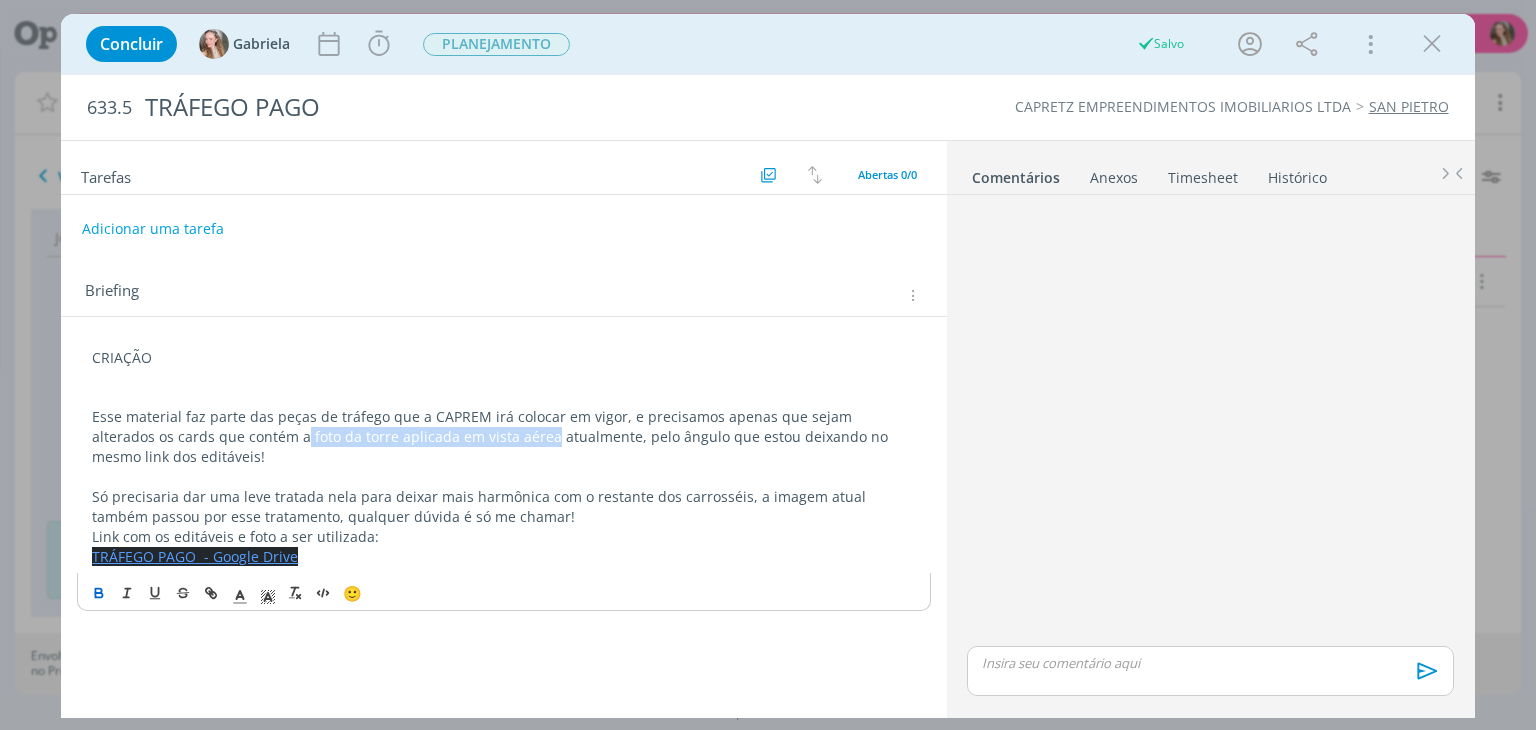click 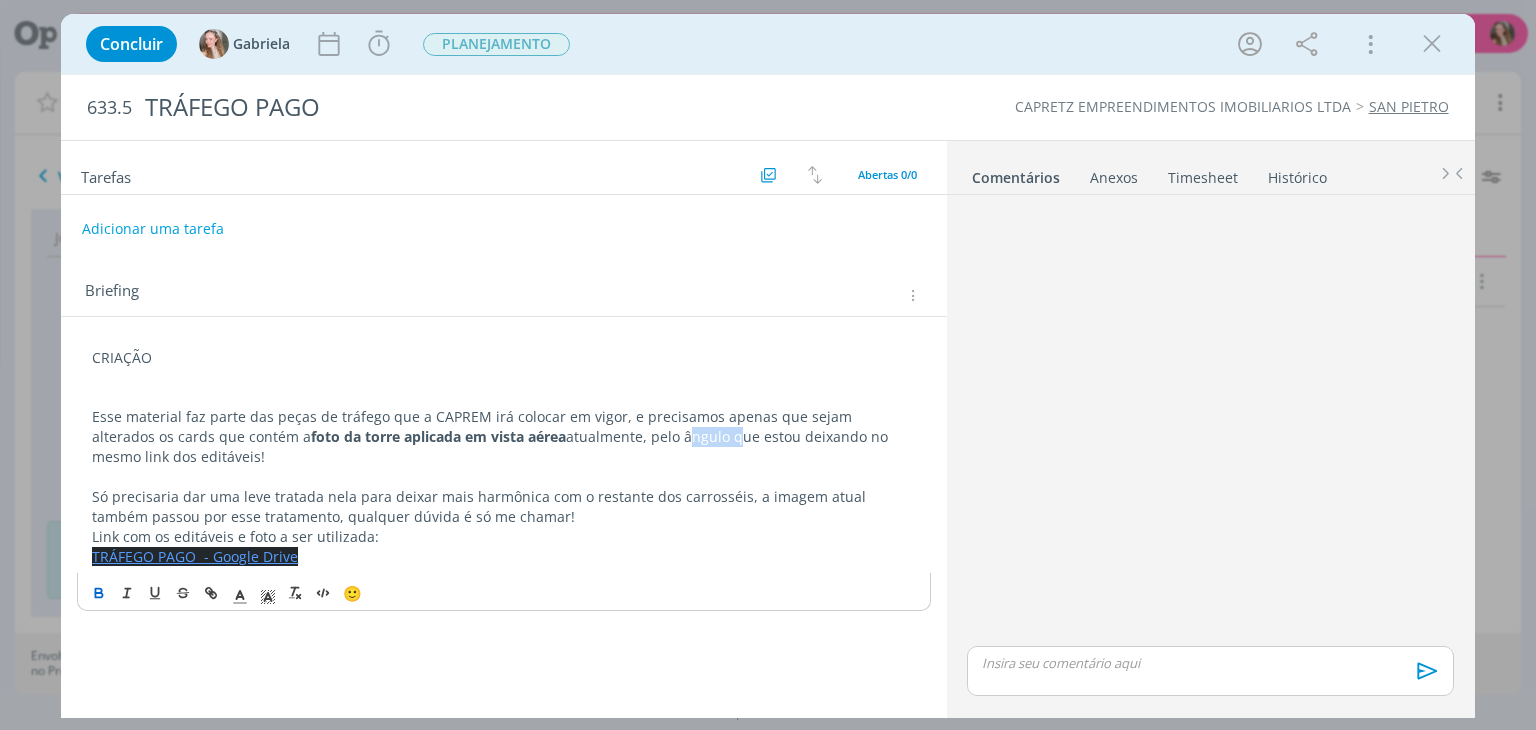 drag, startPoint x: 599, startPoint y: 435, endPoint x: 650, endPoint y: 439, distance: 51.156624 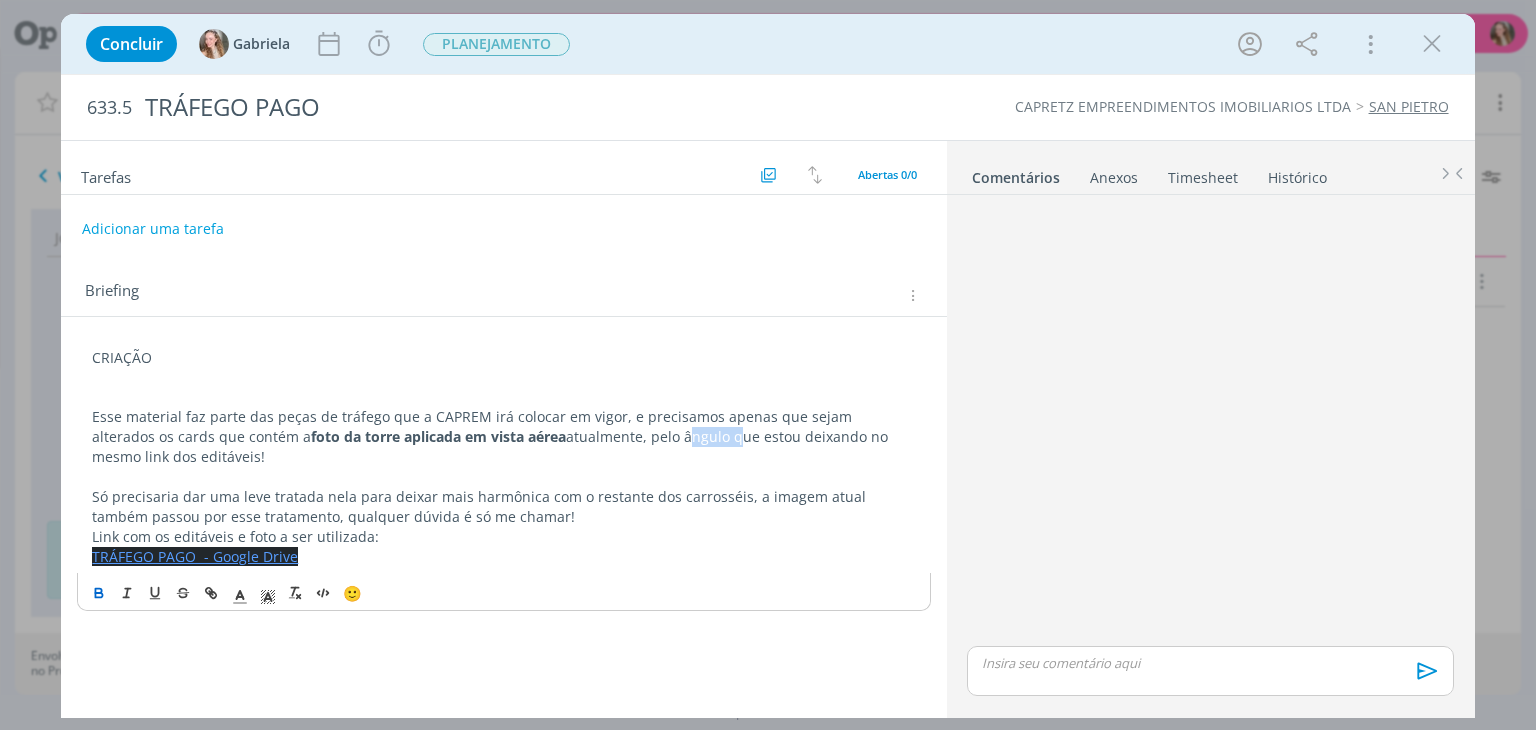 click 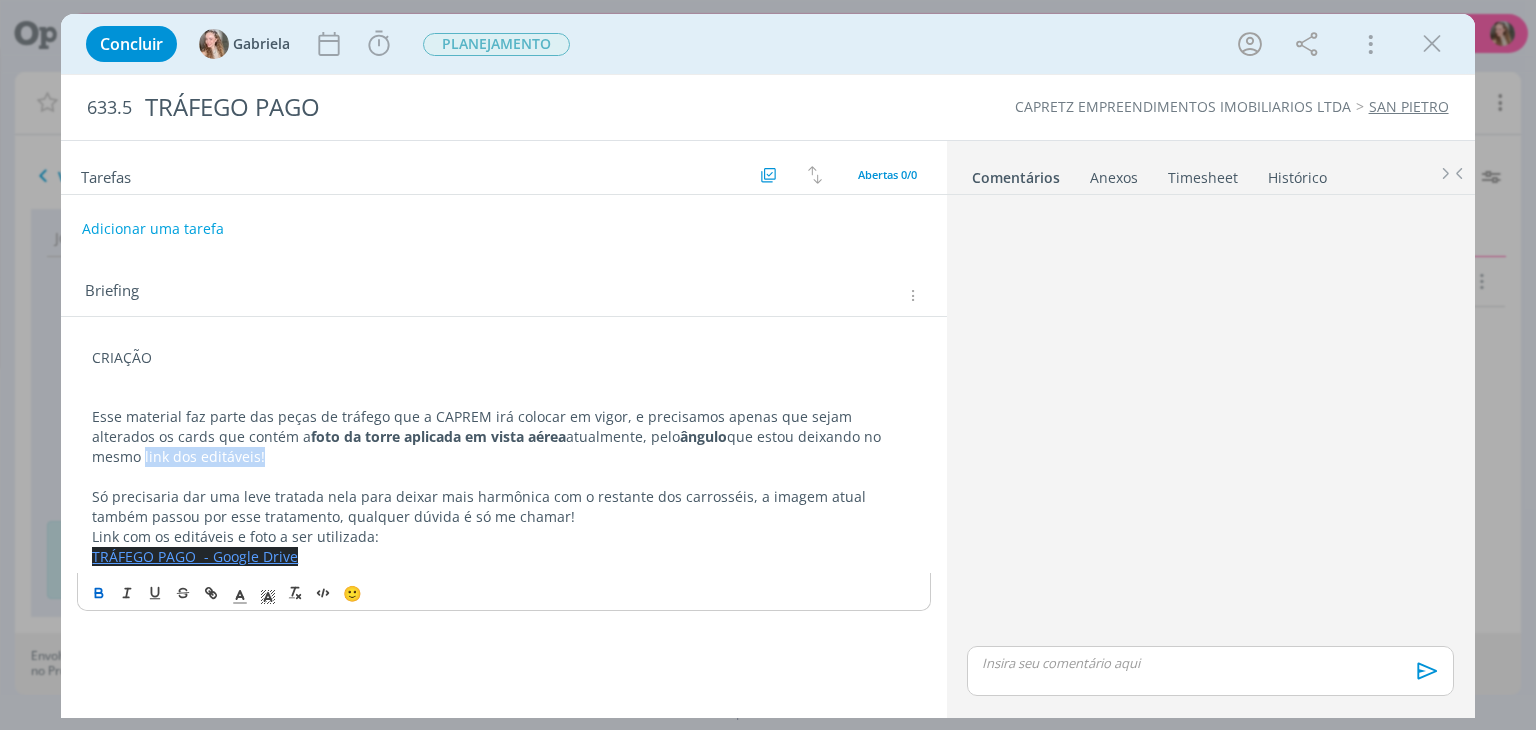 drag, startPoint x: 858, startPoint y: 435, endPoint x: 864, endPoint y: 457, distance: 22.803509 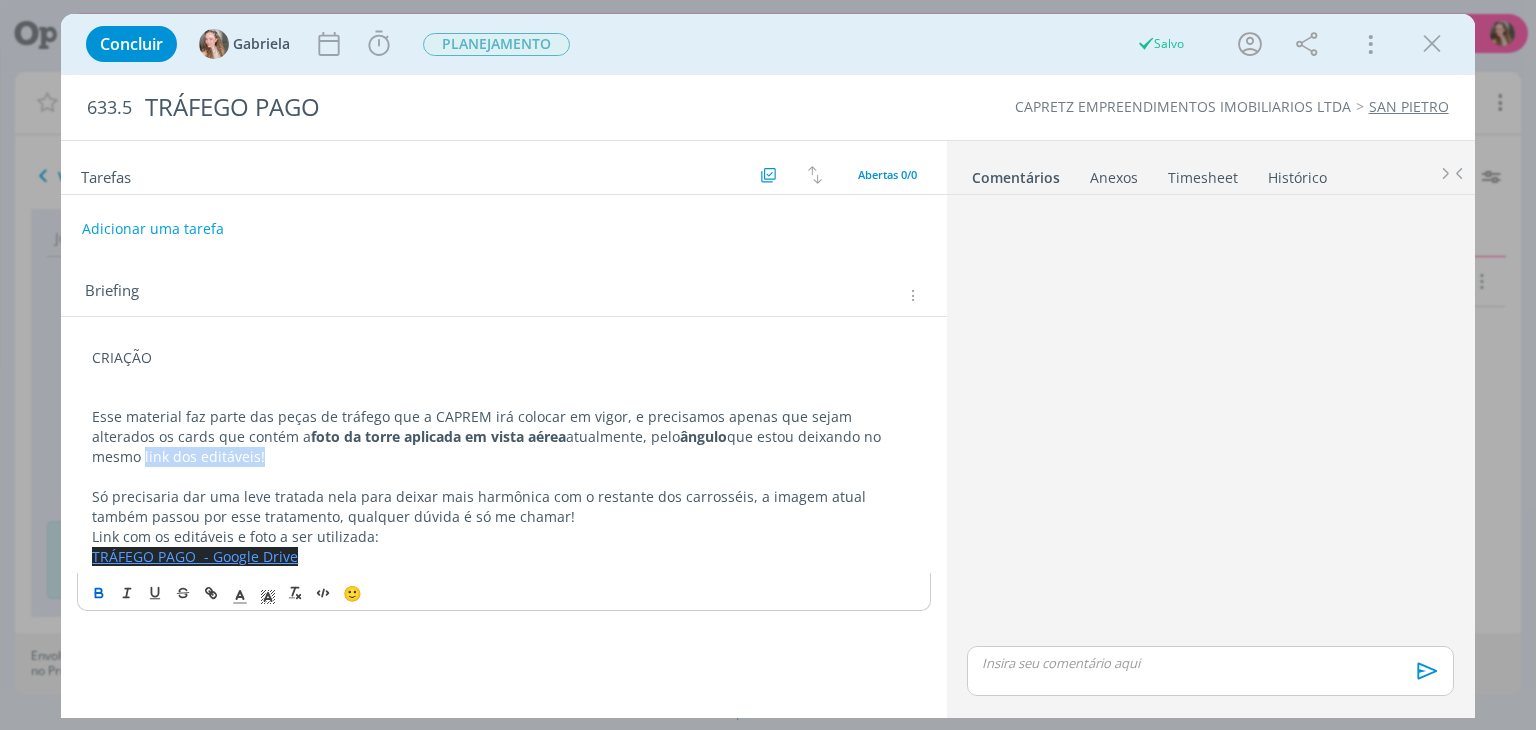 click 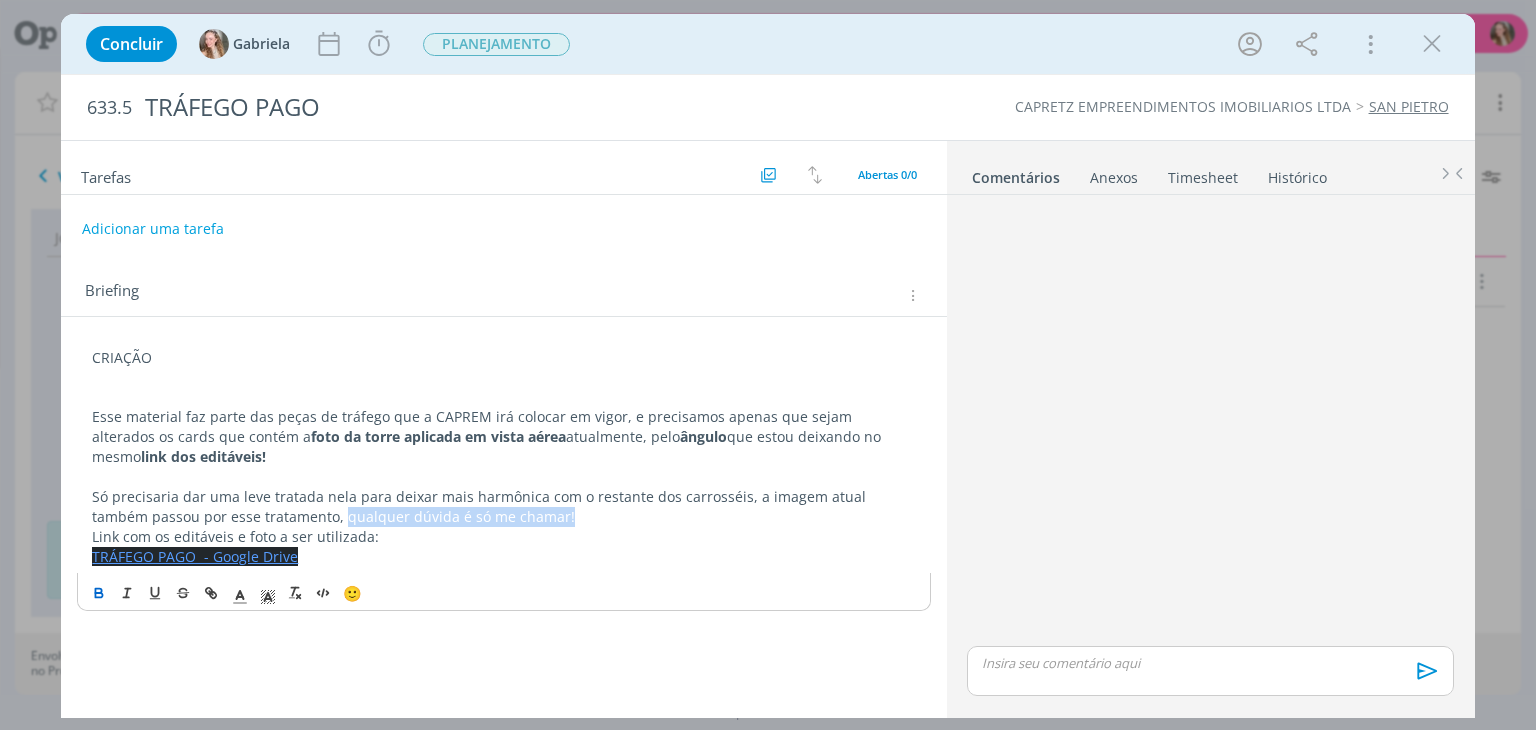 drag, startPoint x: 529, startPoint y: 521, endPoint x: 283, endPoint y: 513, distance: 246.13005 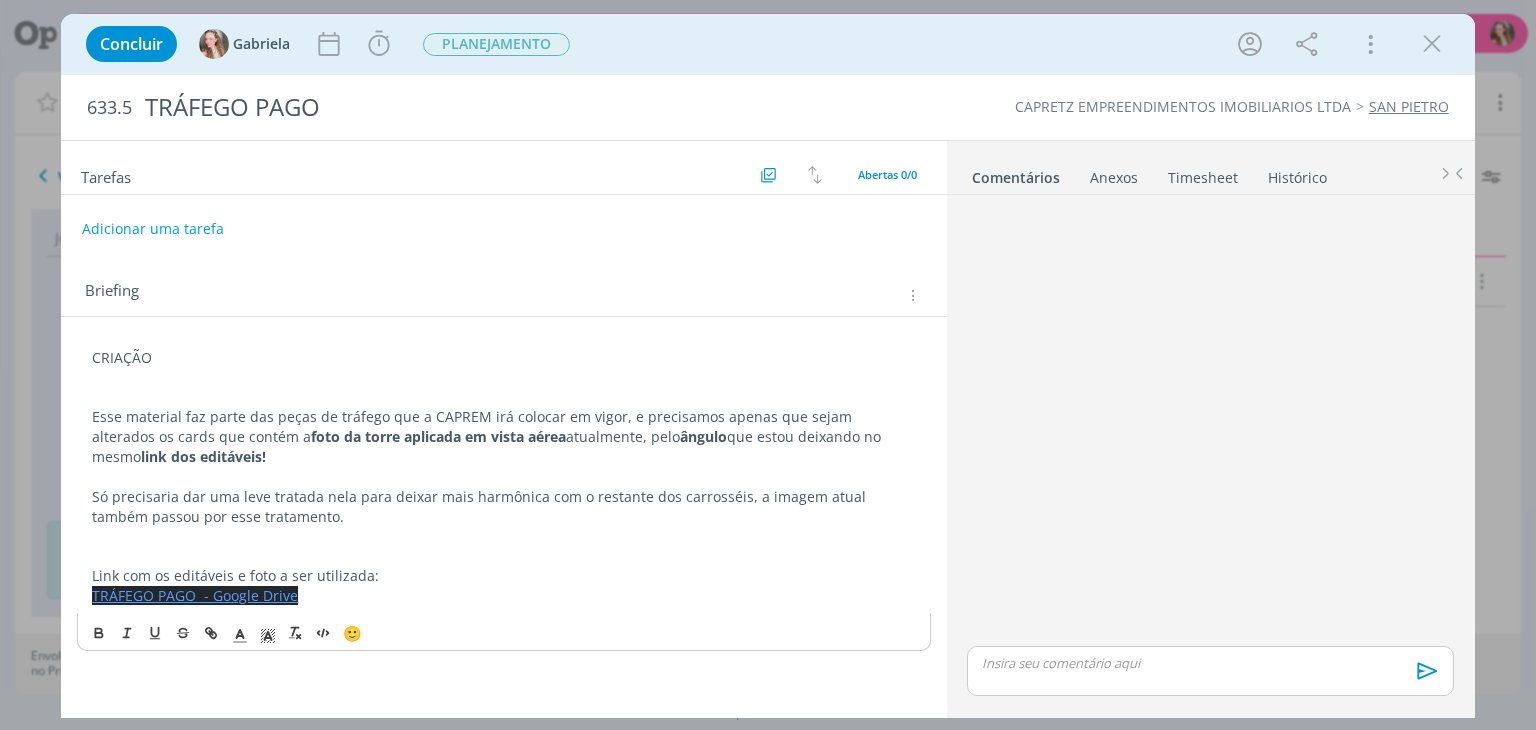 click on "Link com os editáveis e foto a ser utilizada:" at bounding box center [503, 576] 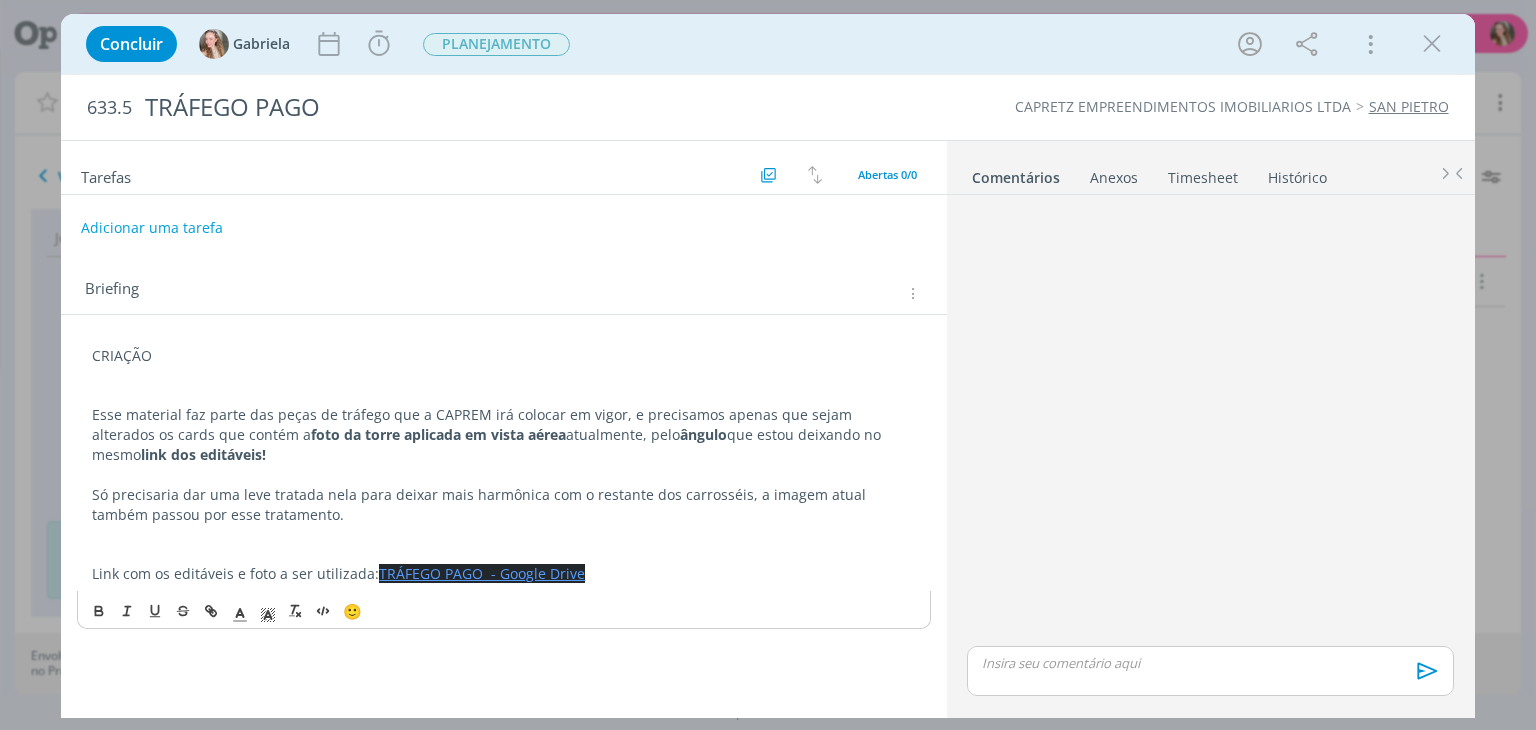 click on "Adicionar uma tarefa" at bounding box center [152, 228] 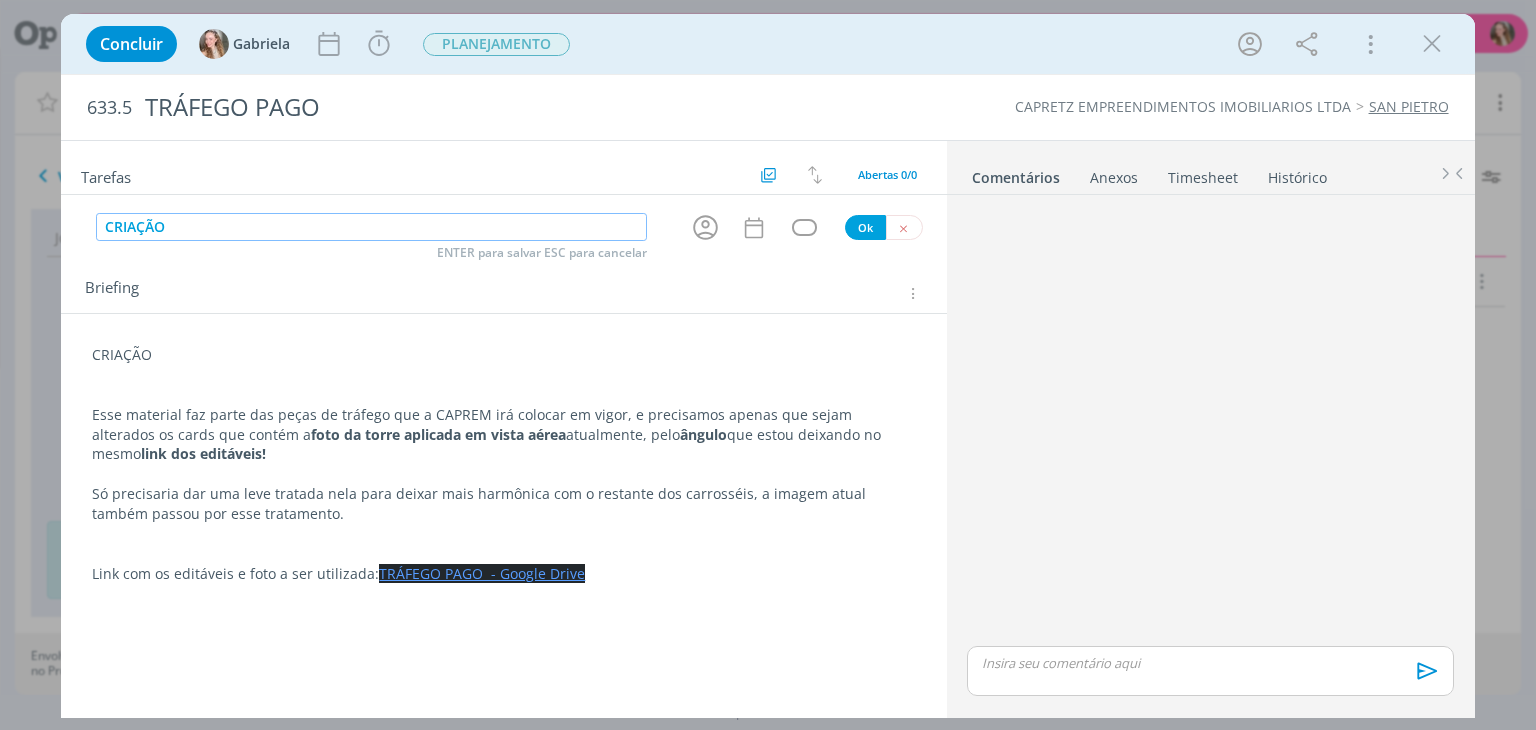 type on "CRIAÇÃO" 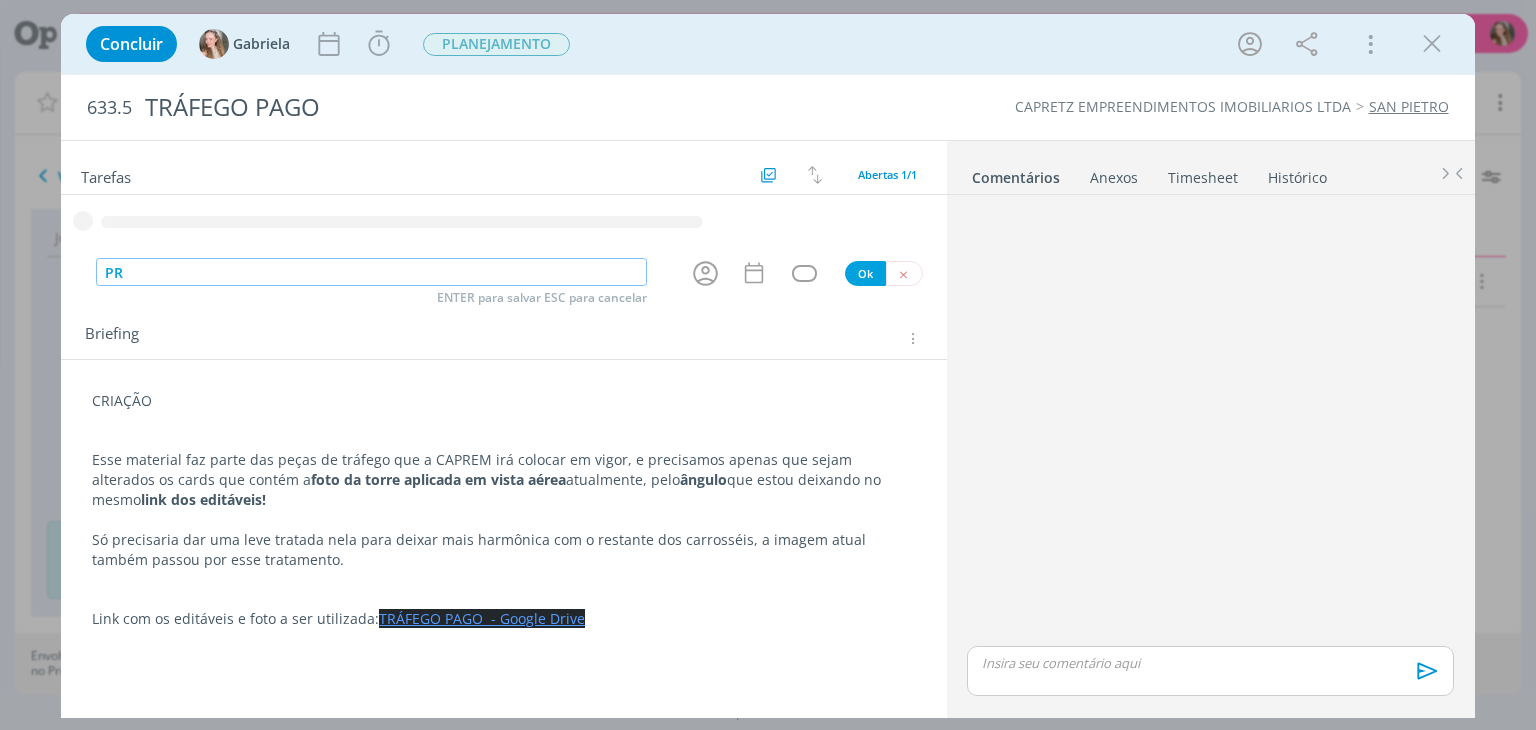 type on "P" 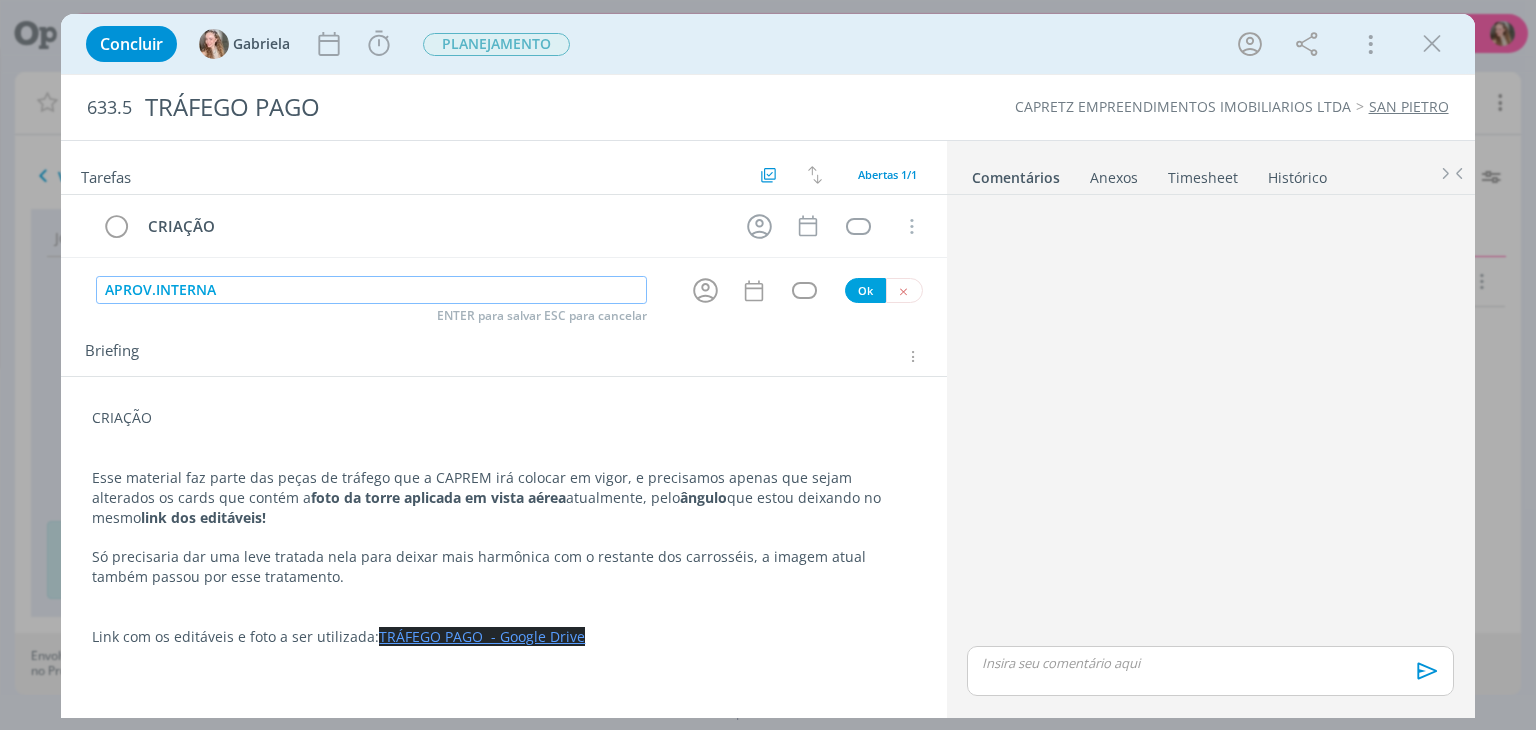 type on "APROV.INTERNA" 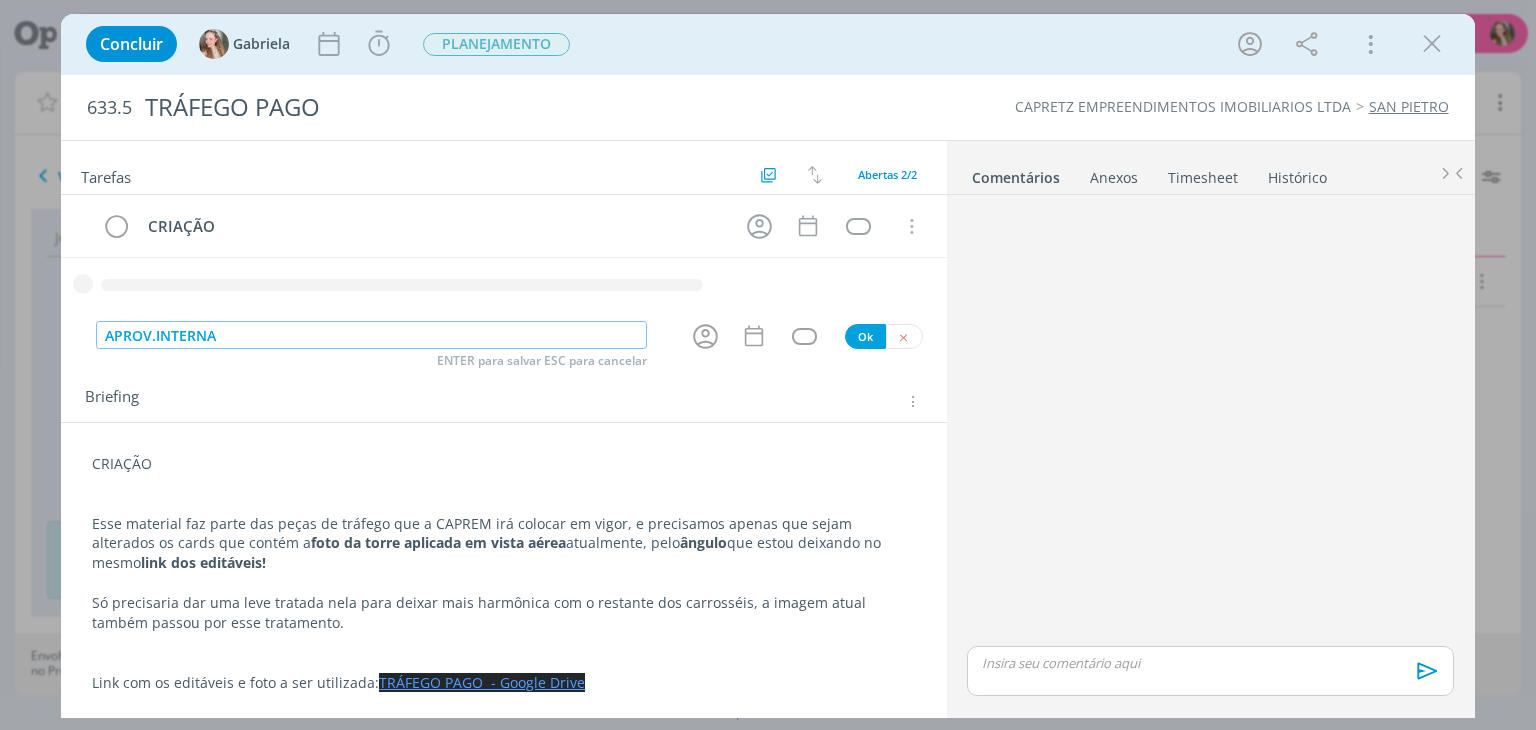 type 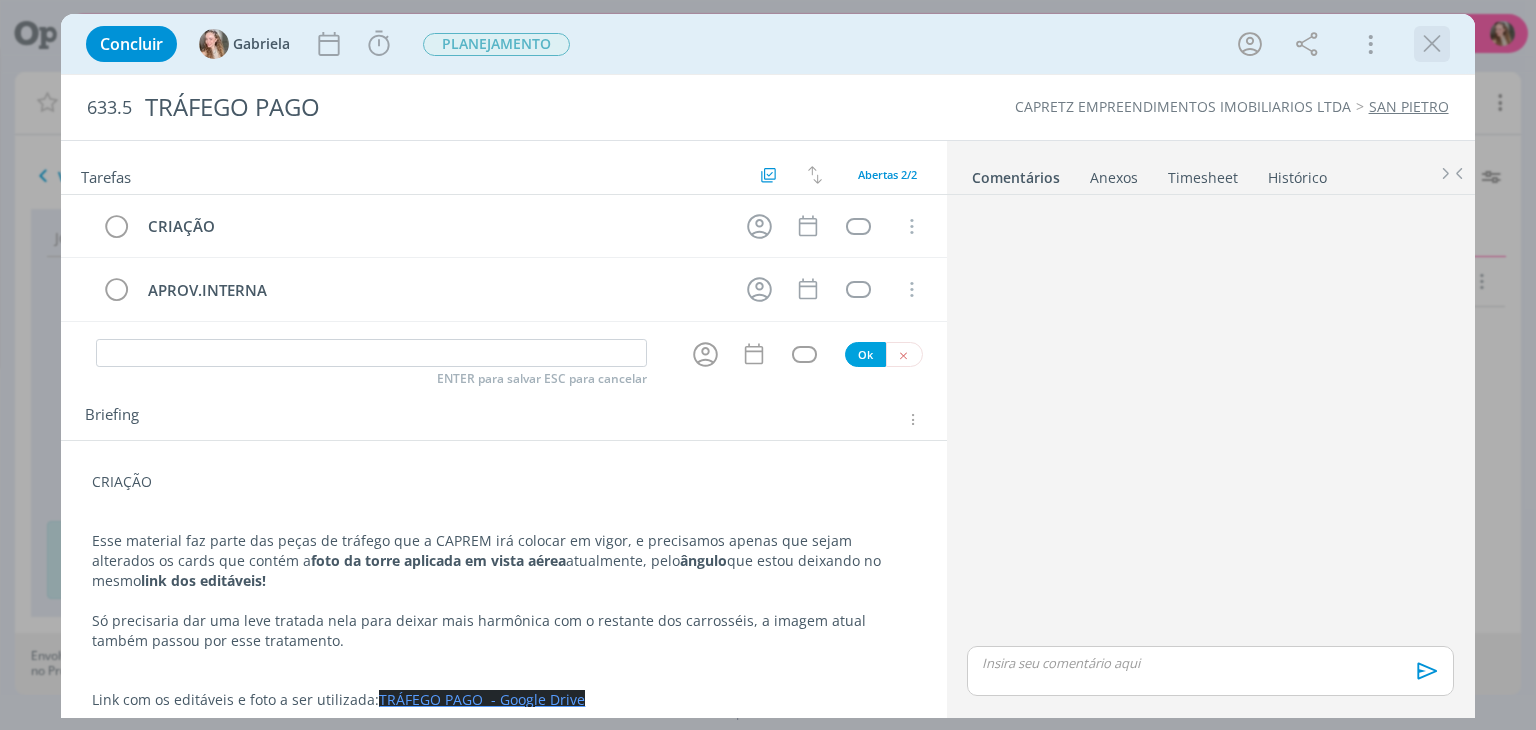 click at bounding box center (1432, 44) 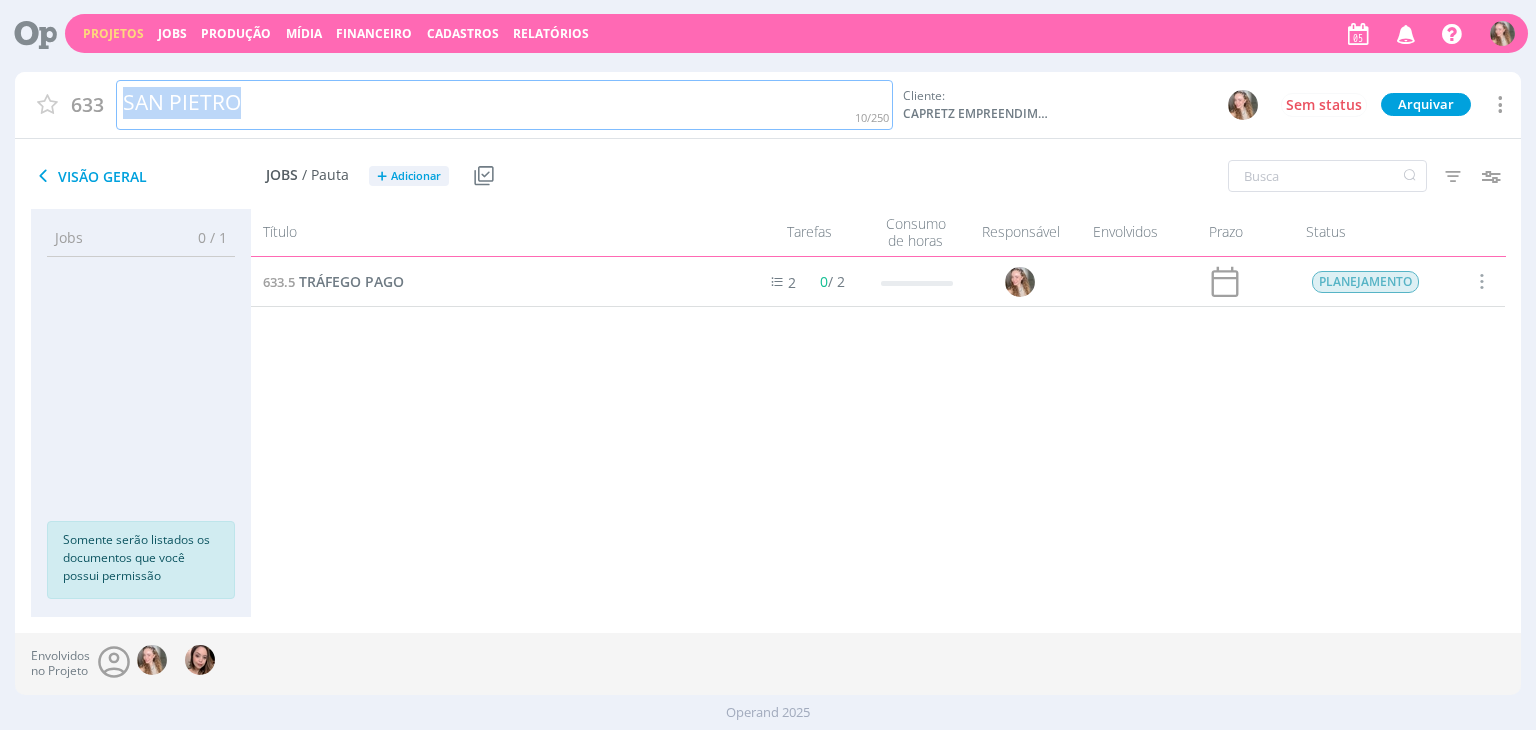 drag, startPoint x: 339, startPoint y: 97, endPoint x: 100, endPoint y: 96, distance: 239.00209 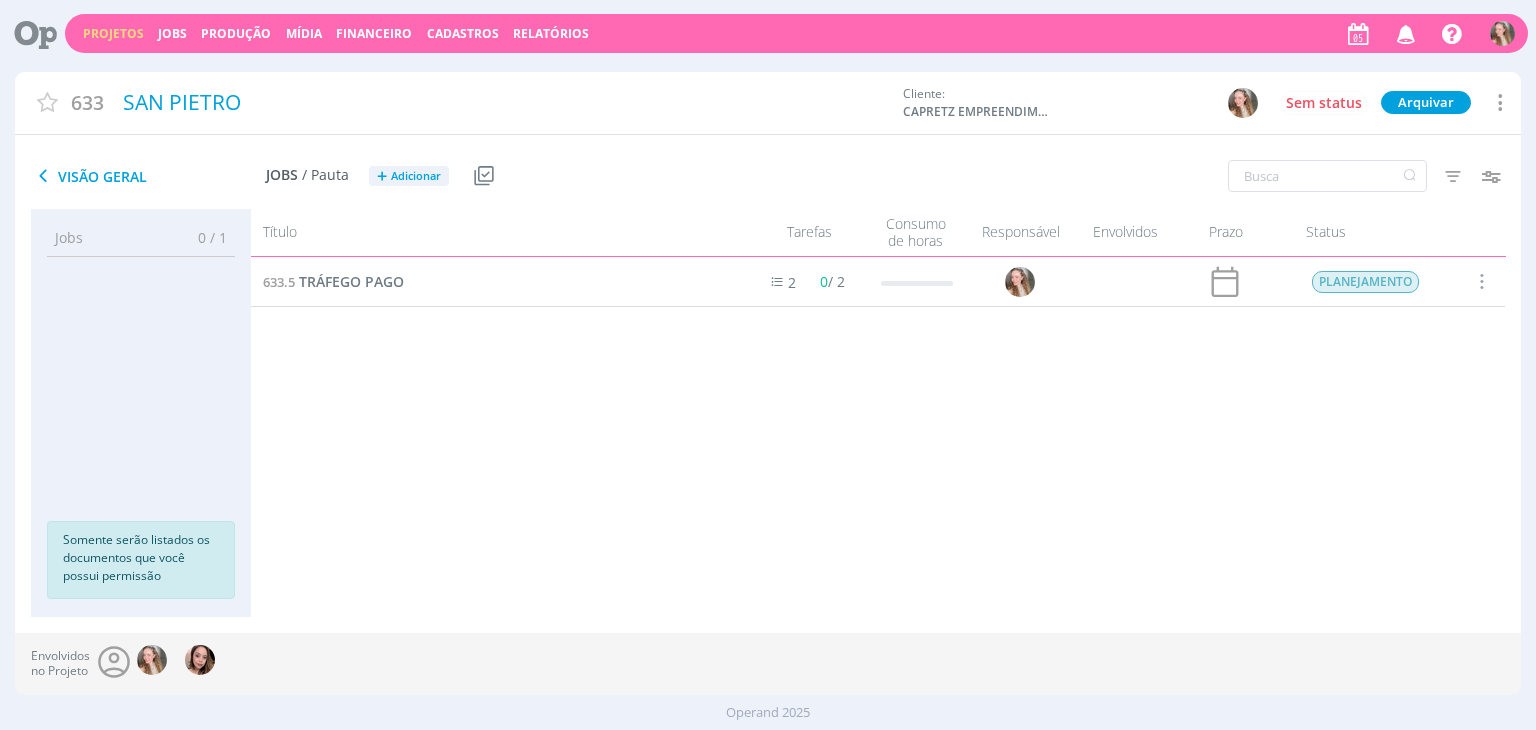 click on "633.1 BOLACHA DE CHOPP #2 2 0
/
2
+1 04/07 PLANEJAMENTO 633.3 ALTERAÇÃO OUTDOOR 3 0
/
3
+1 24/07 PLANEJAMENTO 633.2 [2 PEÇAS] FOLHETO A4 + MAPA DE VAGAS 5 0
/
5
+1 10/07 PLANEJAMENTO 633.5 TRÁFEGO PAGO 2 0
/
2
PLANEJAMENTO" at bounding box center [878, 417] 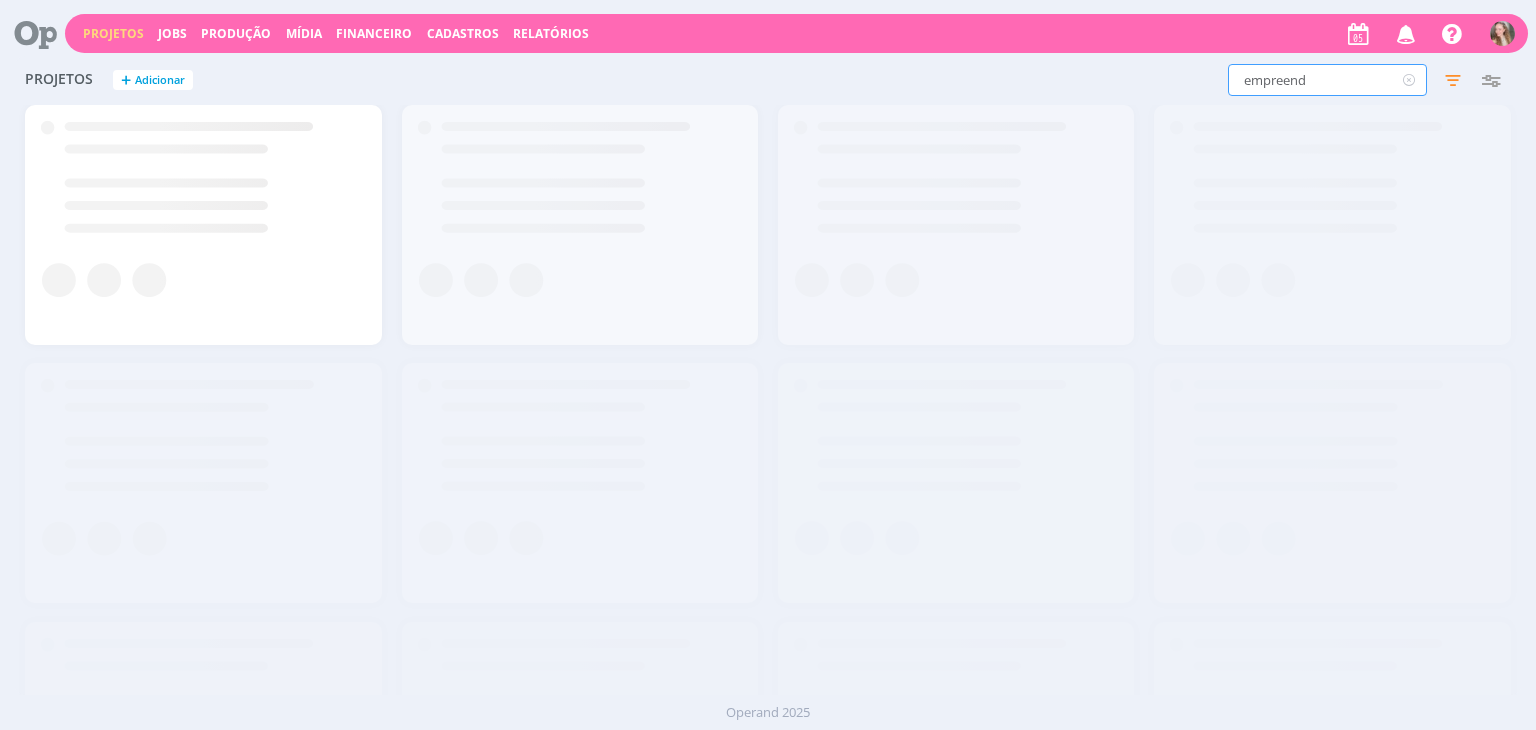 drag, startPoint x: 1312, startPoint y: 76, endPoint x: 1140, endPoint y: 65, distance: 172.35138 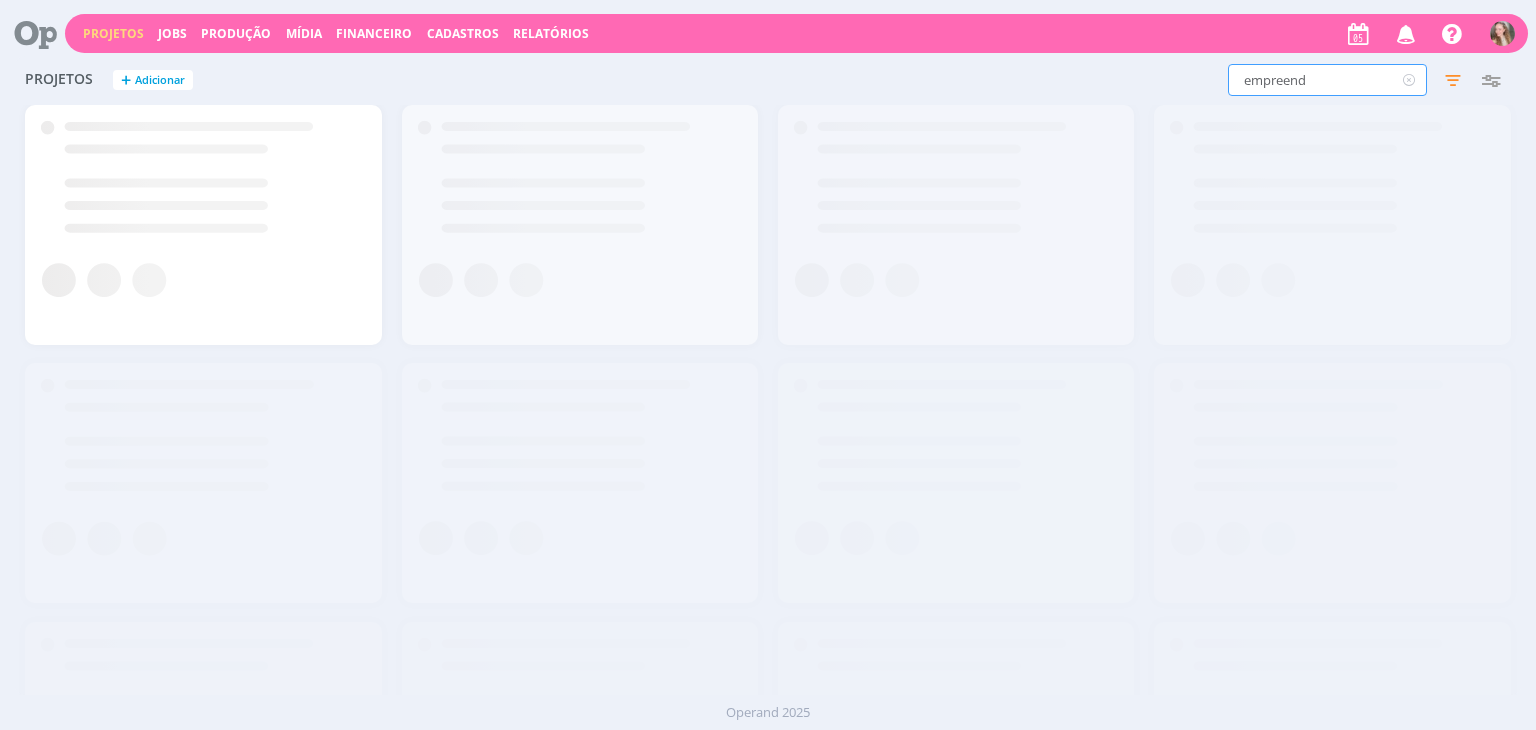 click on "empreend
Filtros
Filtrar
Limpar
empreend
Status
Clientes
3 selecionados
Data de criação
a
Situação dos projetos
Abertos
Arquivados
Cancelados
Visibilidade
Apenas ocultos
Responsável
Envolvidos
Configurar exibição
Ordenação
Ordenação padrão
Cliente
Data criação
Título
Número do projeto
Ordenação padrão
Mais configurações" at bounding box center [1238, 80] 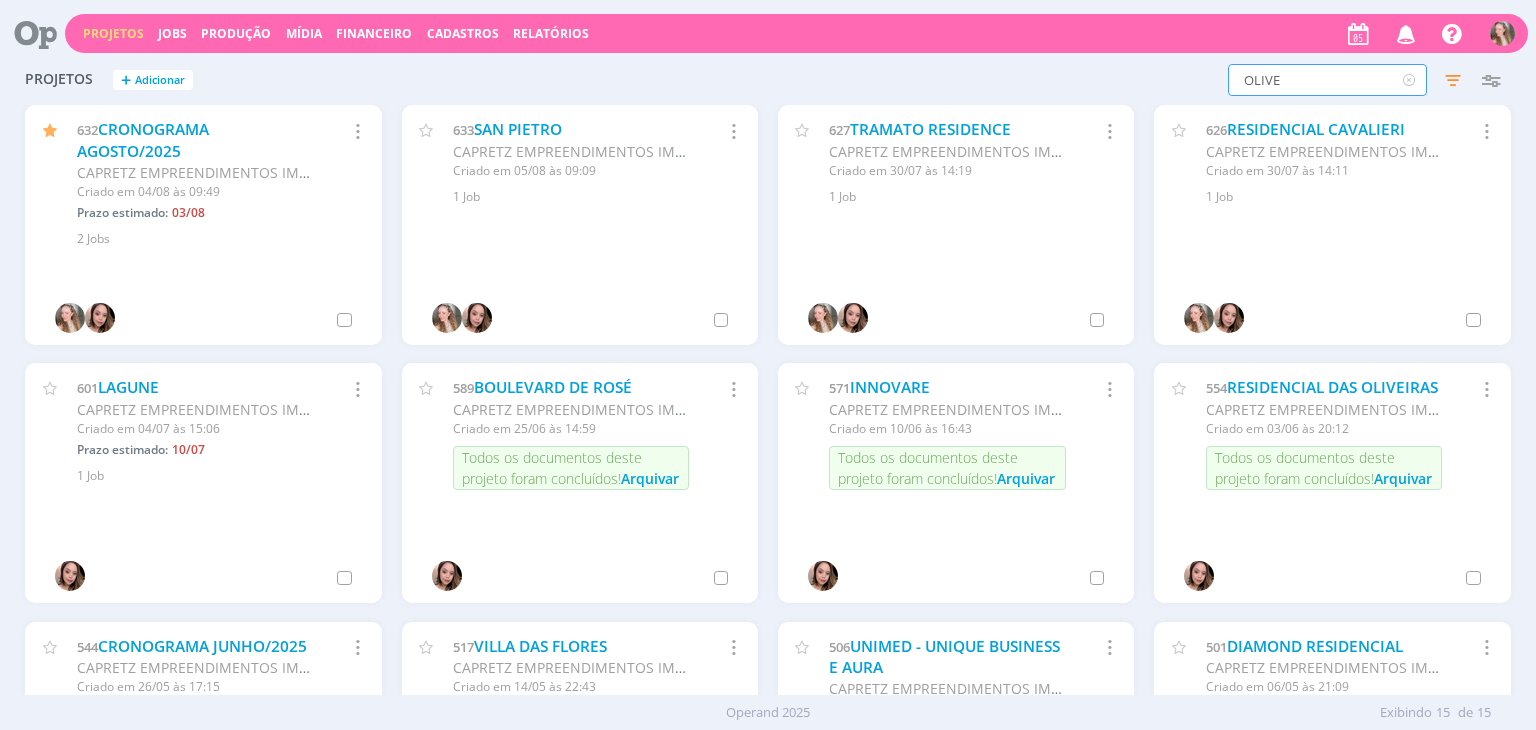 type on "OLIVE" 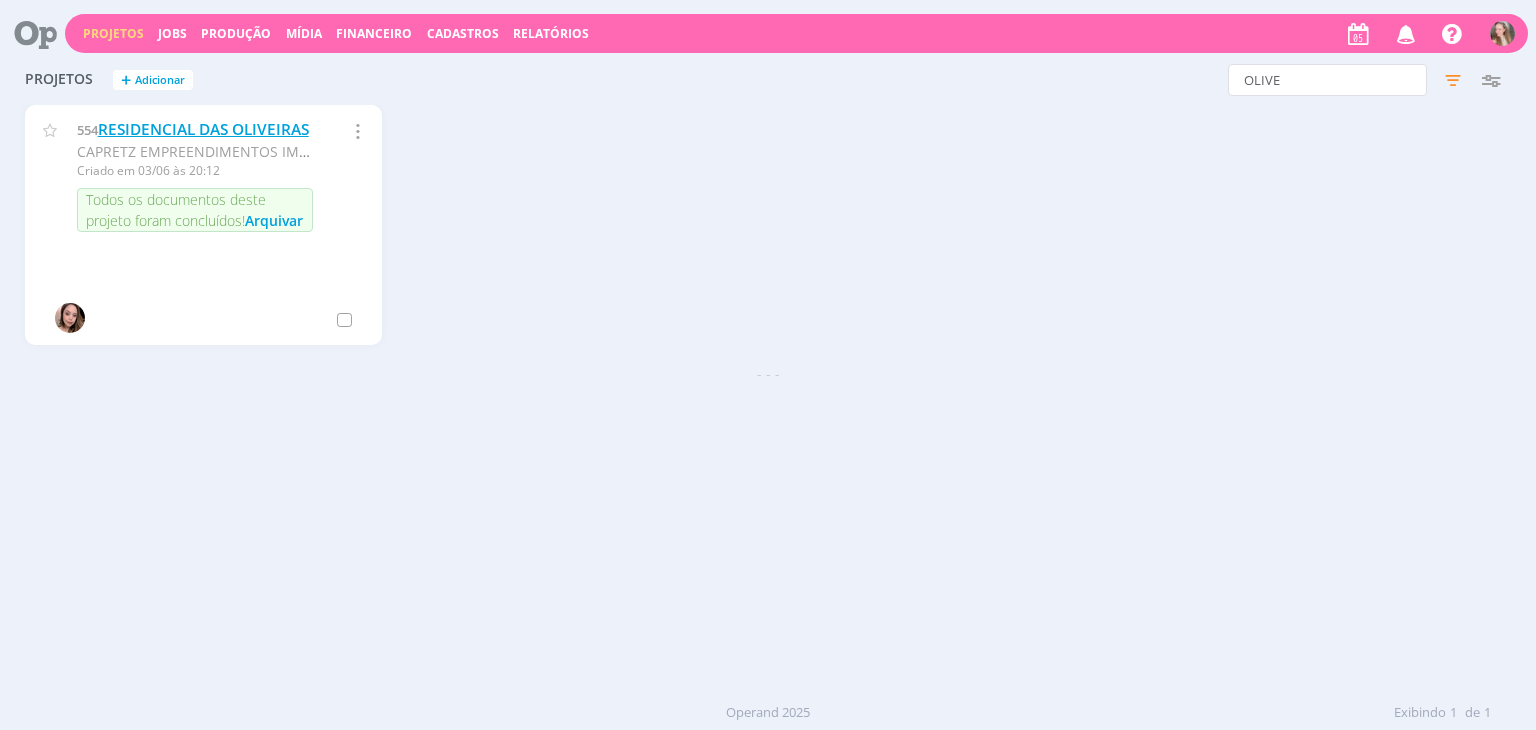 click on "RESIDENCIAL DAS OLIVEIRAS" at bounding box center [203, 129] 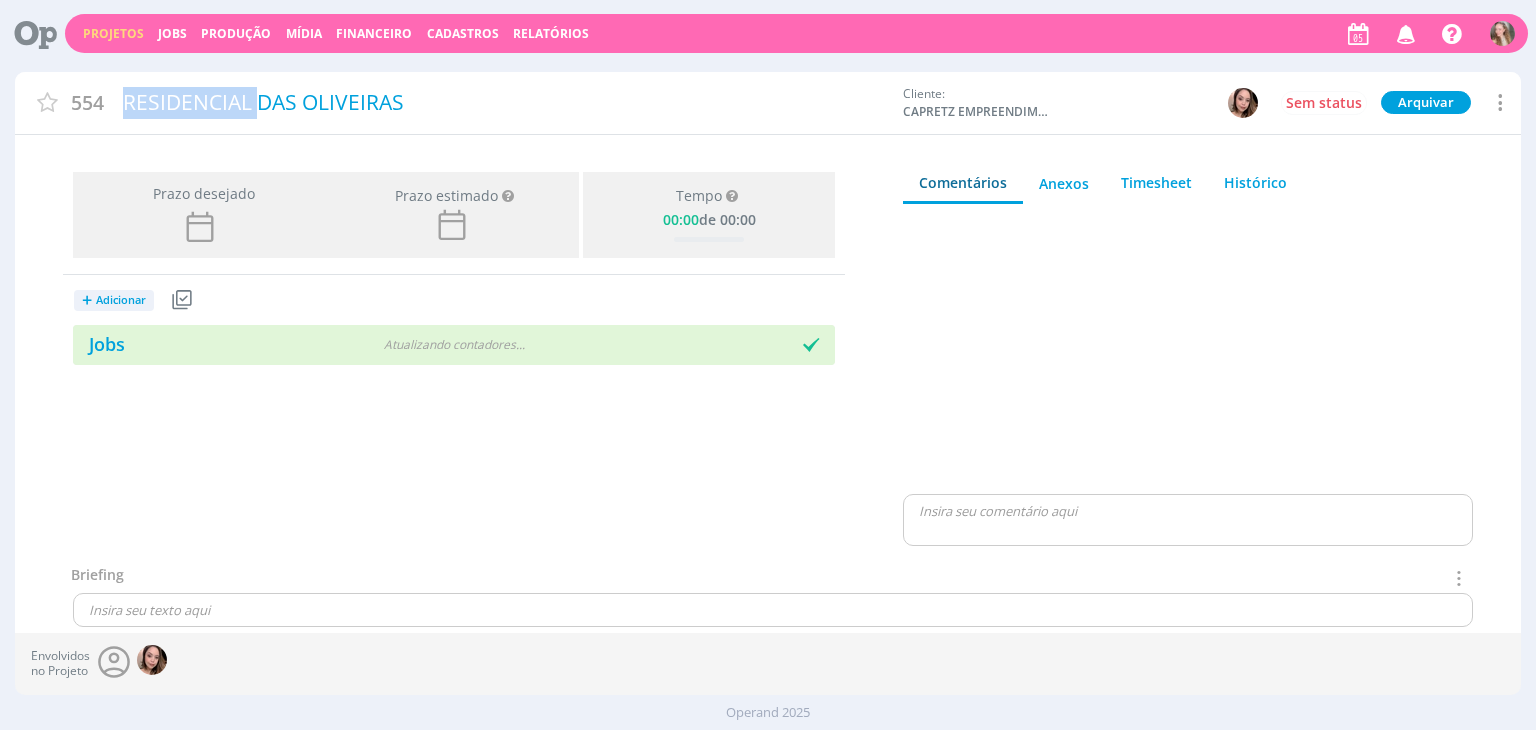 click on "Nº 554 RESIDENCIAL DAS OLIVEIRAS
Cliente:  CAPRETZ EMPREENDIMENTOS IMOBILIARIOS LTDA
Sem status
Arquivar
Arquivar
Cancelar
Duplicar
Exportar simples
Exportar detalhado" at bounding box center (767, 103) 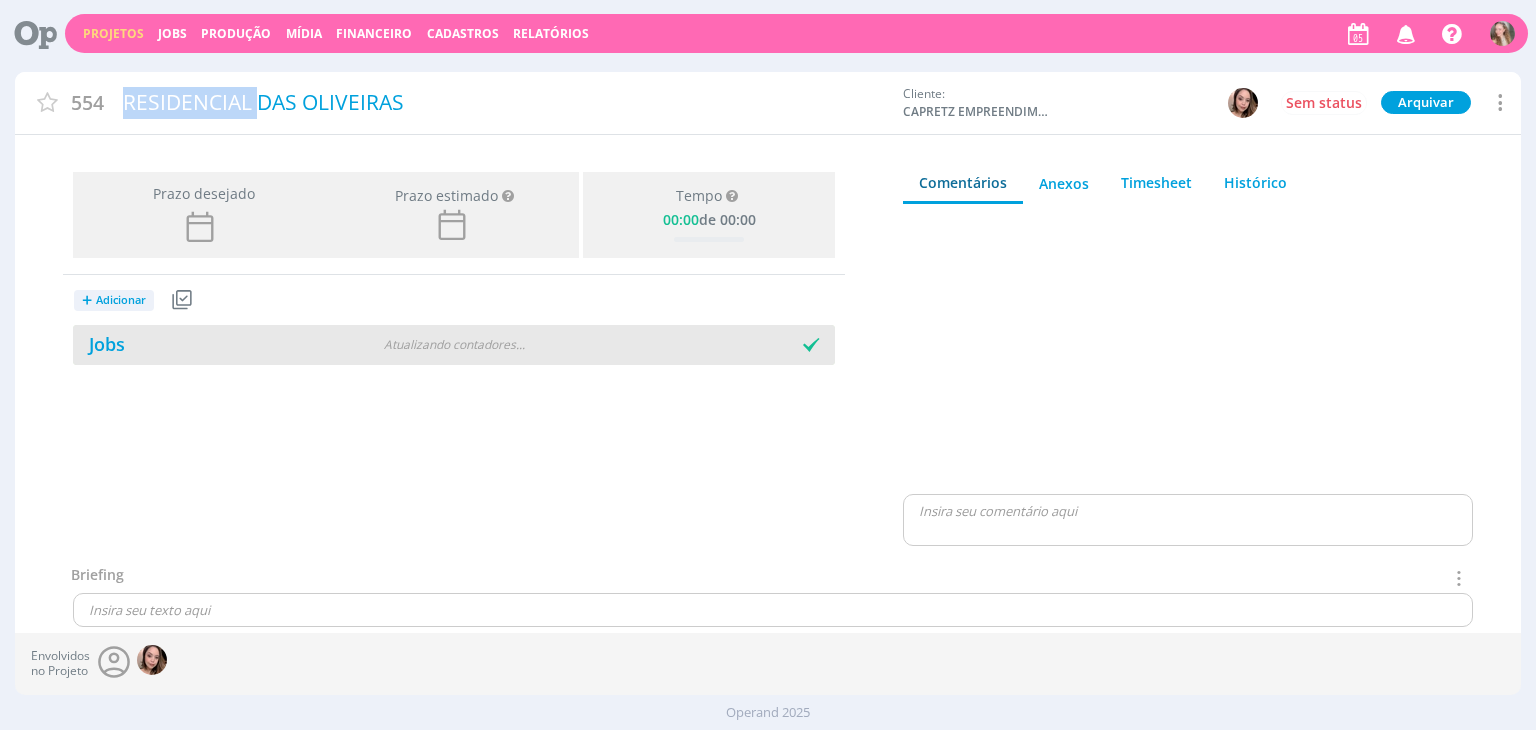 click on "Jobs" at bounding box center (202, 344) 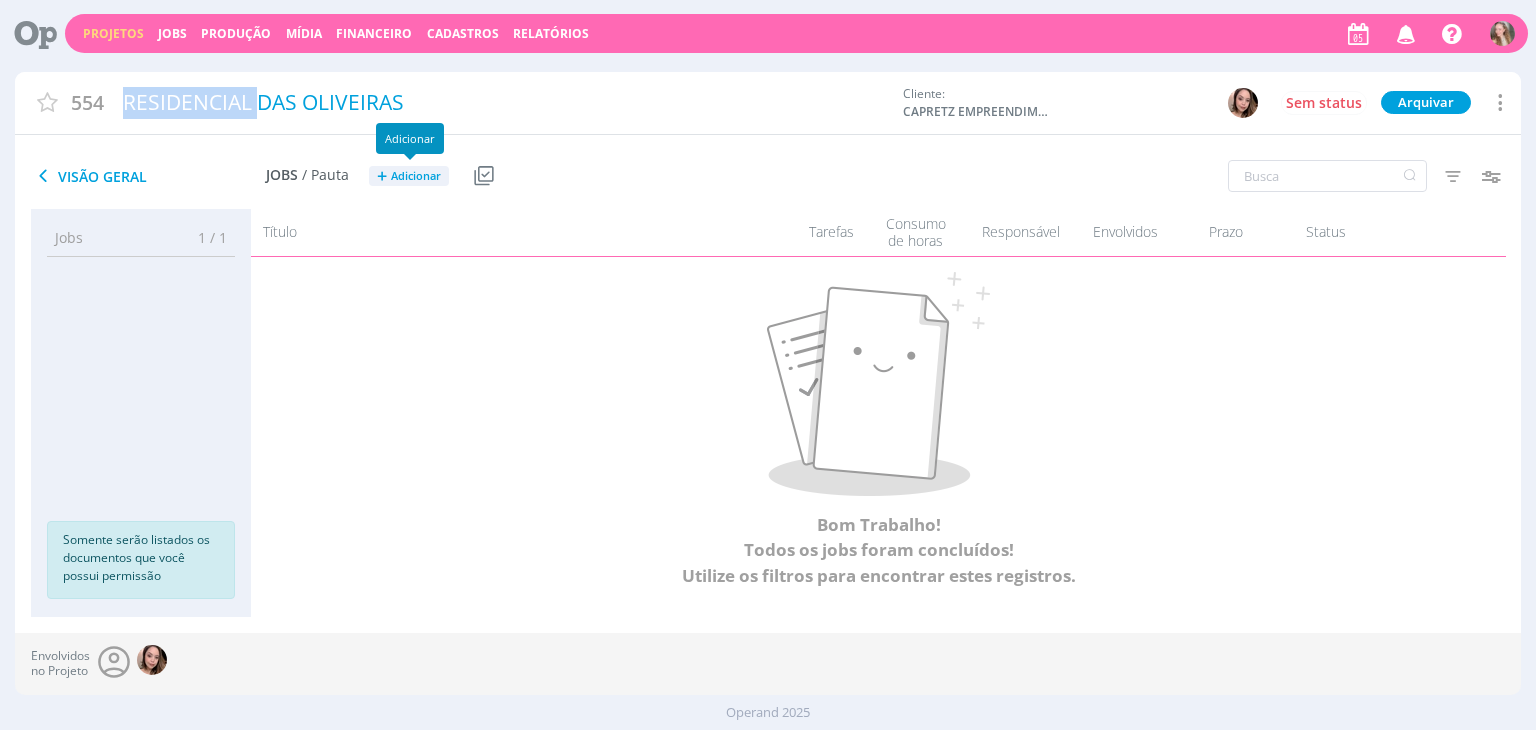 click on "Adicionar" at bounding box center [416, 176] 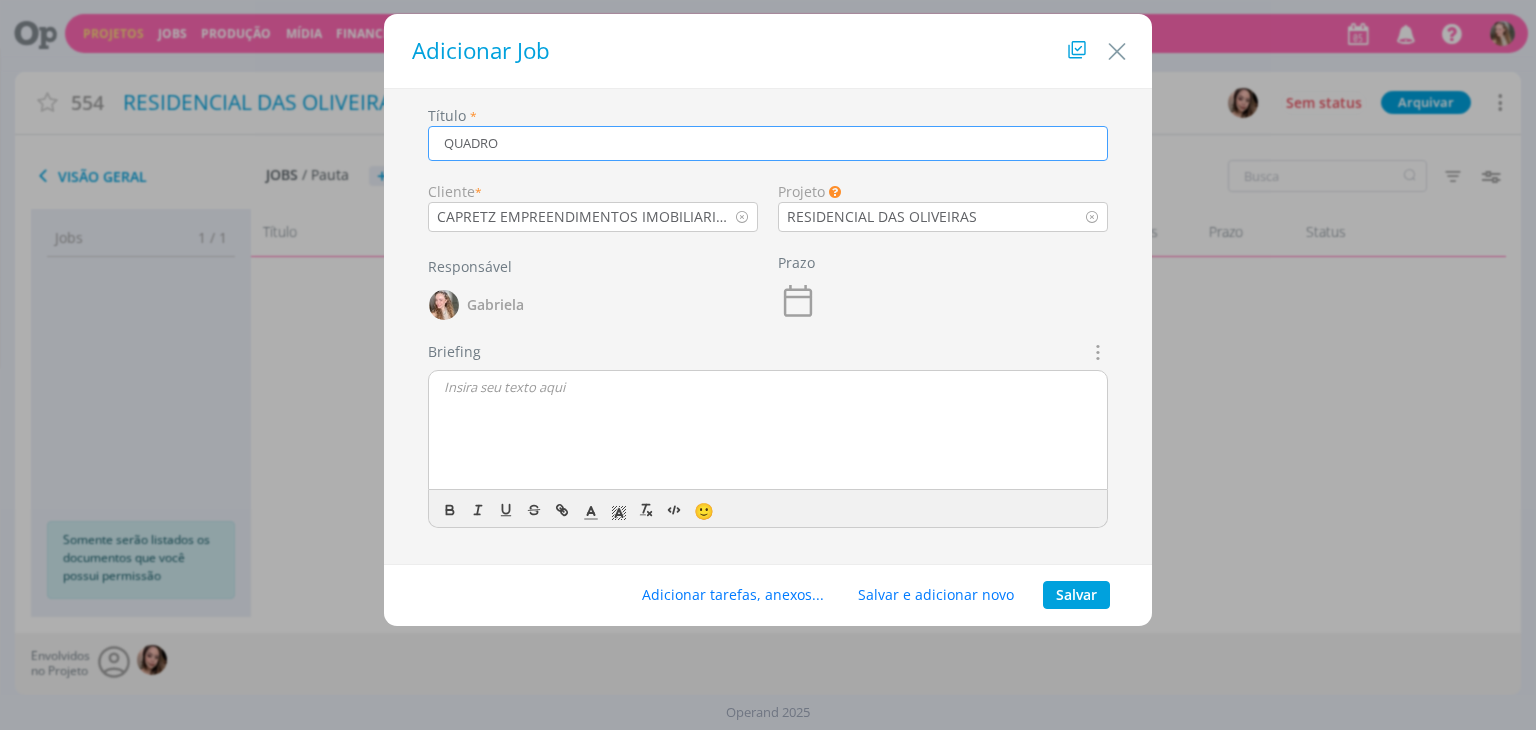 type on "QUADRO" 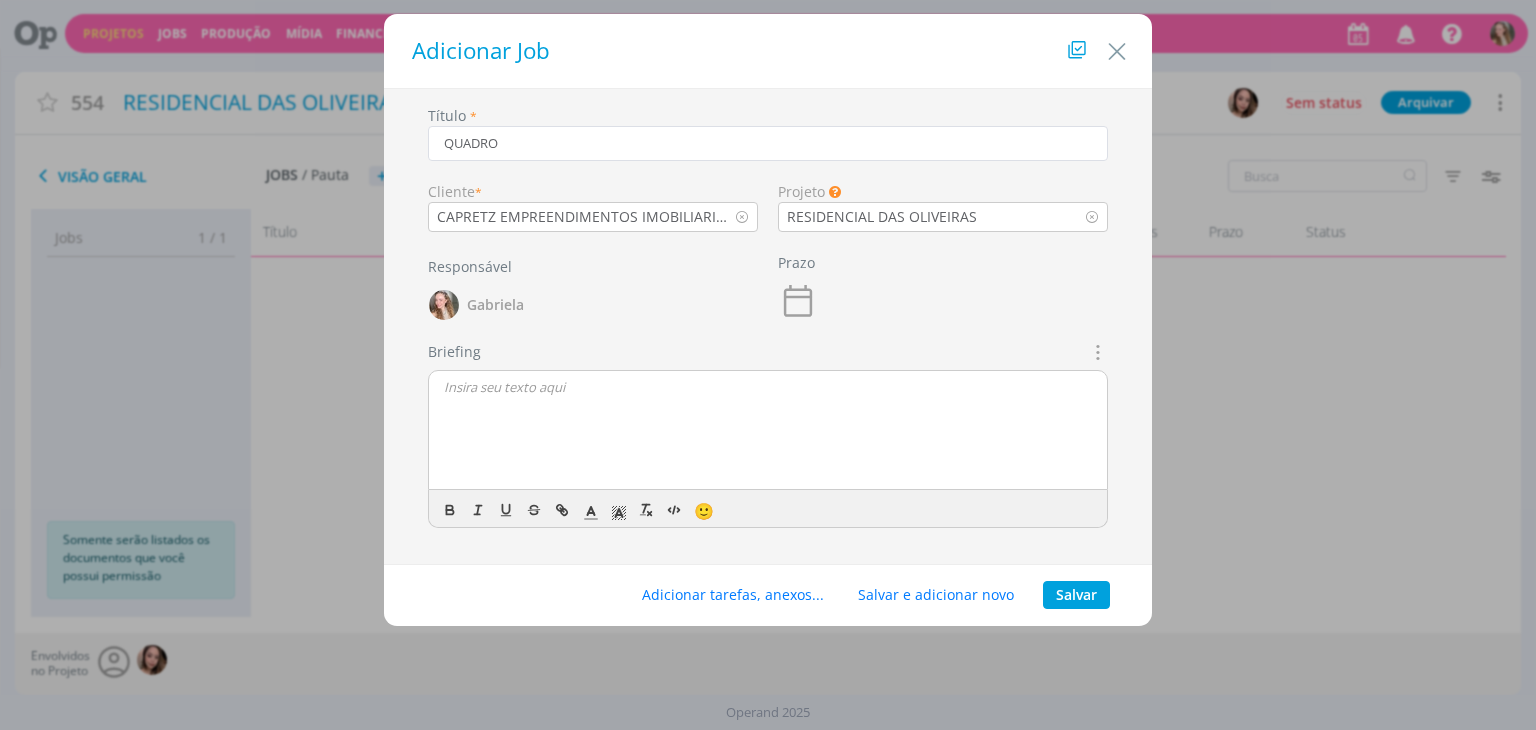 click at bounding box center [768, 431] 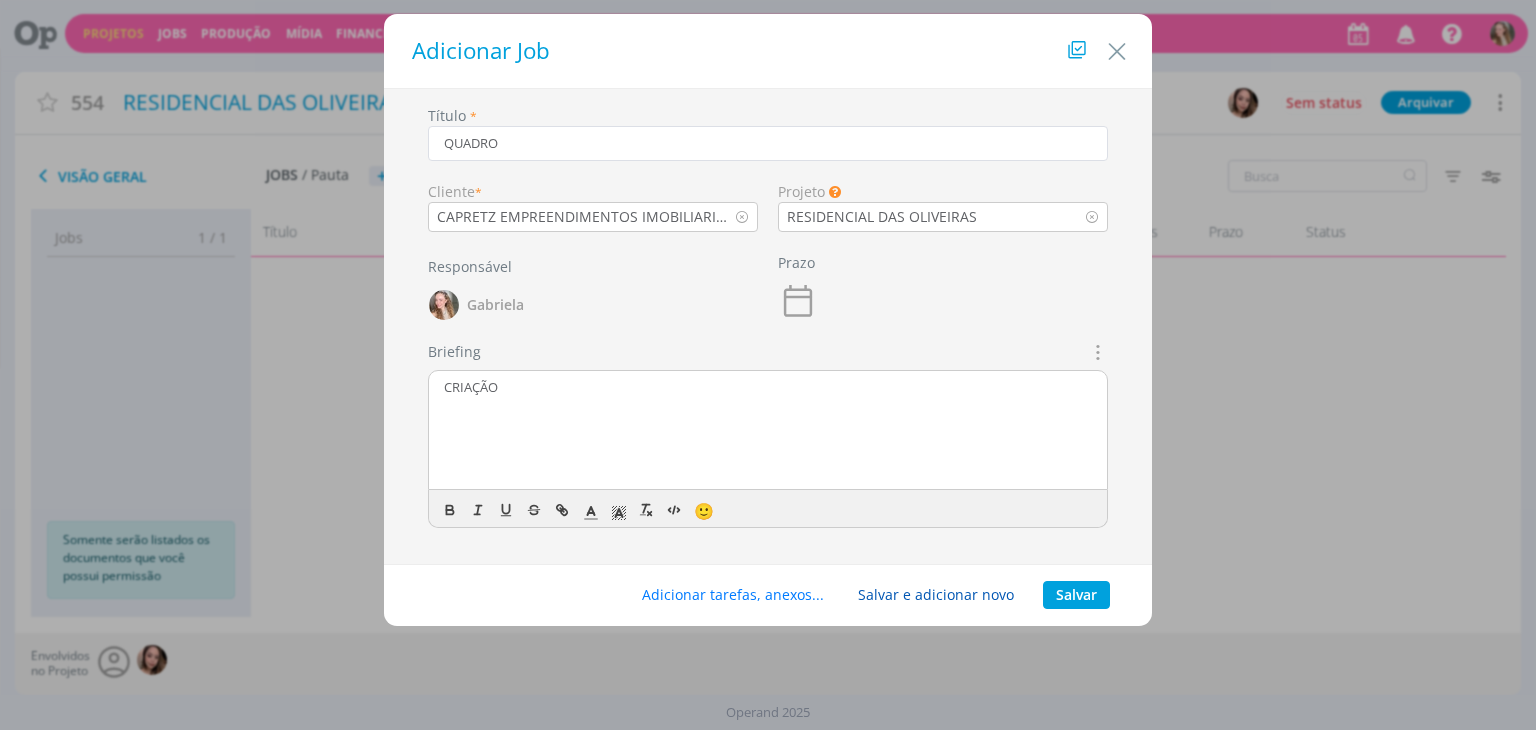 click on "Salvar e adicionar novo" at bounding box center (936, 595) 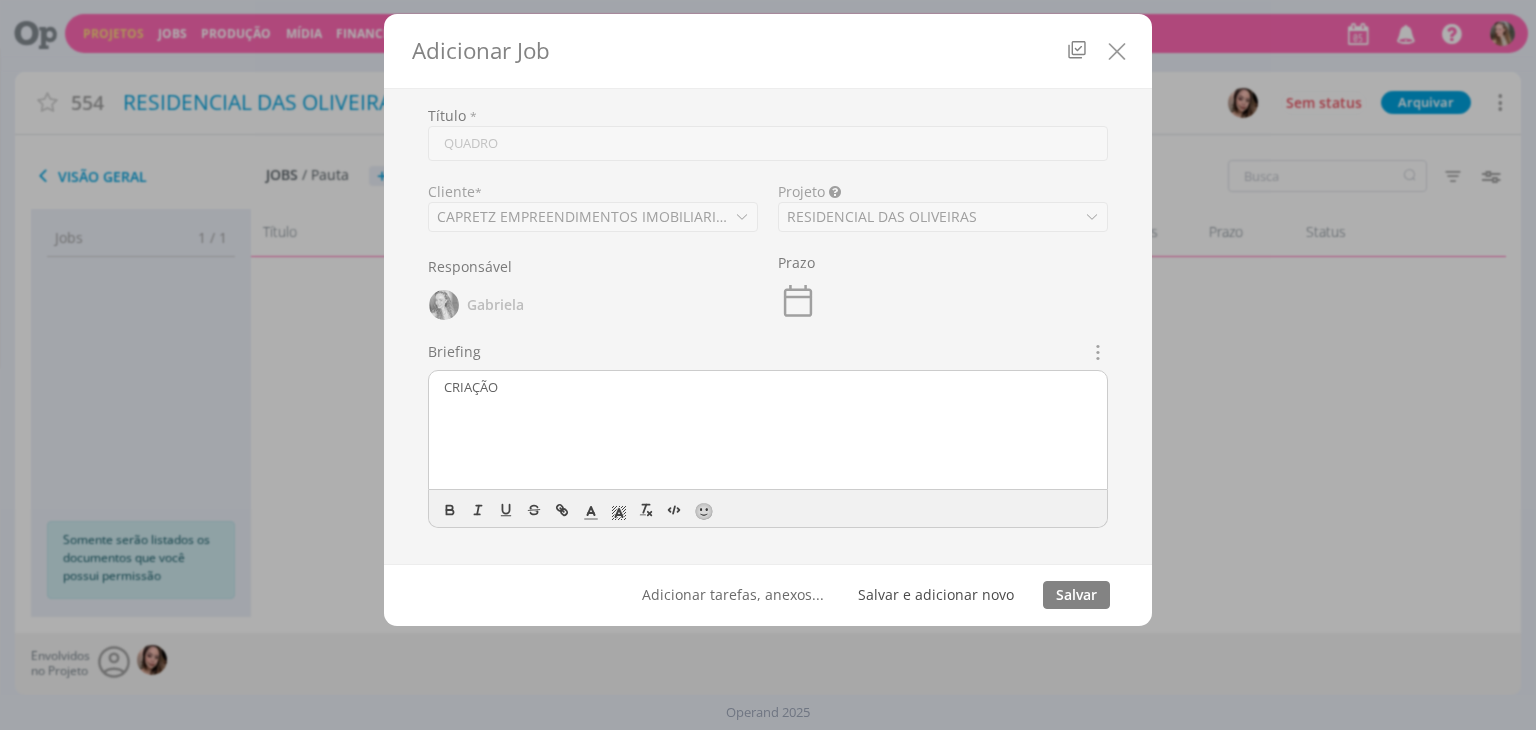 type 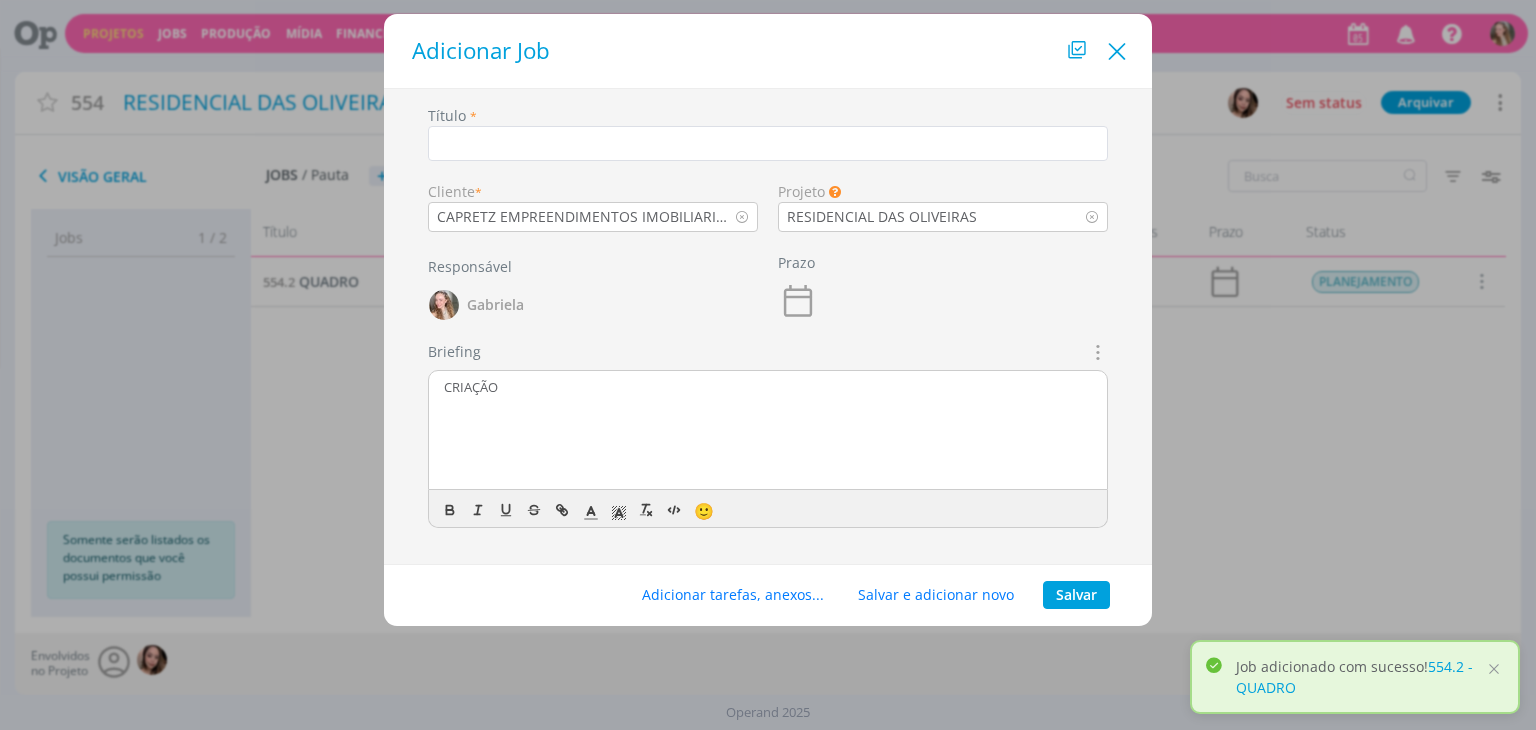 click at bounding box center (1117, 52) 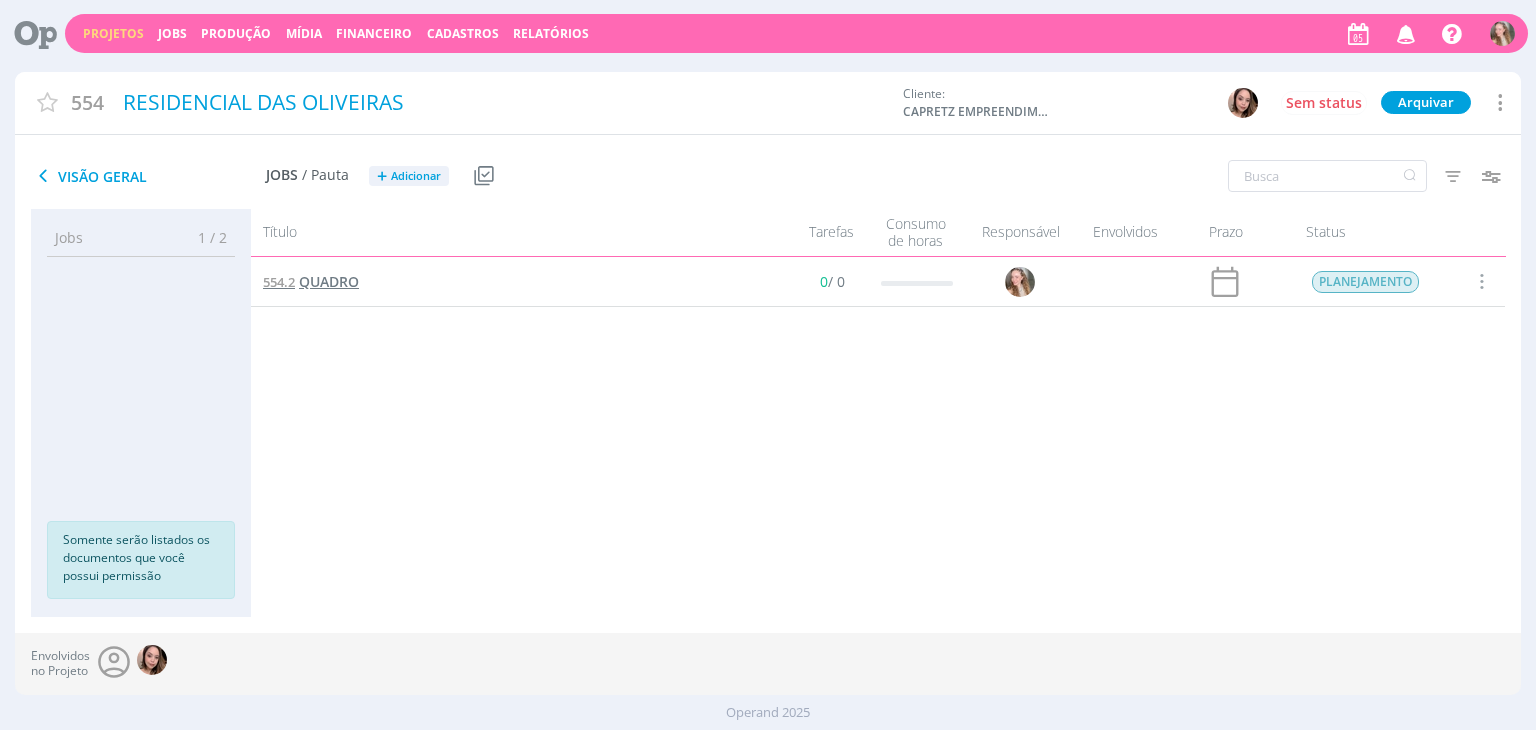click on "QUADRO" at bounding box center (329, 281) 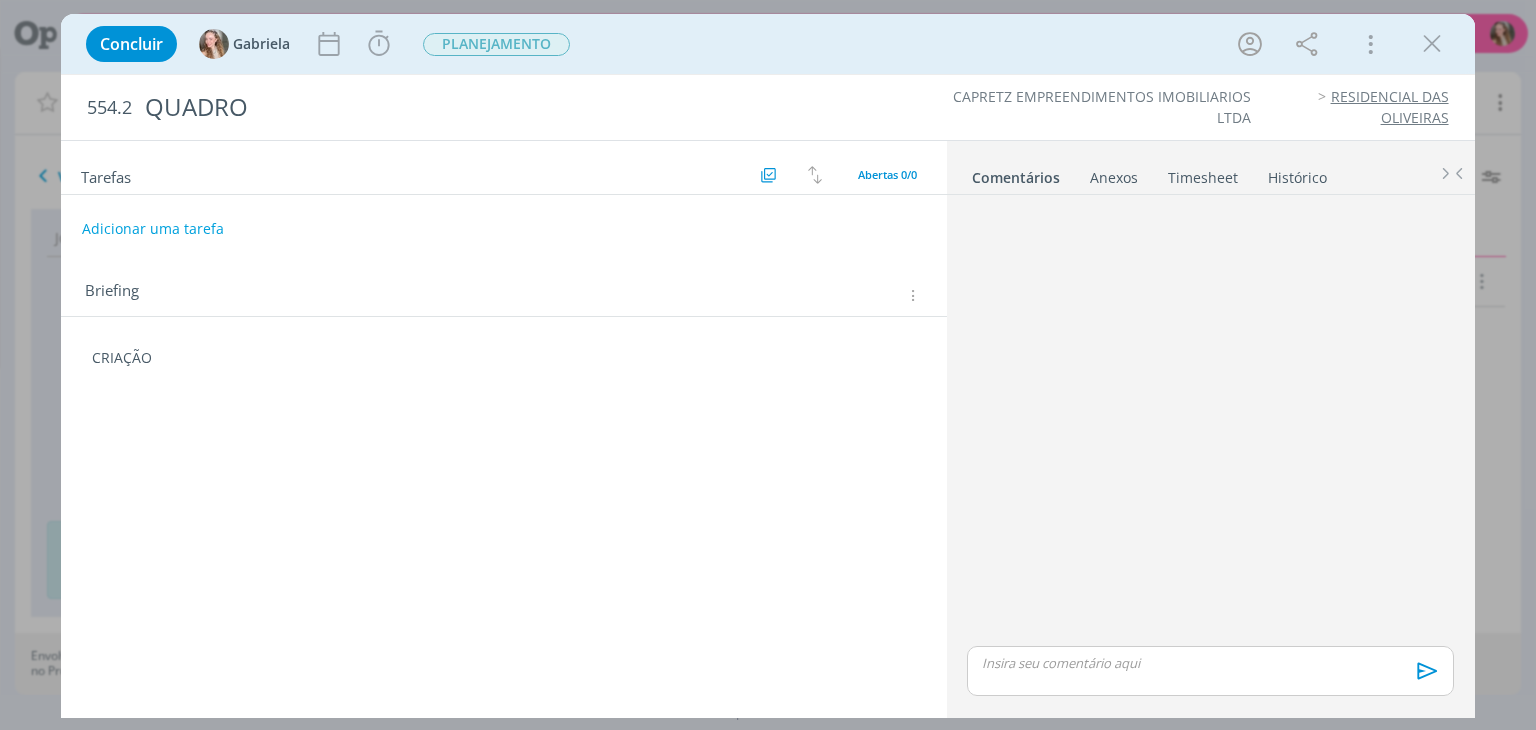 click at bounding box center [503, 378] 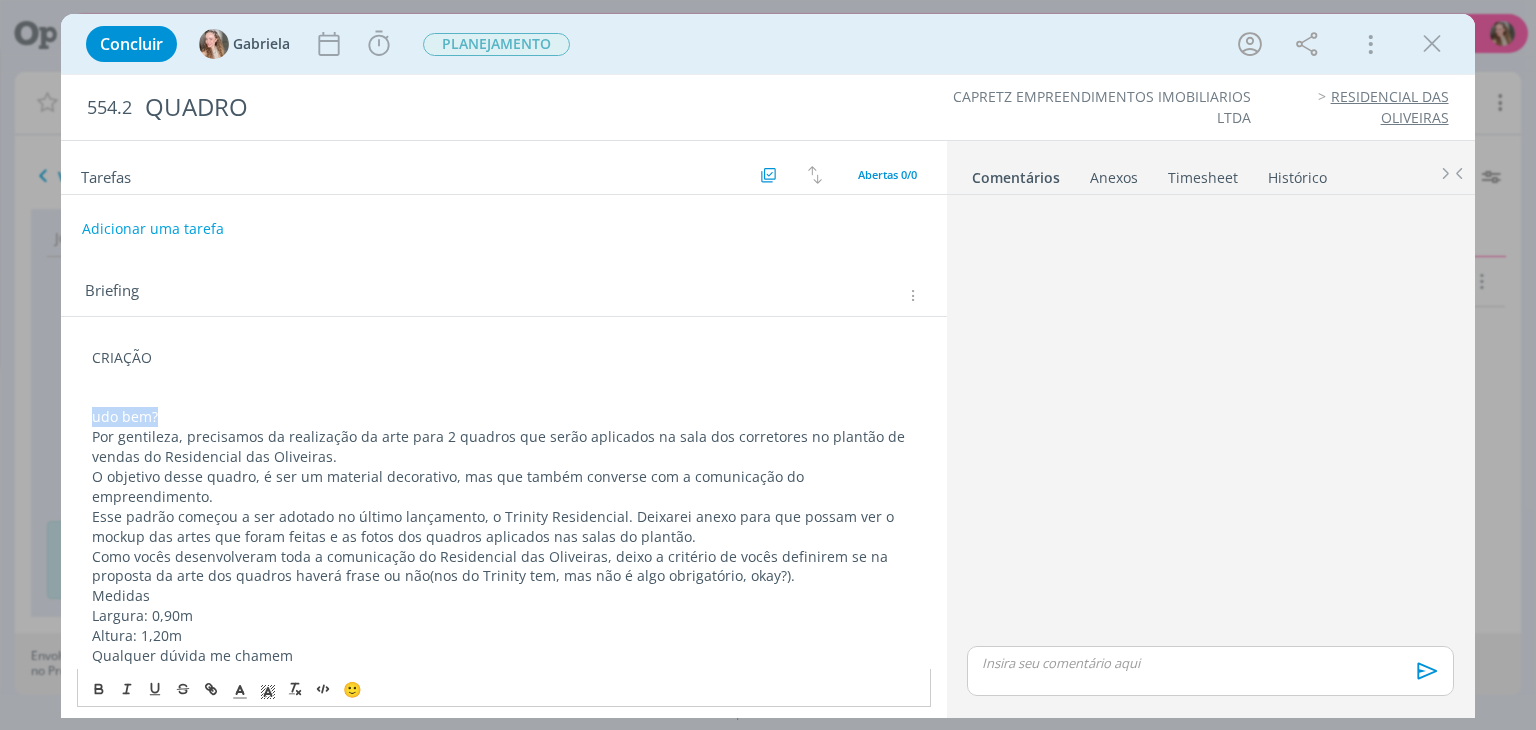 drag, startPoint x: 214, startPoint y: 424, endPoint x: 87, endPoint y: 410, distance: 127.769325 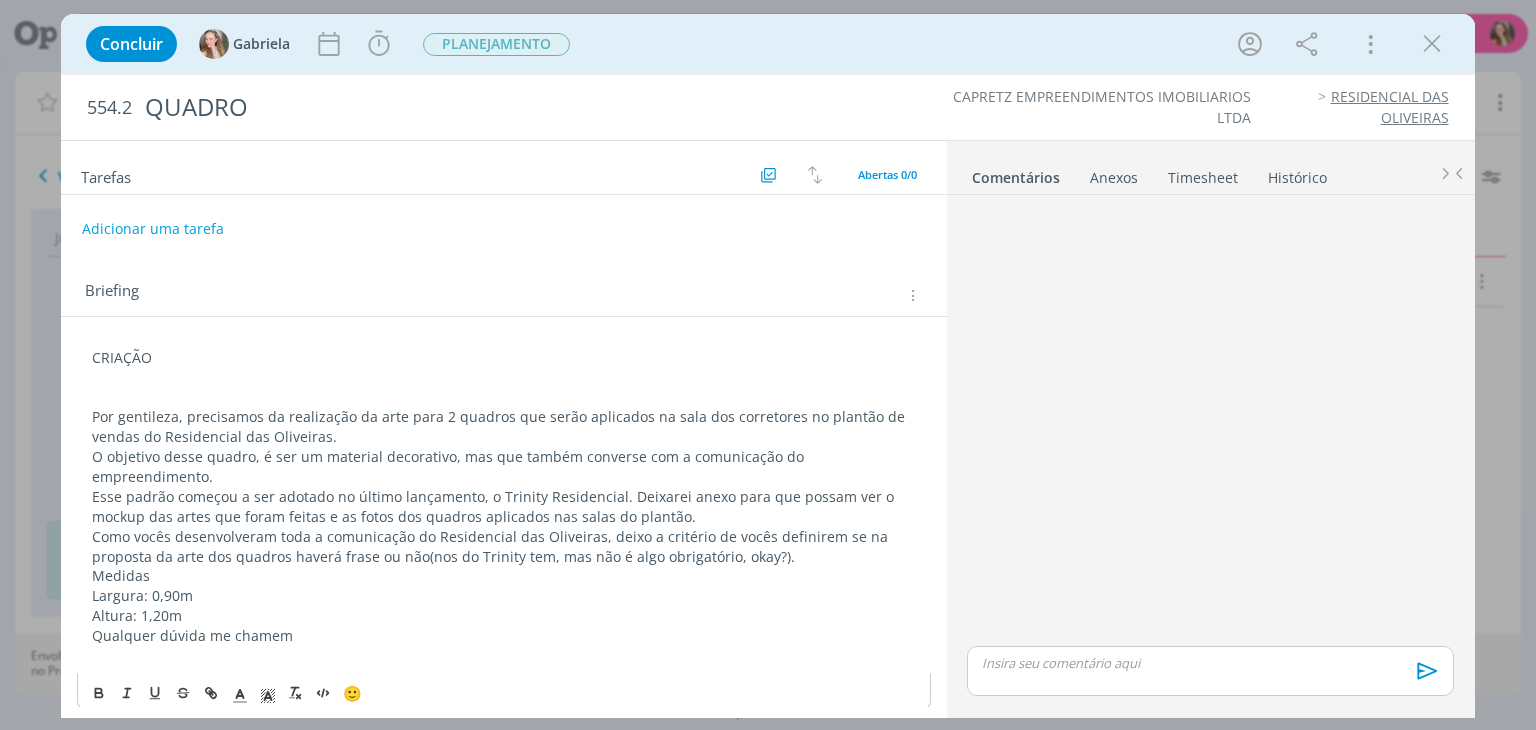type 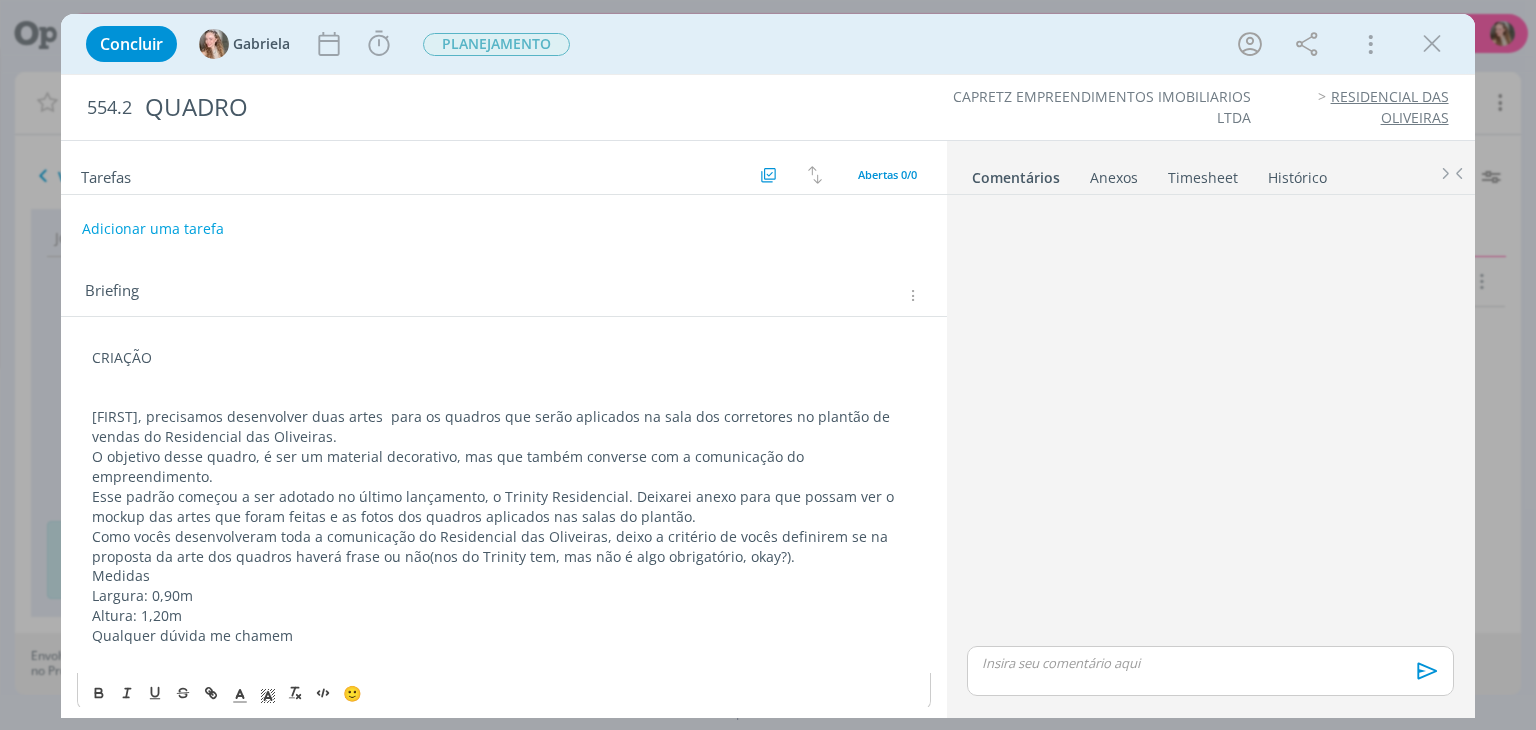click on "[FIRST], precisamos desenvolver duas artes  para os quadros que serão aplicados na sala dos corretores no plantão de vendas do Residencial das Oliveiras." at bounding box center [503, 427] 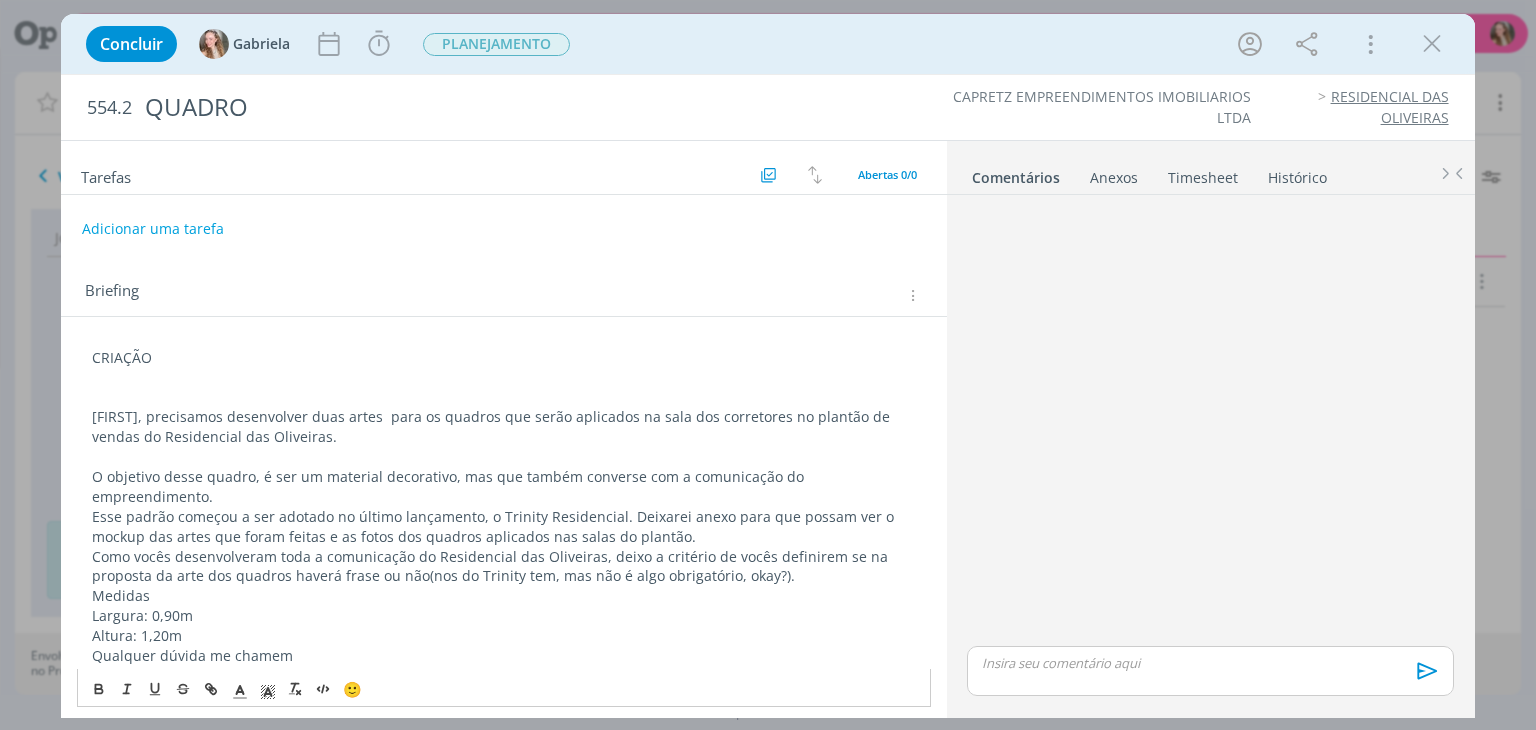 click on "CRIAÇÃO [FIRST], precisamos desenvolver duas artes  para os quadros que serão aplicados na sala dos corretores no plantão de vendas do Residencial das Oliveiras. O objetivo desse quadro, é ser um material decorativo, mas que também converse com a comunicação do empreendimento. Esse padrão começou a ser adotado no último lançamento, o Trinity Residencial. Deixarei anexo para que possam ver o mockup das artes que foram feitas e as fotos dos quadros aplicados nas salas do plantão. Como vocês desenvolveram toda a comunicação do Residencial das Oliveiras, deixo a critério de vocês definirem se na proposta da arte dos quadros haverá frase ou não(nos do Trinity tem, mas não é algo obrigatório, okay?). Medidas Largura: 0,90m Altura: 1,20m Qualquer dúvida me chamem" at bounding box center [503, 517] 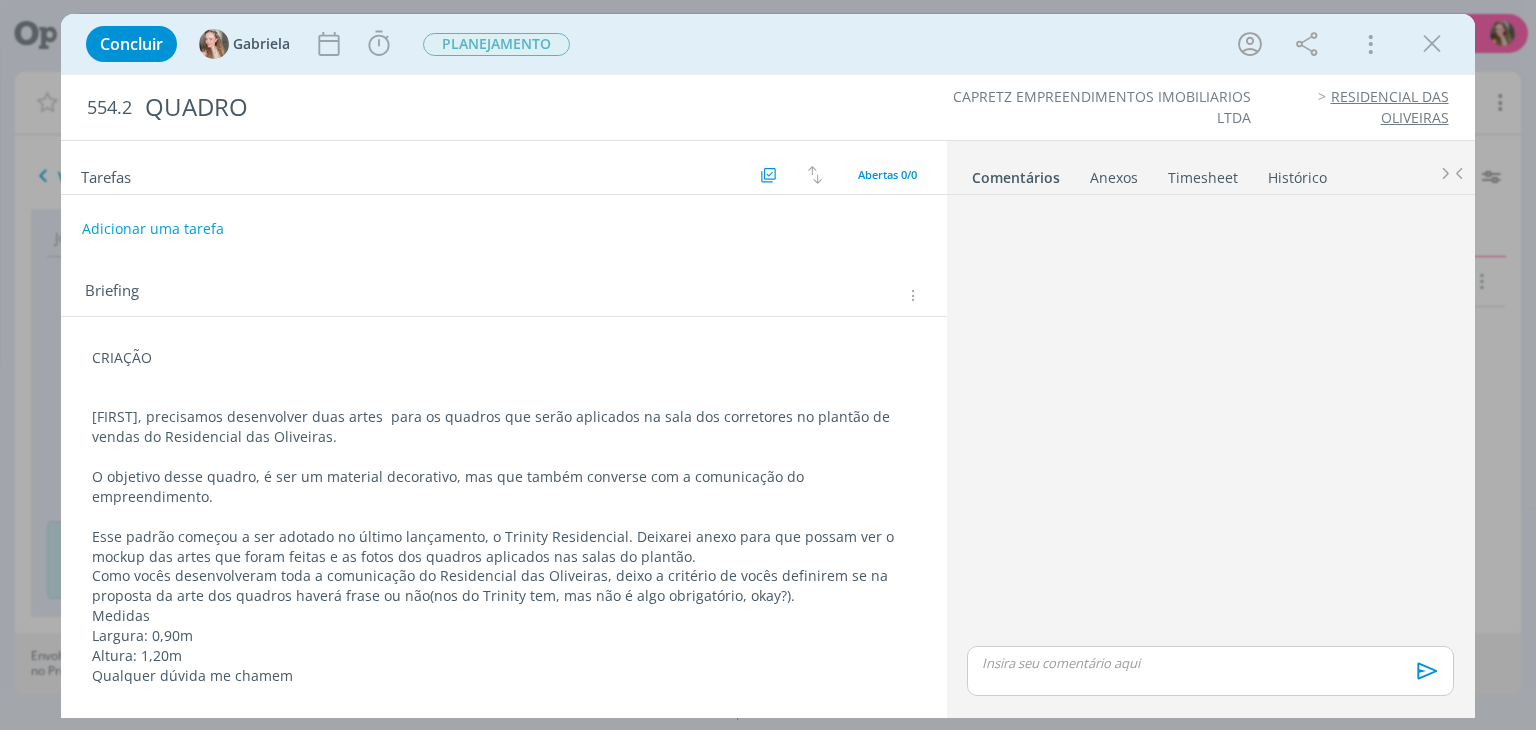click on "Anexos
0" at bounding box center (1114, 178) 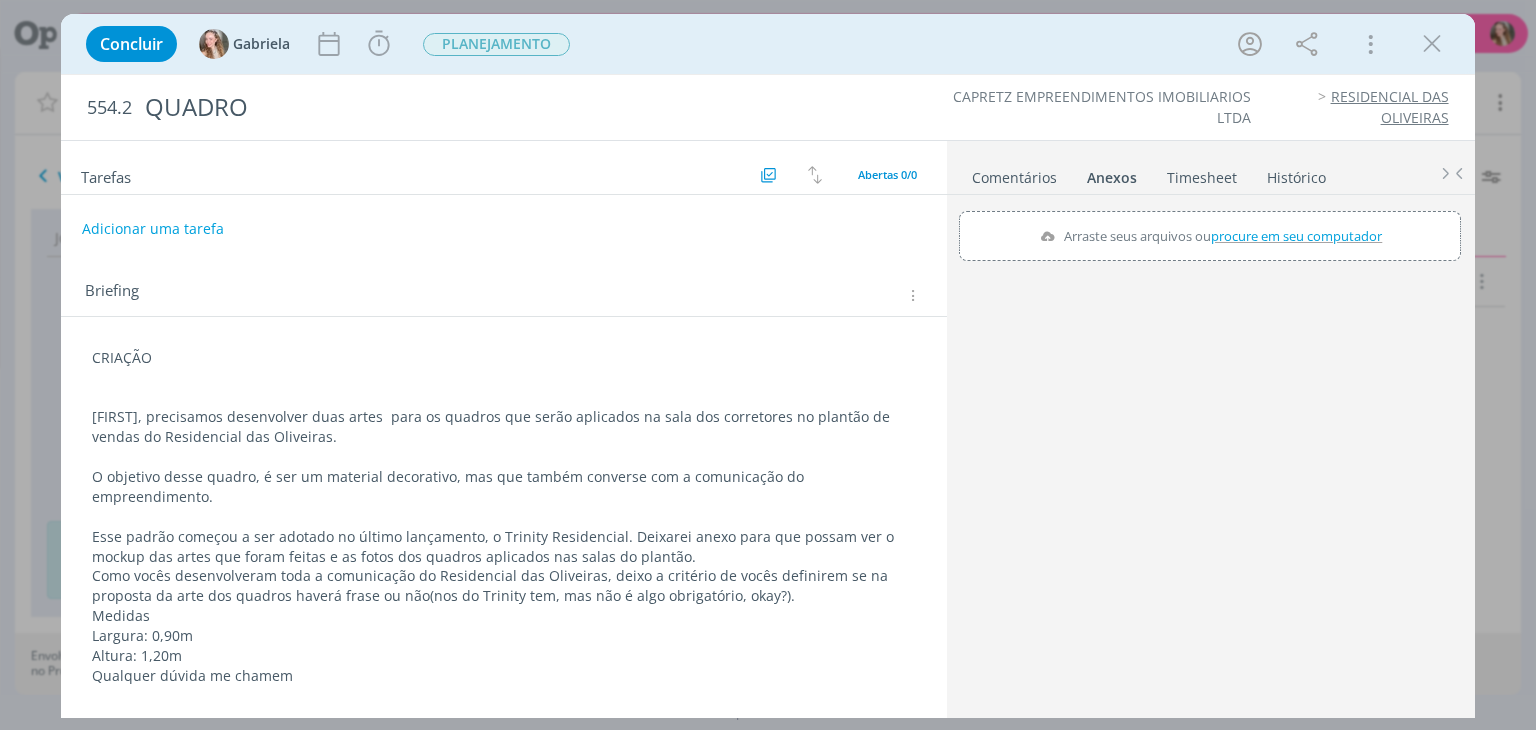 click on "procure em seu computador" at bounding box center [1297, 236] 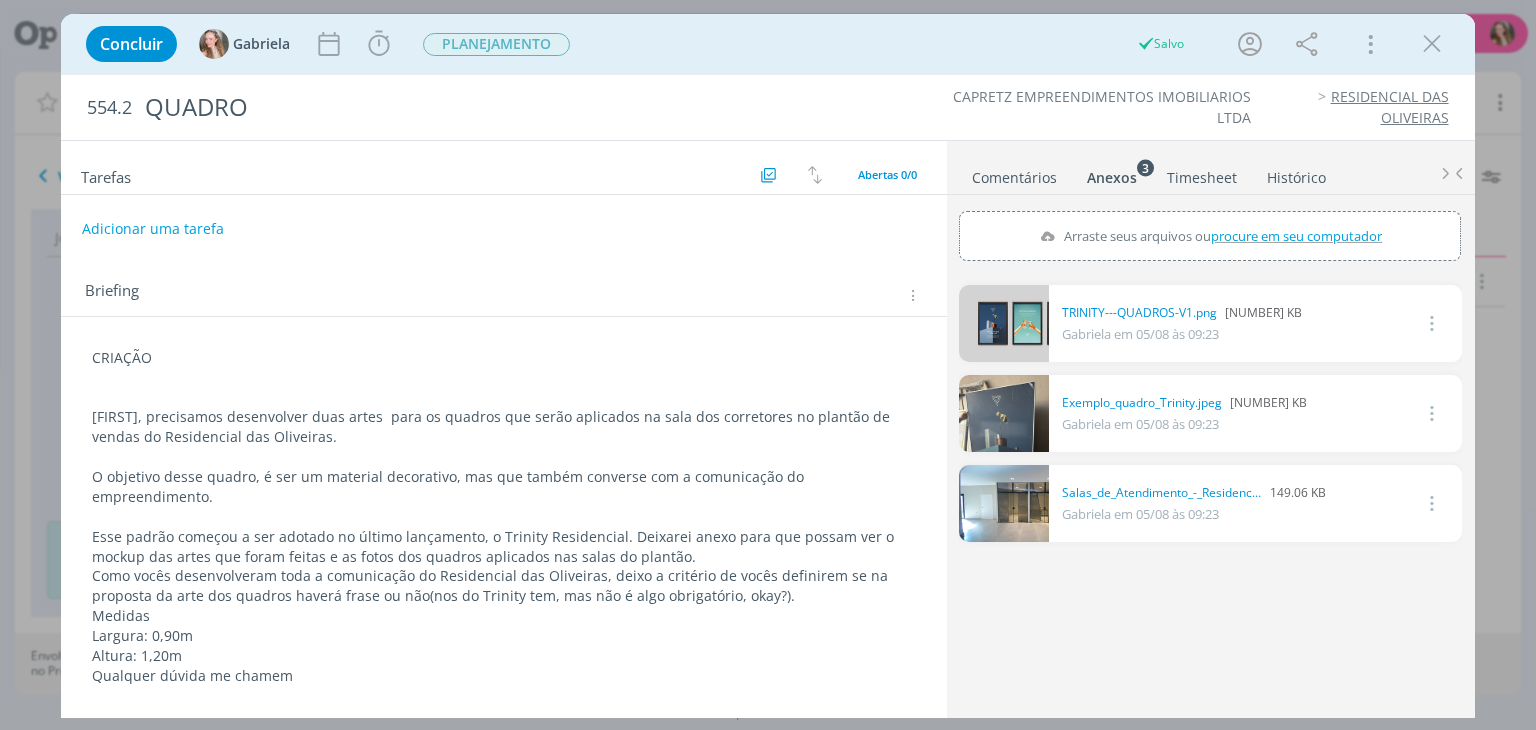 click on "Esse padrão começou a ser adotado no último lançamento, o Trinity Residencial. Deixarei anexo para que possam ver o mockup das artes que foram feitas e as fotos dos quadros aplicados nas salas do plantão." at bounding box center (503, 547) 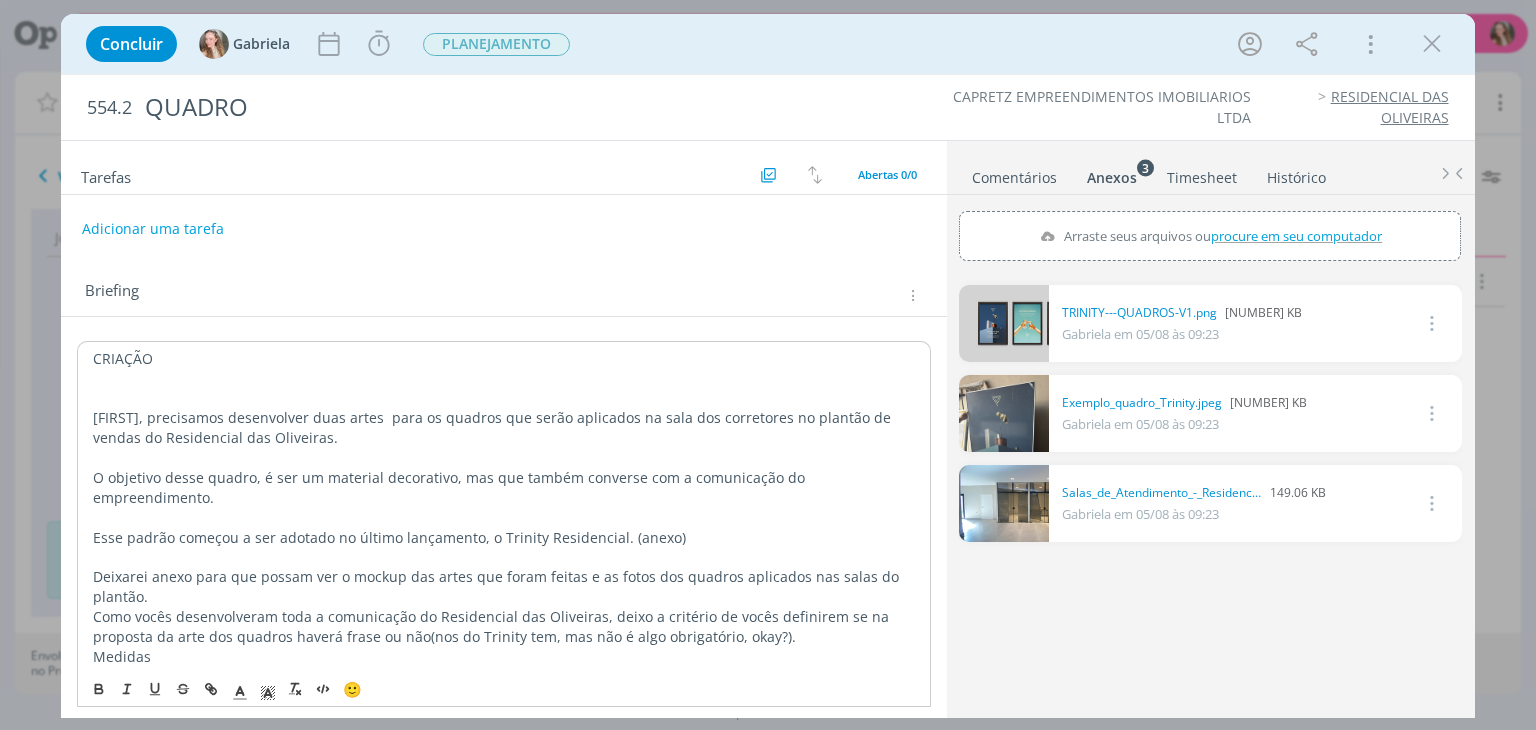 drag, startPoint x: 621, startPoint y: 537, endPoint x: 689, endPoint y: 539, distance: 68.0294 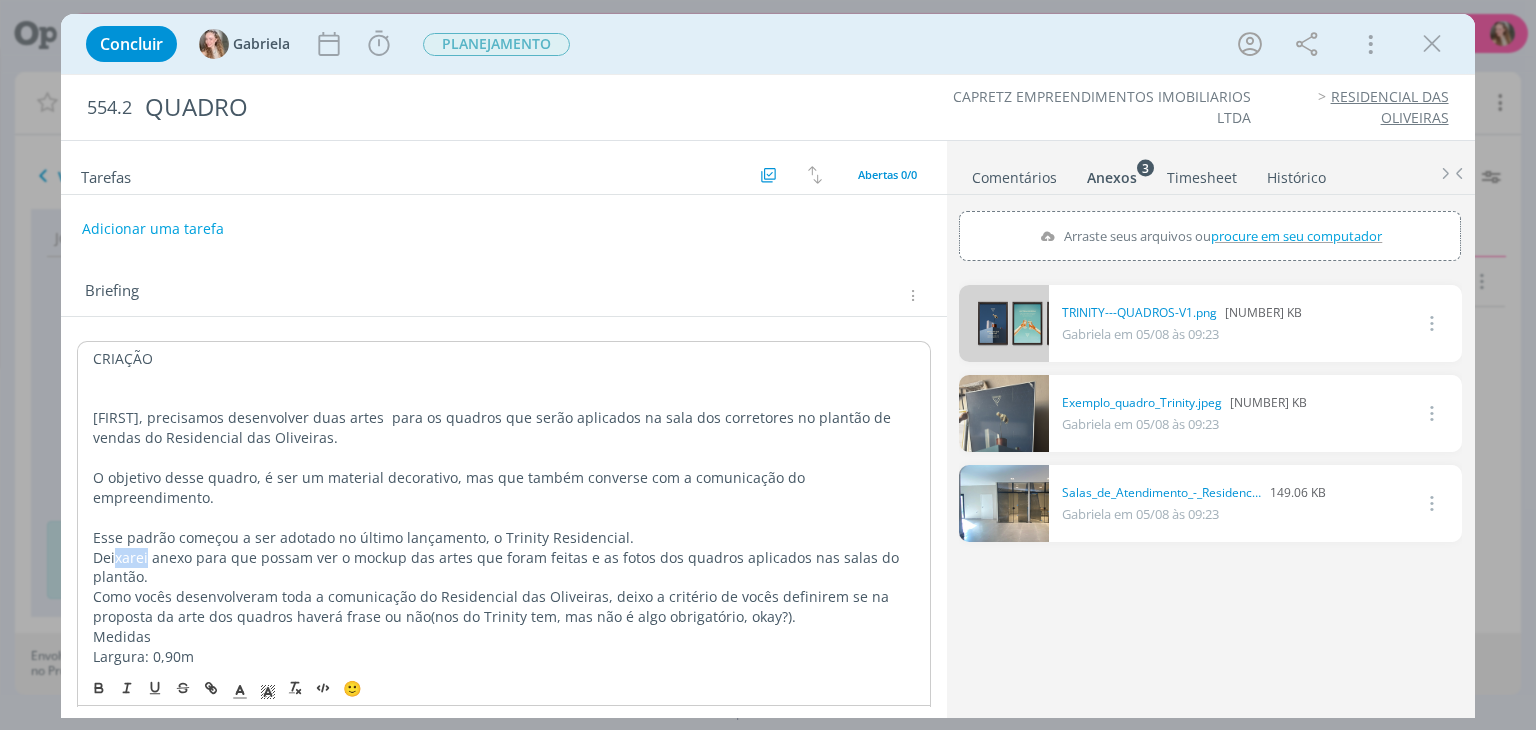 drag, startPoint x: 148, startPoint y: 553, endPoint x: 112, endPoint y: 555, distance: 36.05551 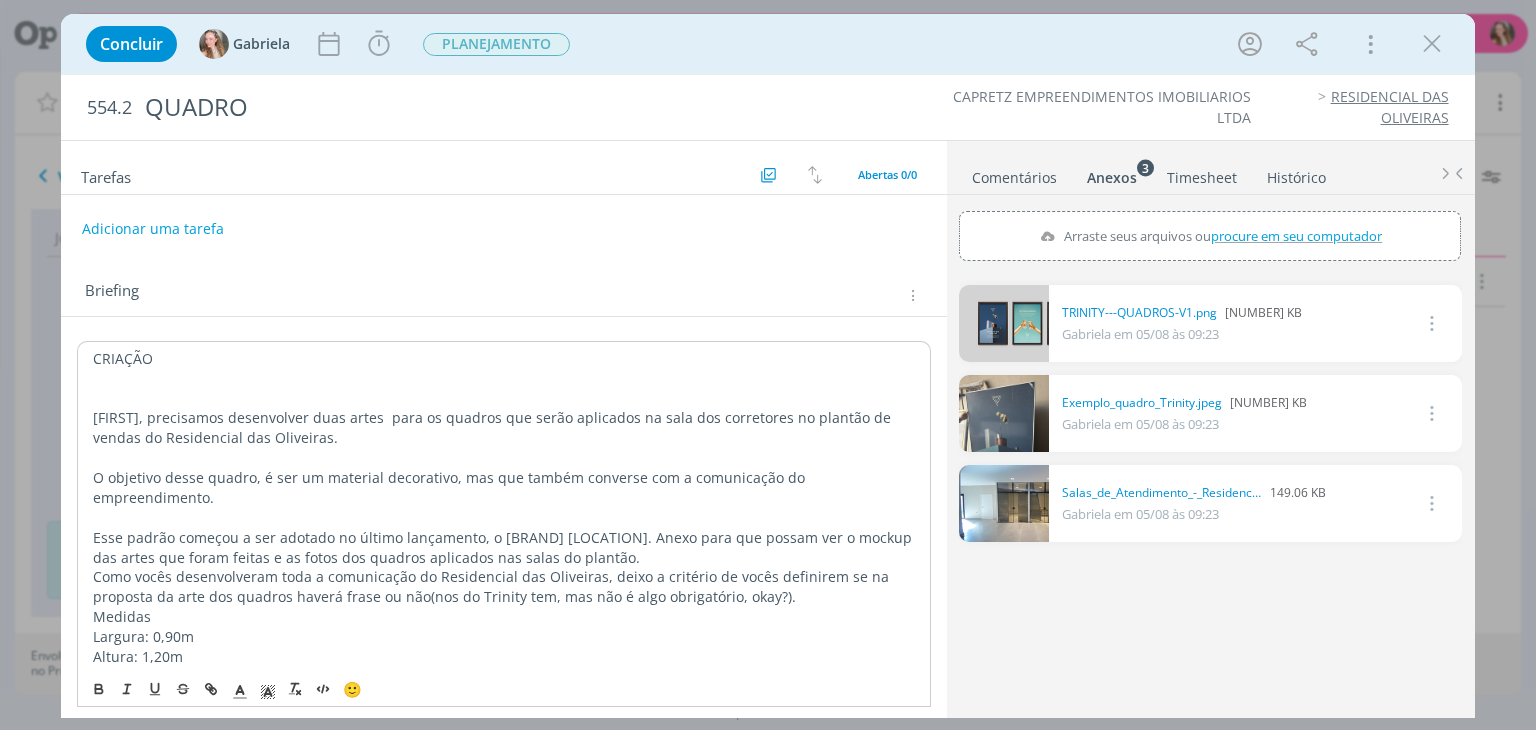 click on "Esse padrão começou a ser adotado no último lançamento, o [BRAND] [LOCATION]. Anexo para que possam ver o mockup das artes que foram feitas e as fotos dos quadros aplicados nas salas do plantão." at bounding box center (503, 548) 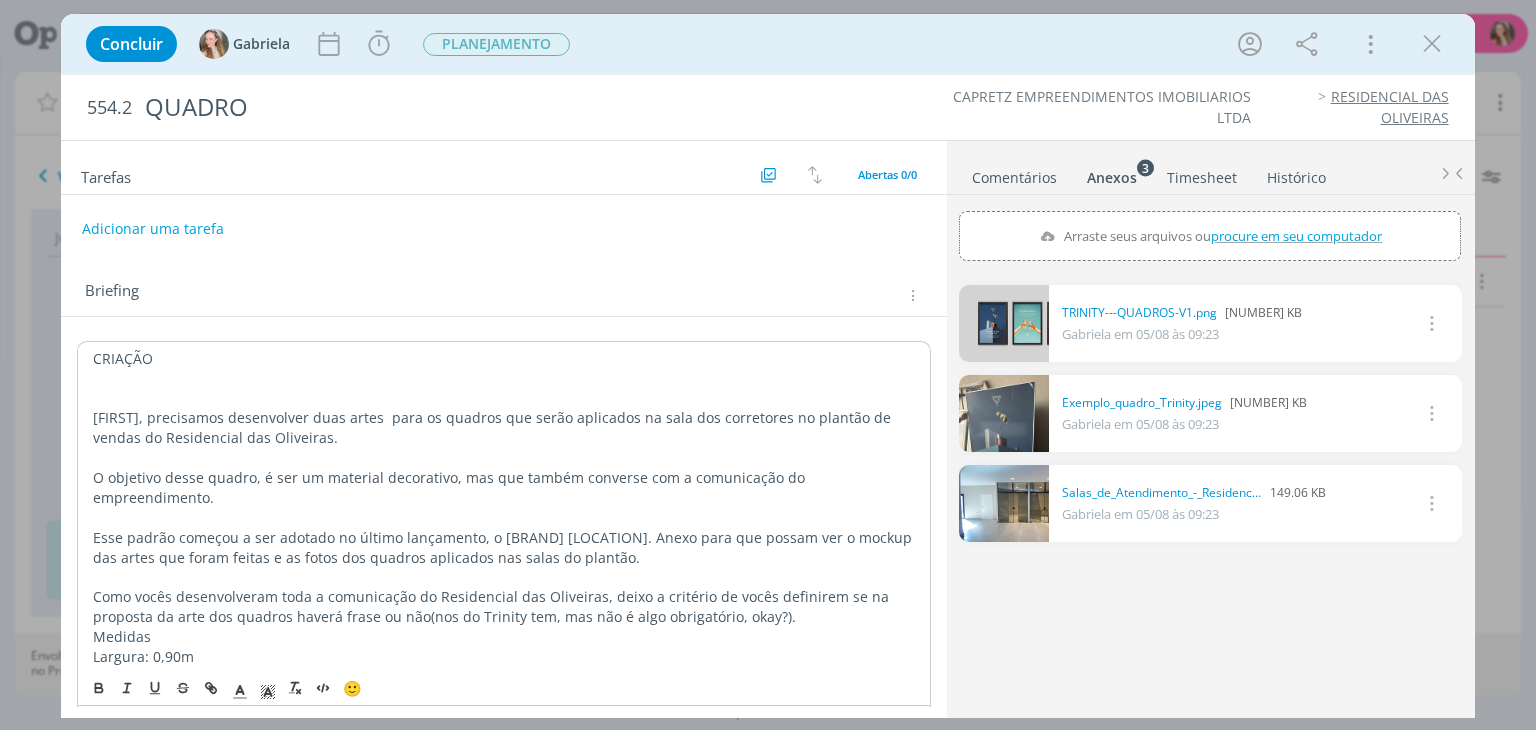 scroll, scrollTop: 20, scrollLeft: 0, axis: vertical 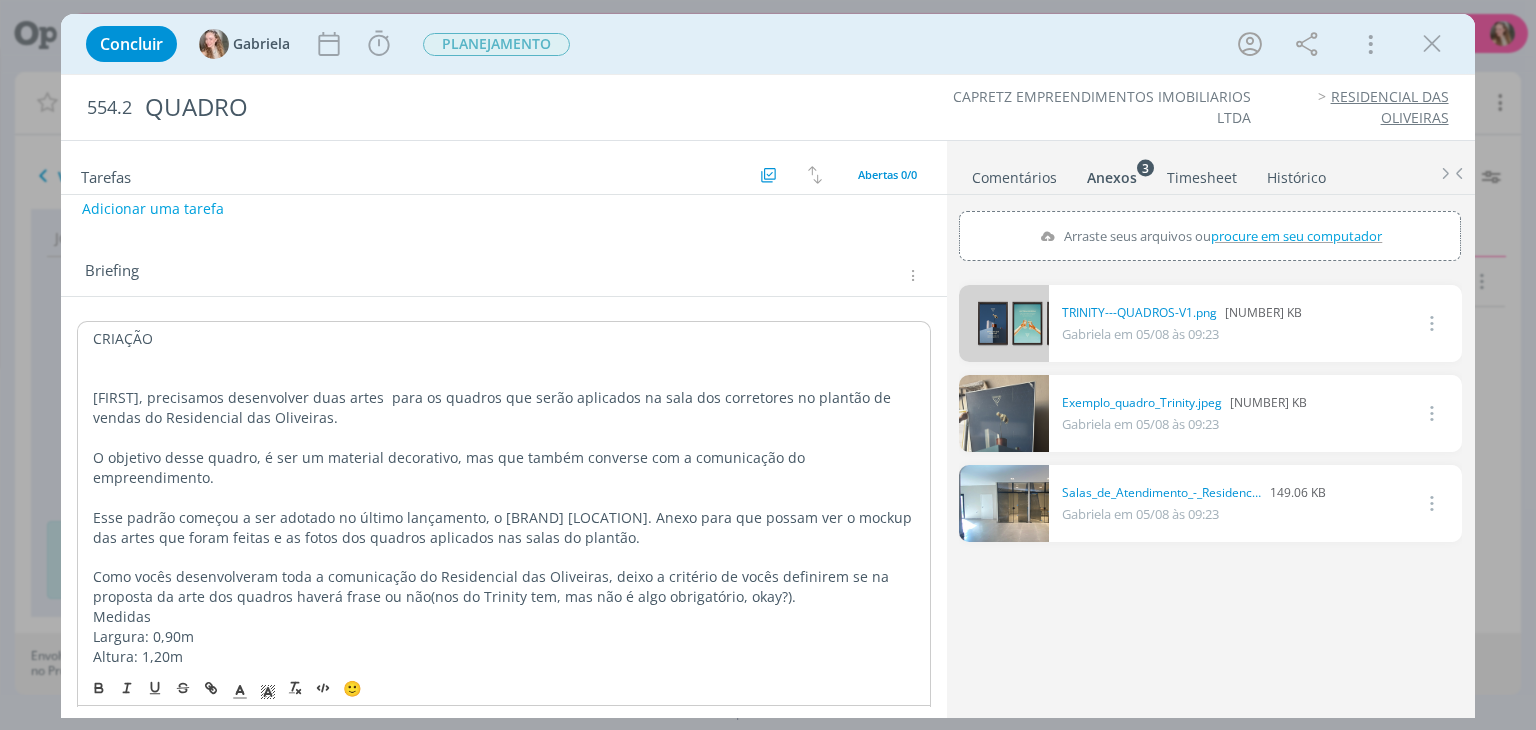 click on "CRIAÇÃO [FIRST], precisamos desenvolver duas artes  para os quadros que serão aplicados na sala dos corretores no plantão de vendas do Residencial das Oliveiras. O objetivo desse quadro, é ser um material decorativo, mas que também converse com a comunicação do empreendimento. Esse padrão começou a ser adotado no último lançamento, o Trinity Residencial. Anexo para que possam ver o mockup das artes que foram feitas e as fotos dos quadros aplicados nas salas do plantão. Como vocês desenvolveram toda a comunicação do Residencial das Oliveiras, deixo a critério de vocês definirem se na proposta da arte dos quadros haverá frase ou não(nos do Trinity tem, mas não é algo obrigatório, okay?). Medidas Largura: 0,90m Altura: 1,20m Qualquer dúvida me chamem" at bounding box center (503, 517) 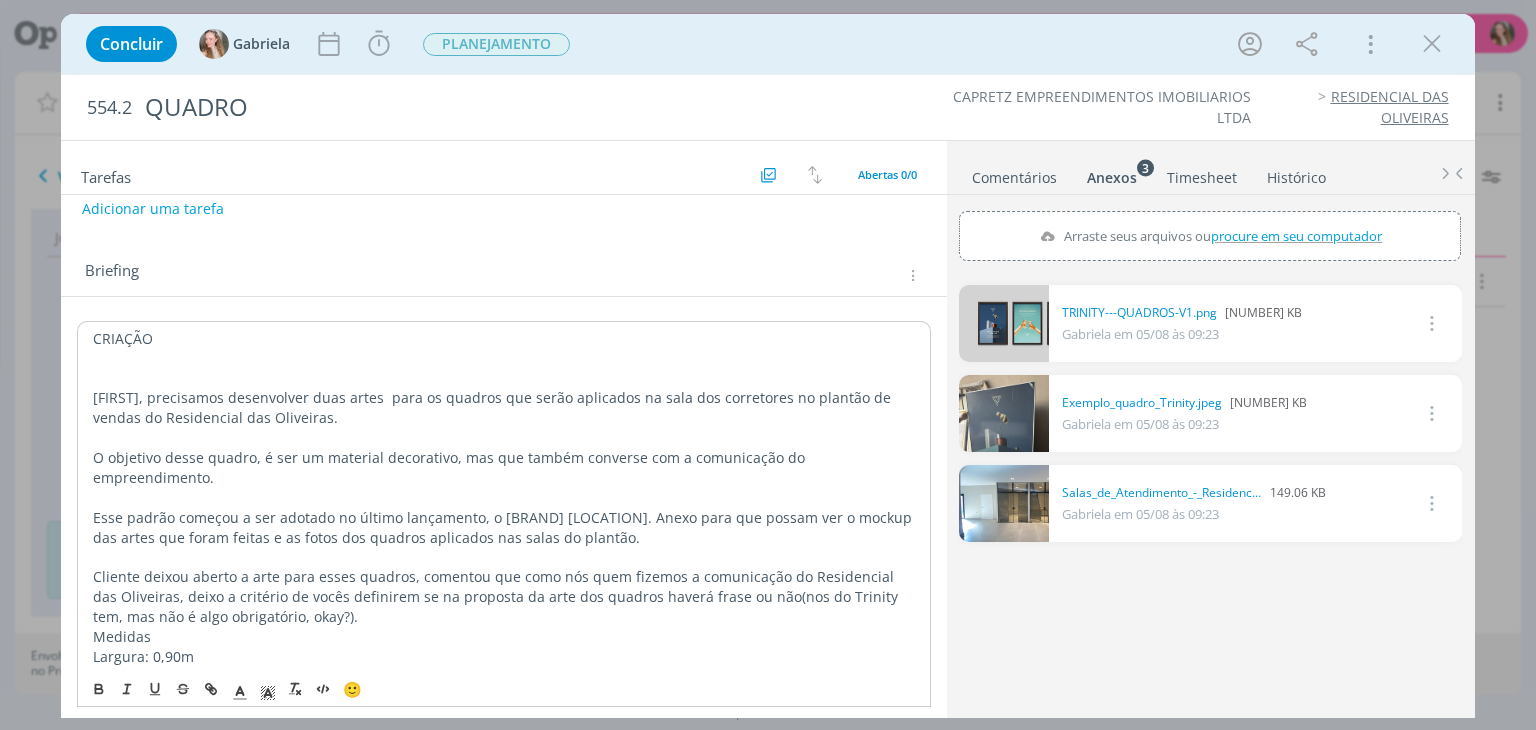click on "Cliente deixou aberto a arte para esses quadros, comentou que como nós quem fizemos a comunicação do Residencial das Oliveiras, deixo a critério de vocês definirem se na proposta da arte dos quadros haverá frase ou não(nos do Trinity tem, mas não é algo obrigatório, okay?)." at bounding box center (503, 597) 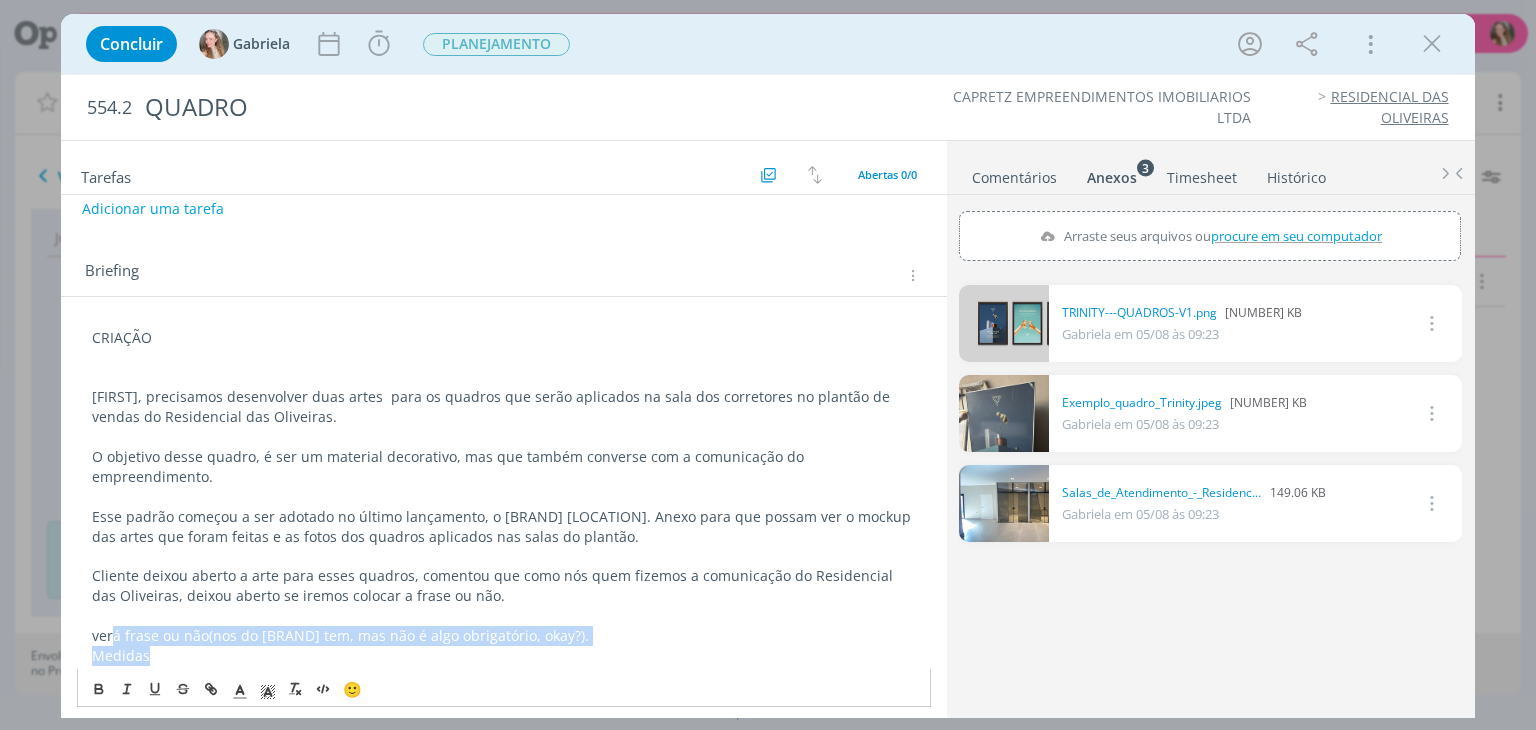 drag, startPoint x: 578, startPoint y: 626, endPoint x: 112, endPoint y: 611, distance: 466.24136 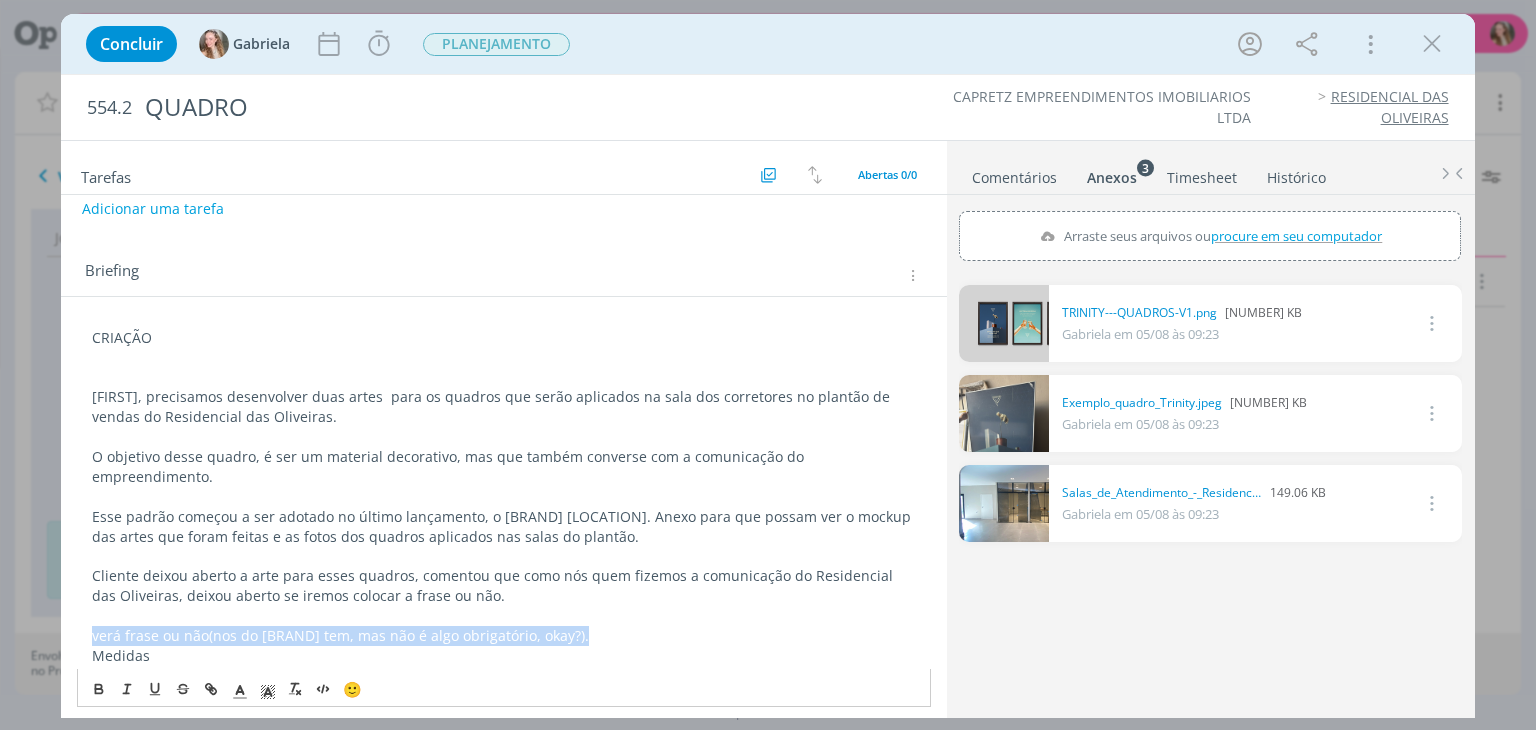 drag, startPoint x: 92, startPoint y: 611, endPoint x: 589, endPoint y: 616, distance: 497.02515 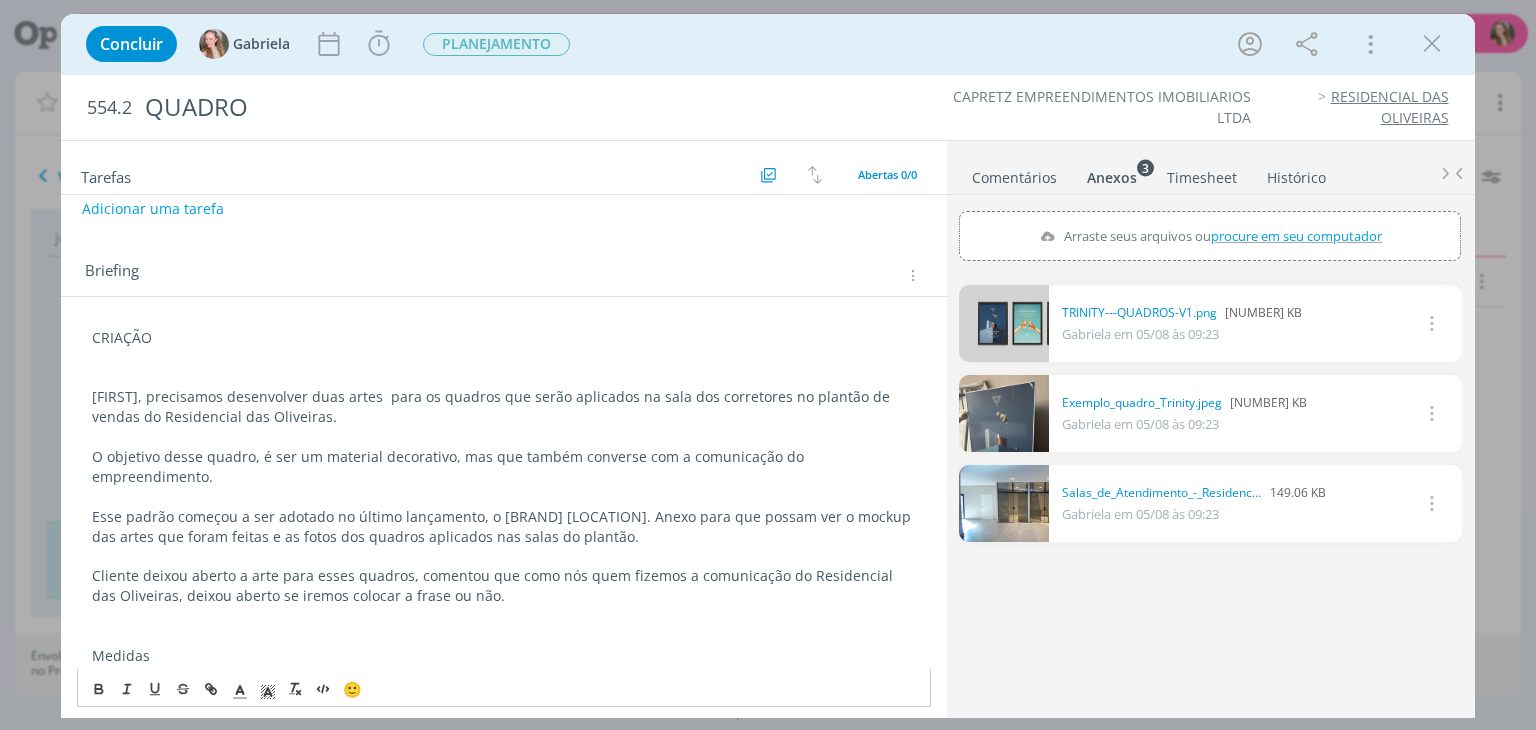 click on "Cliente deixou aberto a arte para esses quadros, comentou que como nós quem fizemos a comunicação do Residencial das Oliveiras, deixou aberto se iremos colocar a frase ou não." at bounding box center [503, 586] 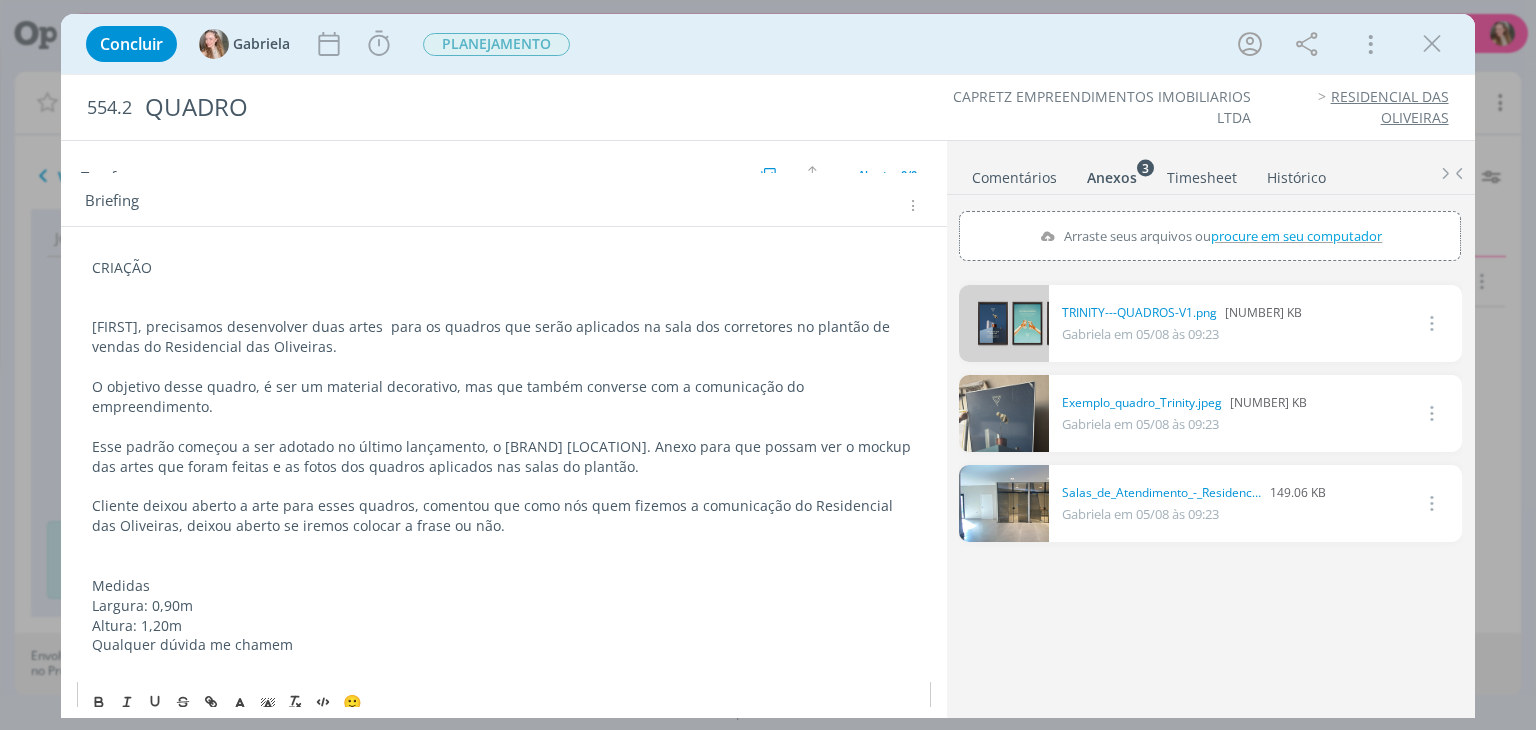 click at bounding box center (503, 546) 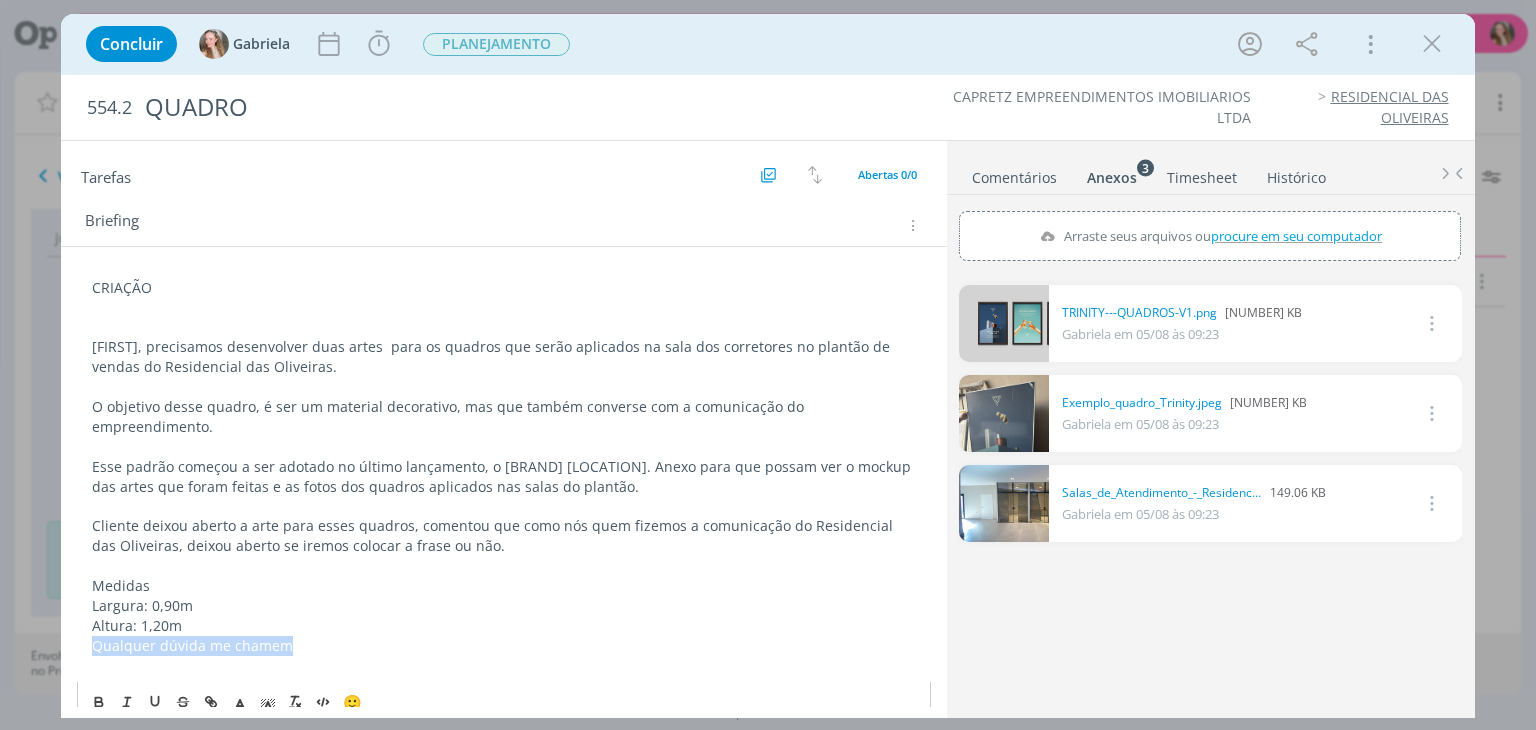 drag, startPoint x: 332, startPoint y: 616, endPoint x: 96, endPoint y: 625, distance: 236.17155 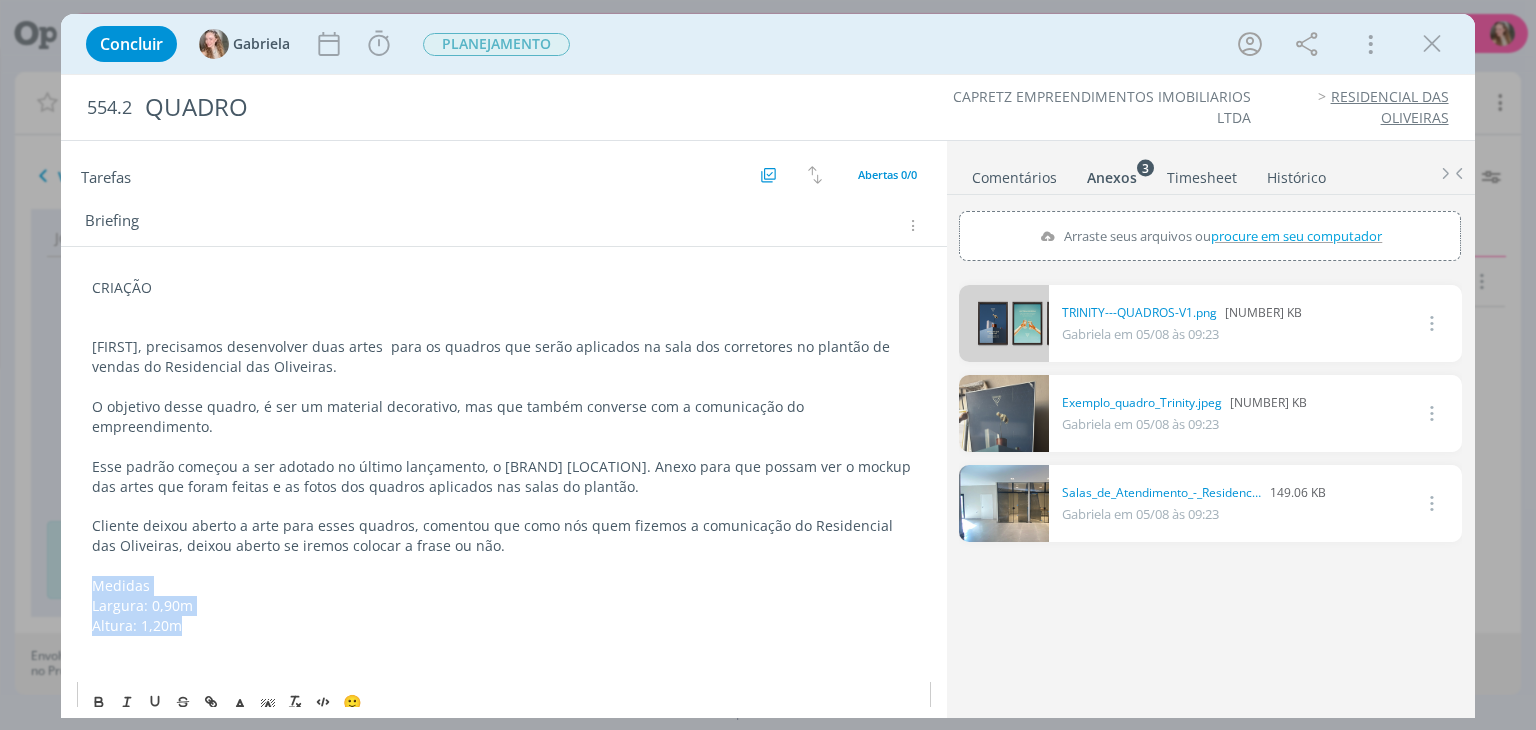 drag, startPoint x: 196, startPoint y: 611, endPoint x: 84, endPoint y: 564, distance: 121.46193 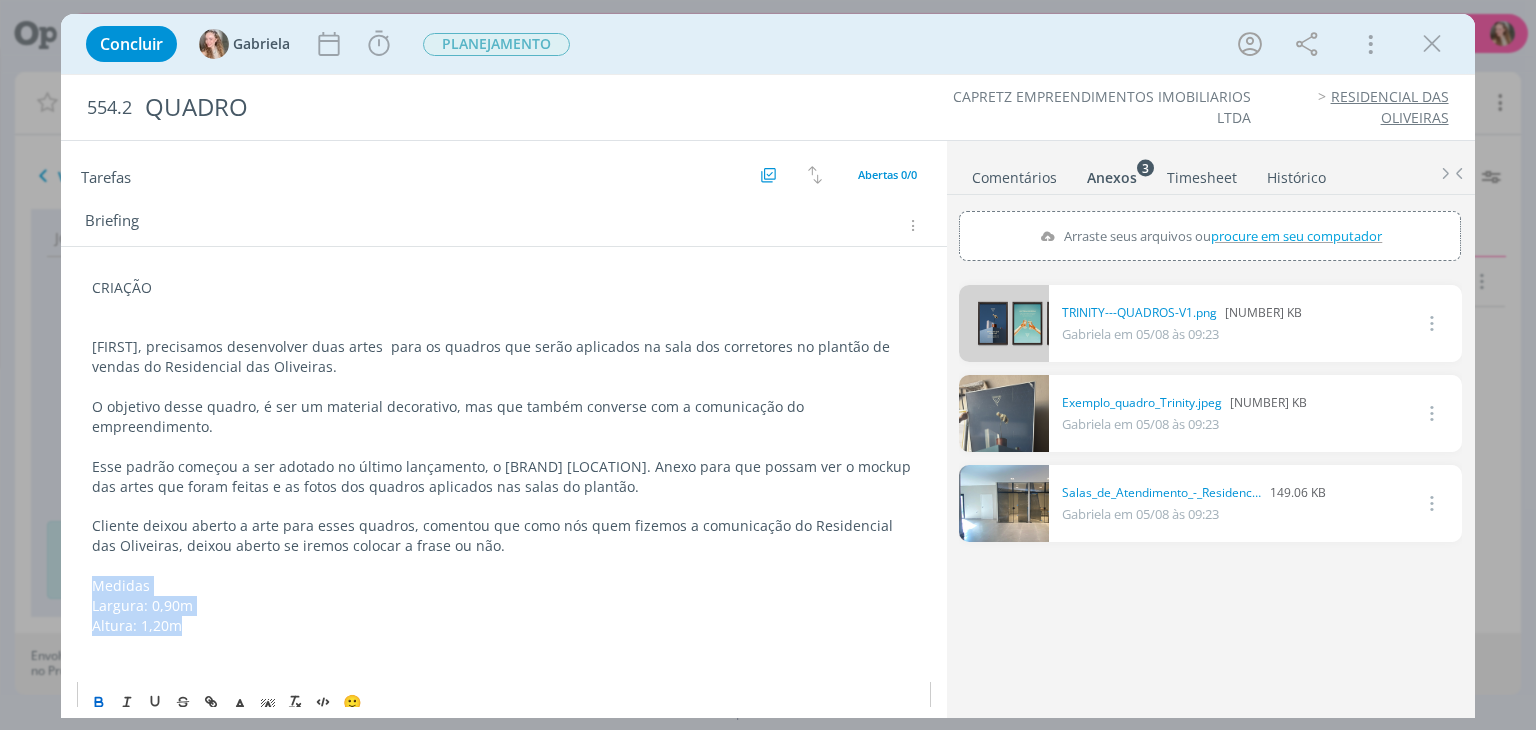 click at bounding box center (100, 702) 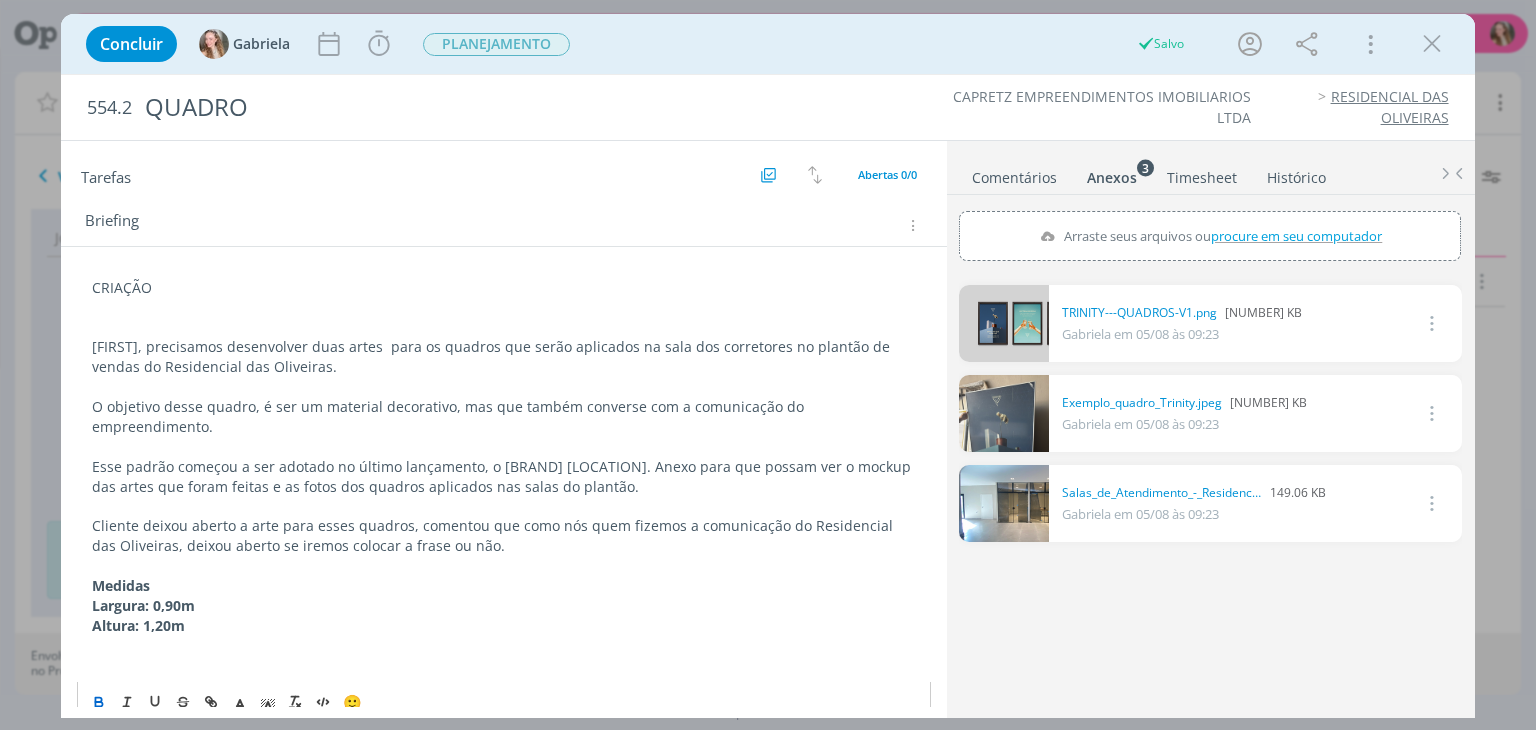 click at bounding box center [503, 646] 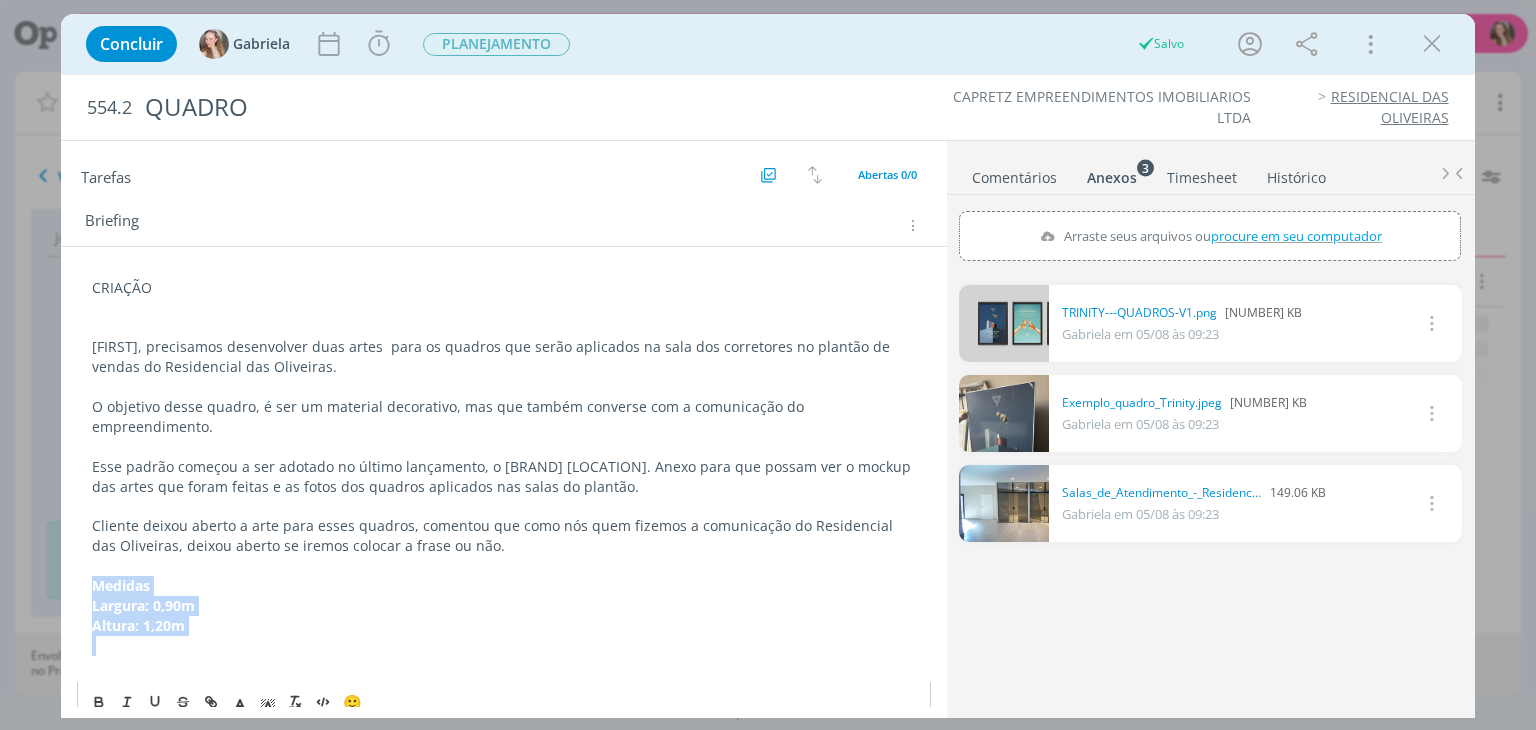 drag, startPoint x: 200, startPoint y: 621, endPoint x: 64, endPoint y: 569, distance: 145.6022 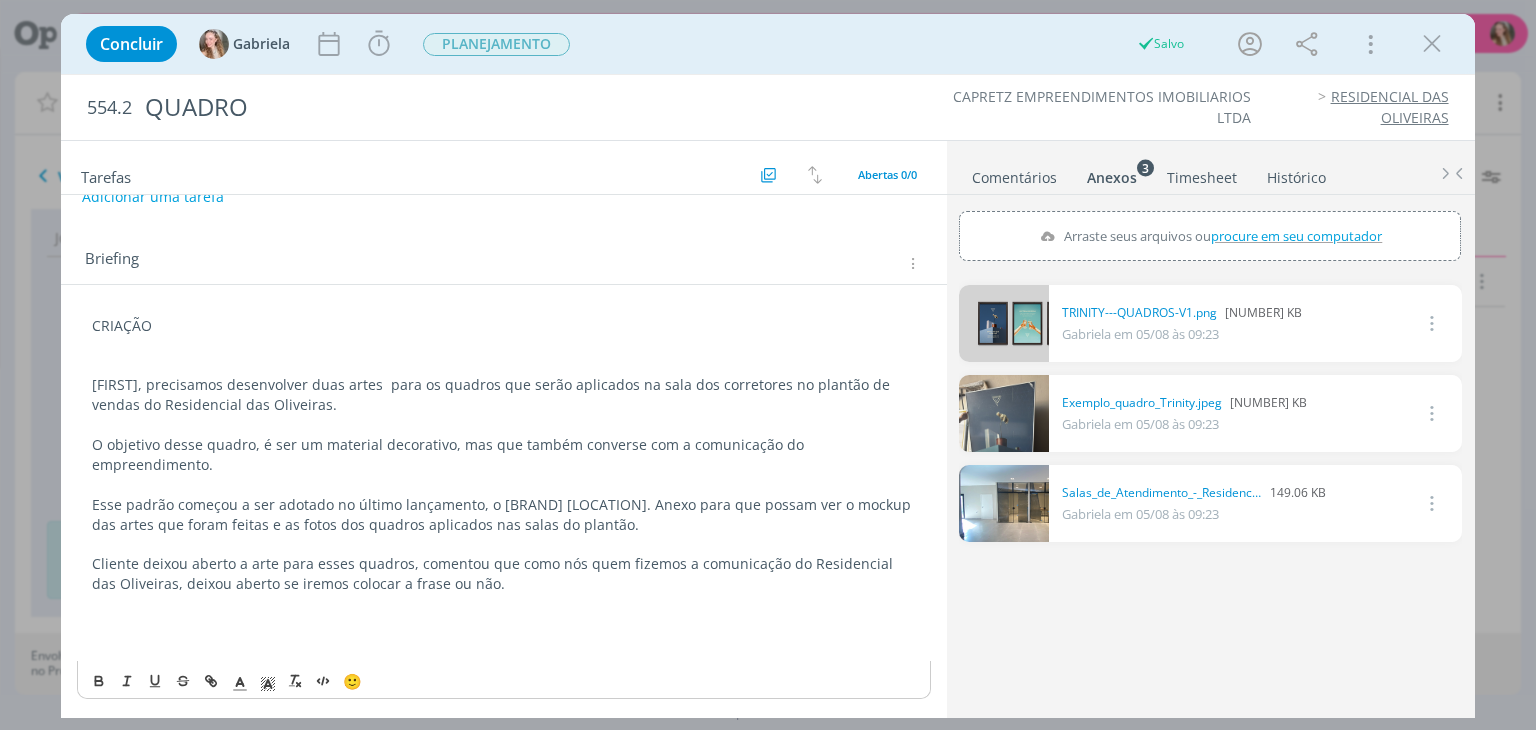 scroll, scrollTop: 10, scrollLeft: 0, axis: vertical 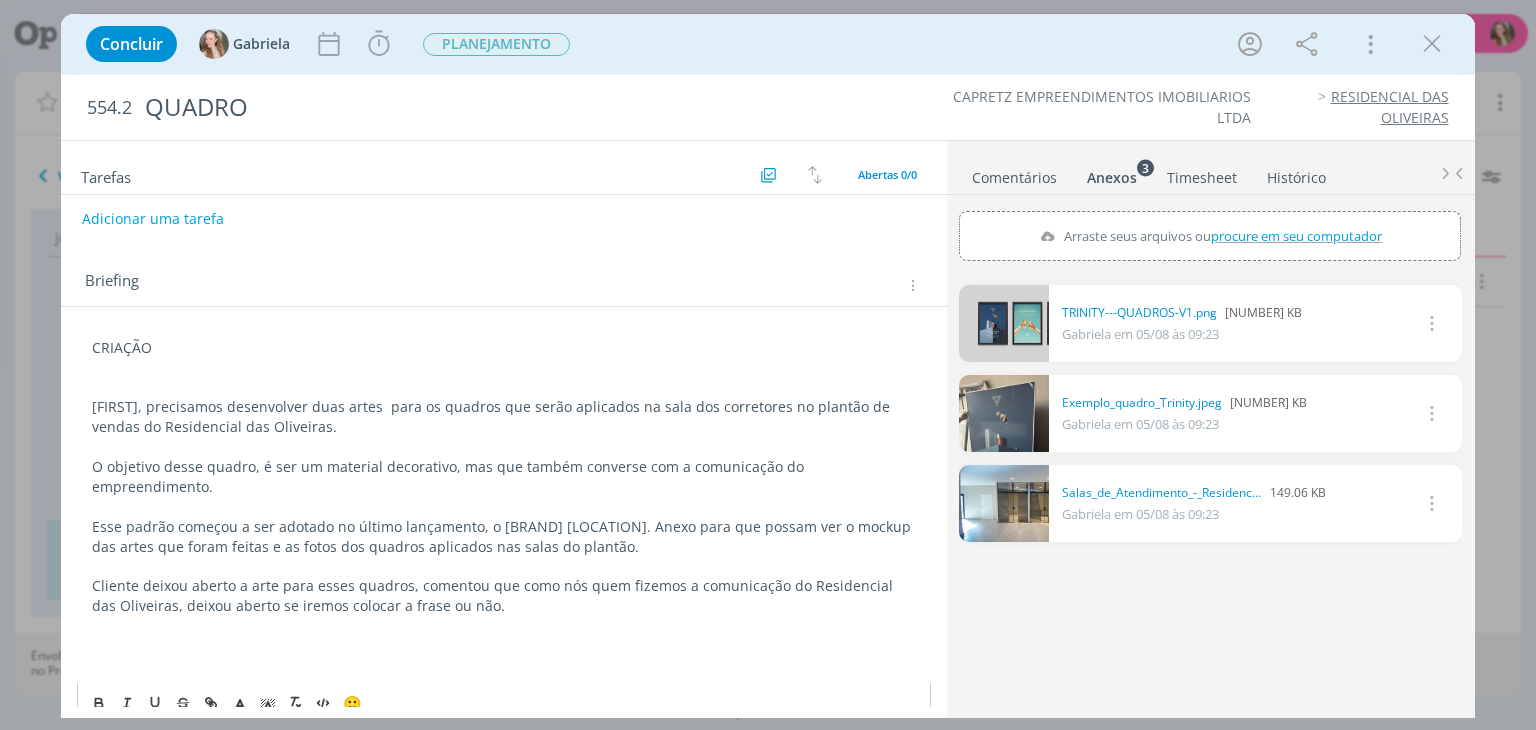 click at bounding box center (503, 388) 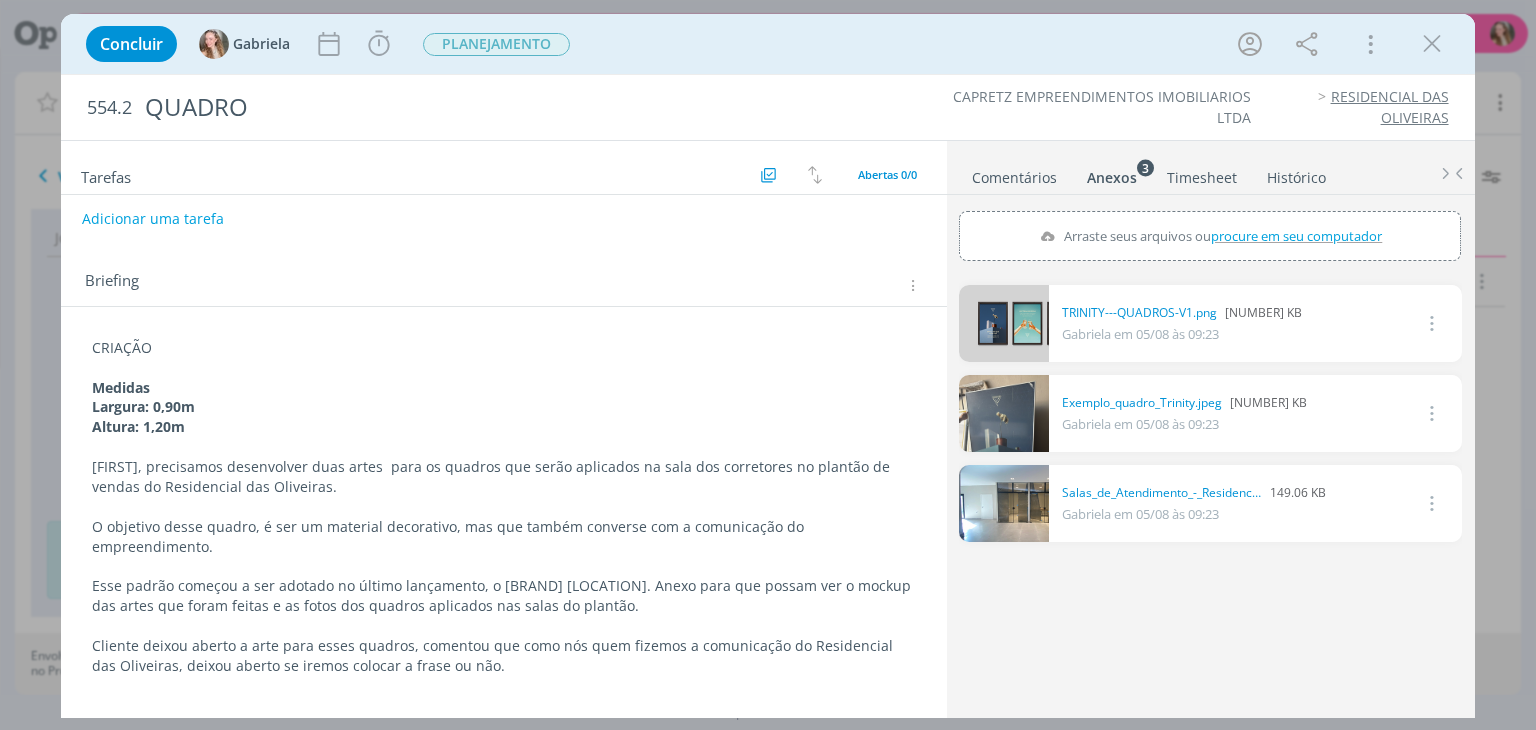scroll, scrollTop: 70, scrollLeft: 0, axis: vertical 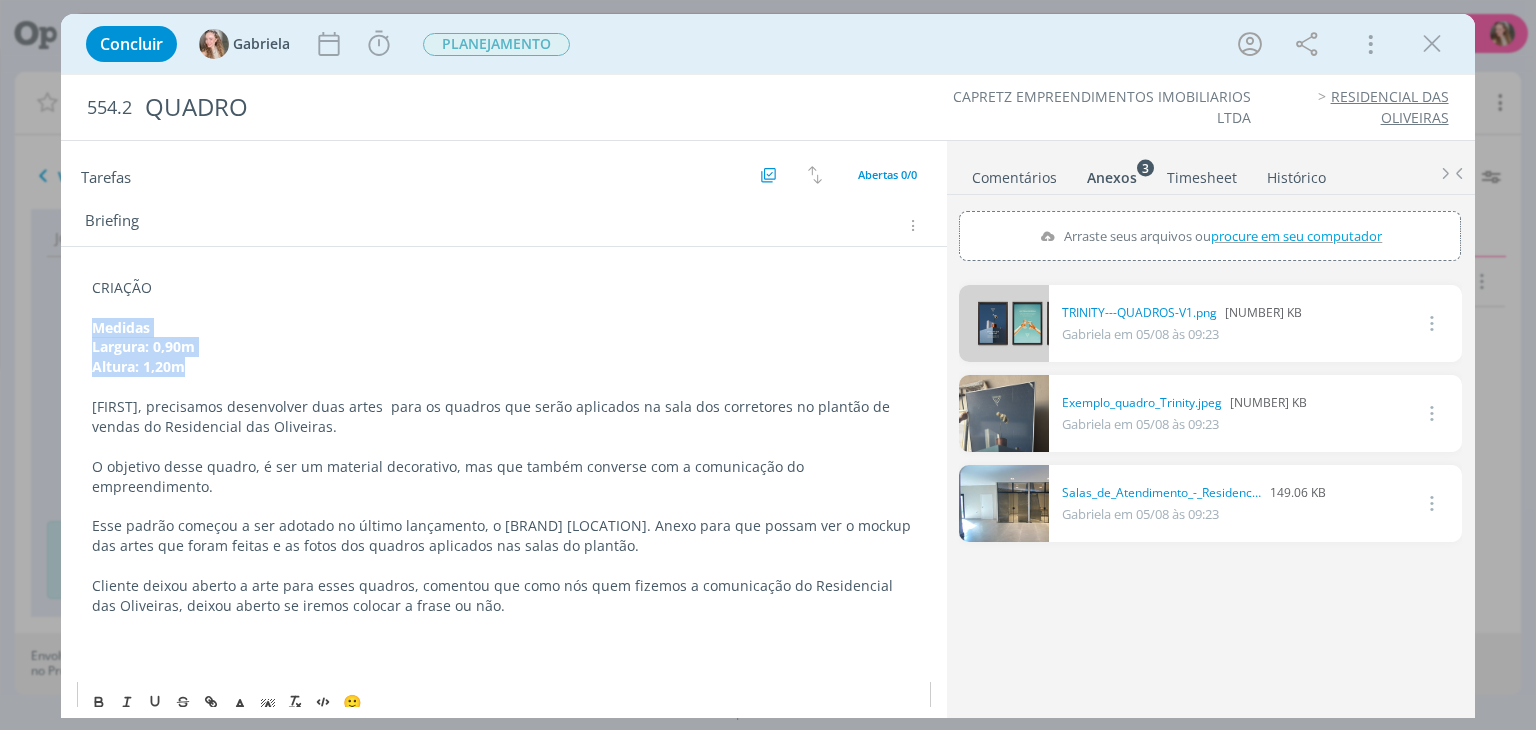 drag, startPoint x: 226, startPoint y: 366, endPoint x: 75, endPoint y: 329, distance: 155.46704 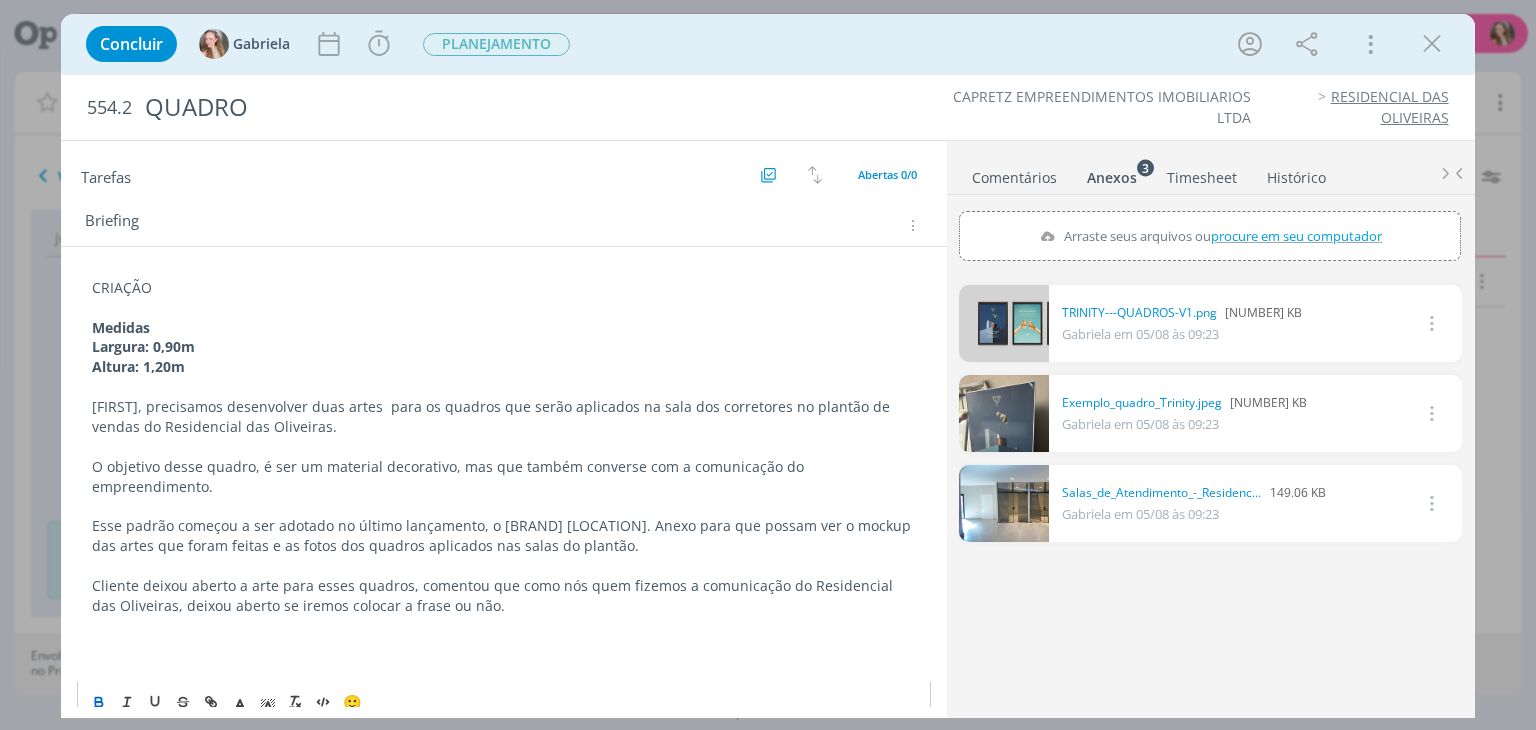 scroll, scrollTop: 30, scrollLeft: 0, axis: vertical 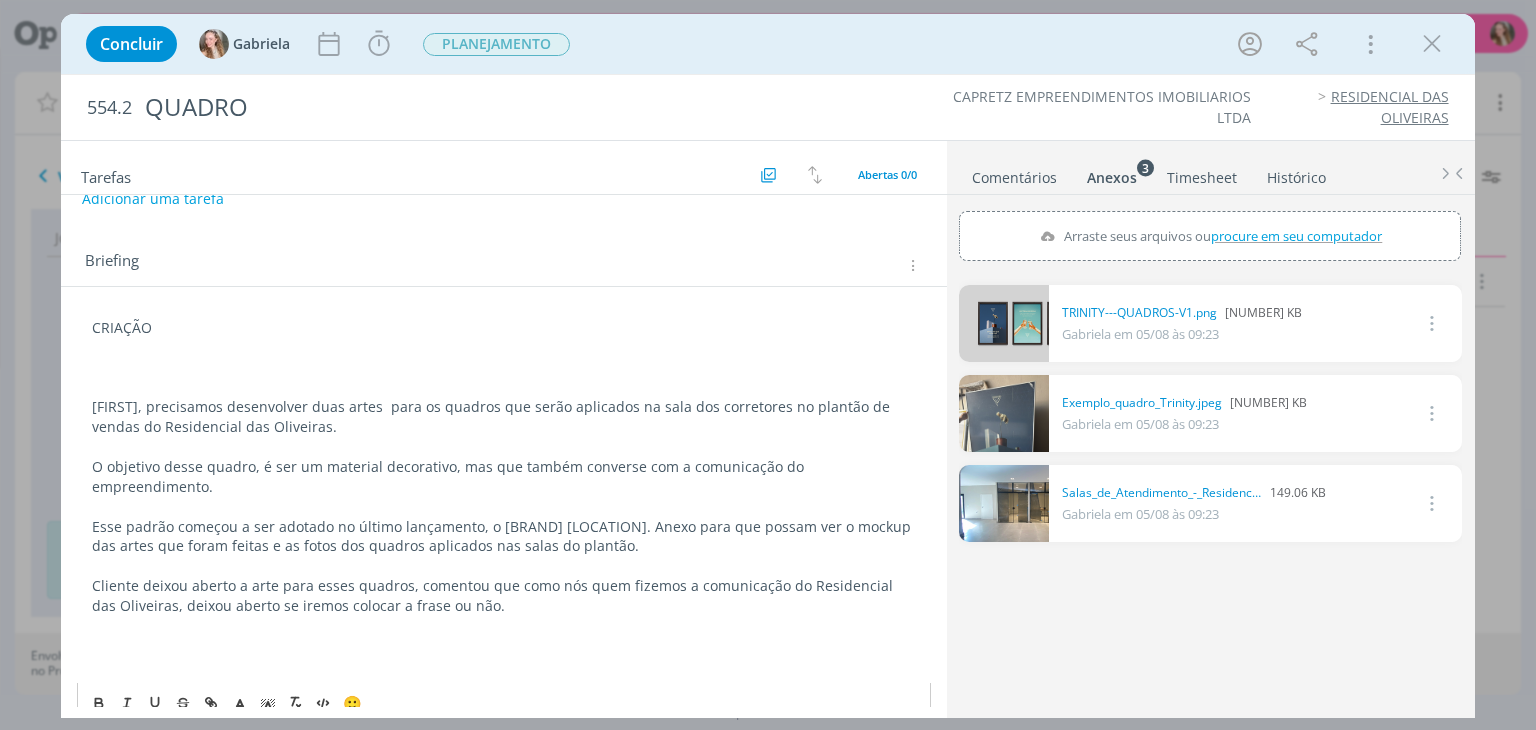 click at bounding box center (503, 507) 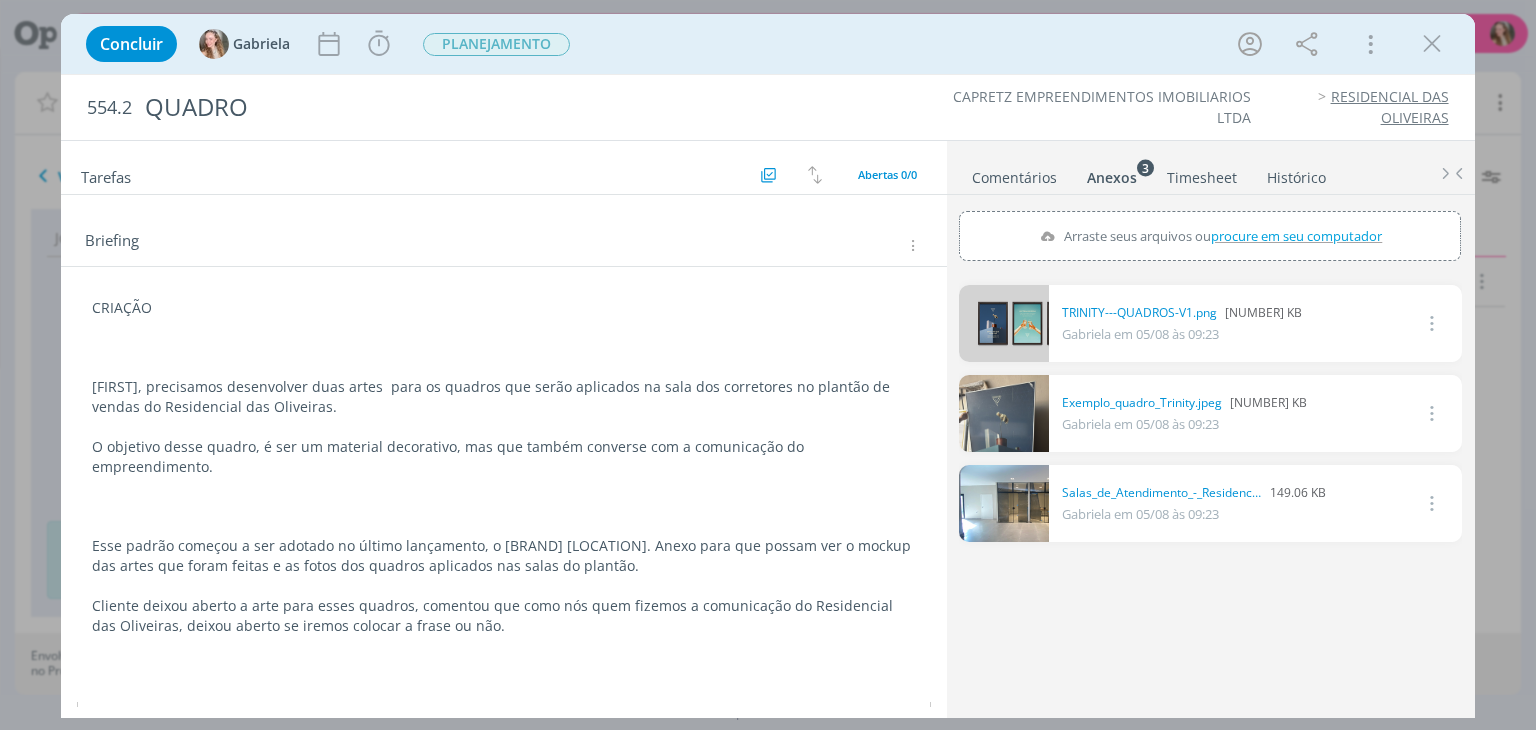 scroll, scrollTop: 70, scrollLeft: 0, axis: vertical 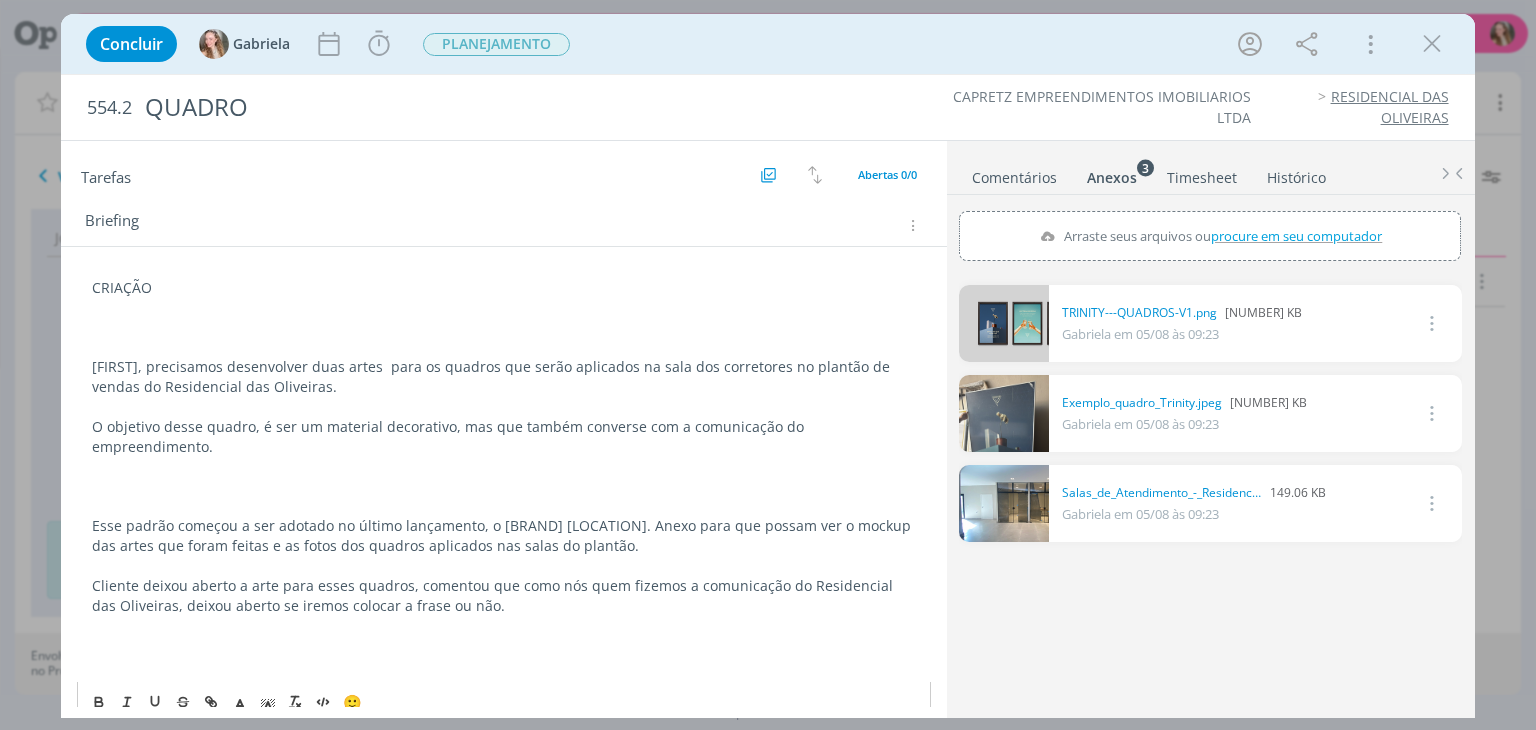 click at bounding box center (503, 328) 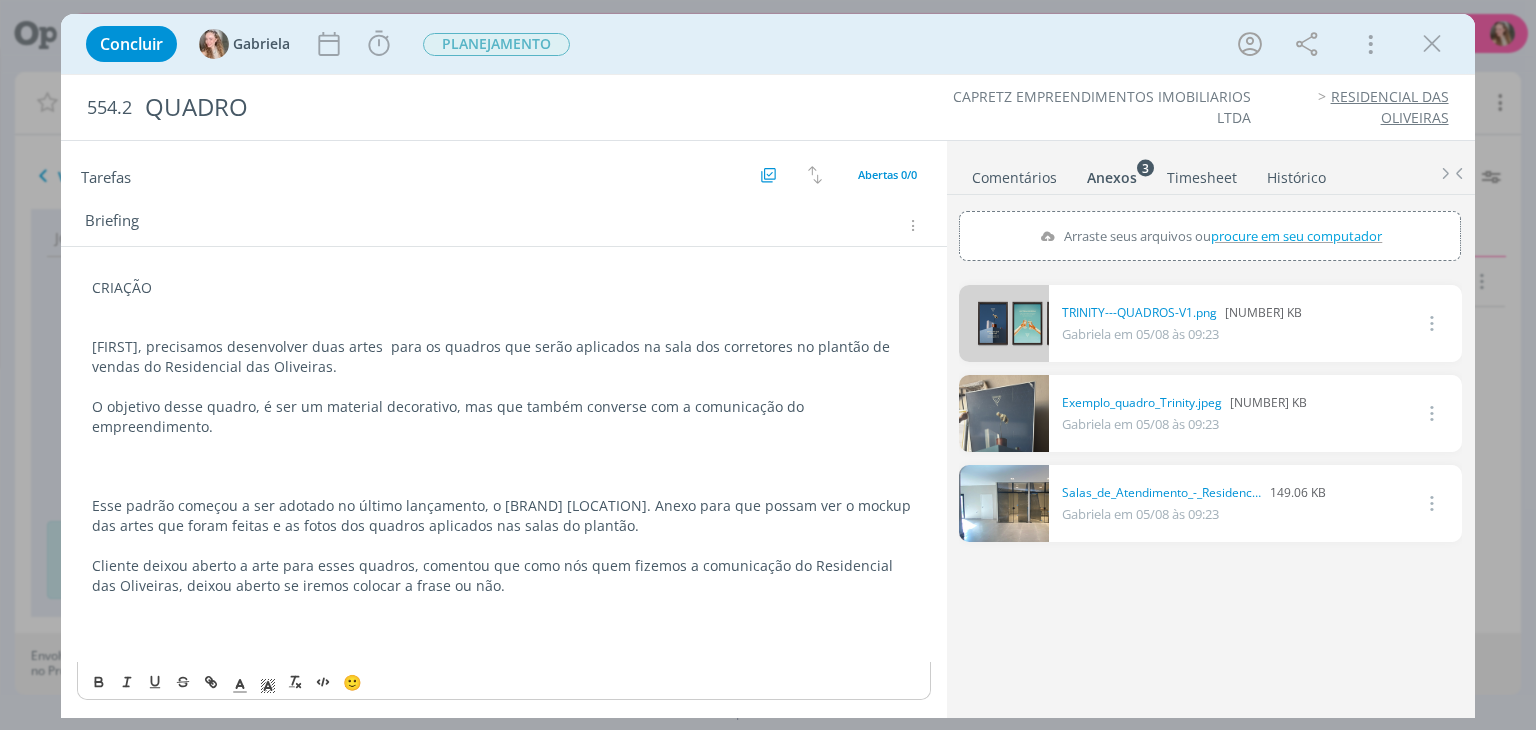 scroll, scrollTop: 30, scrollLeft: 0, axis: vertical 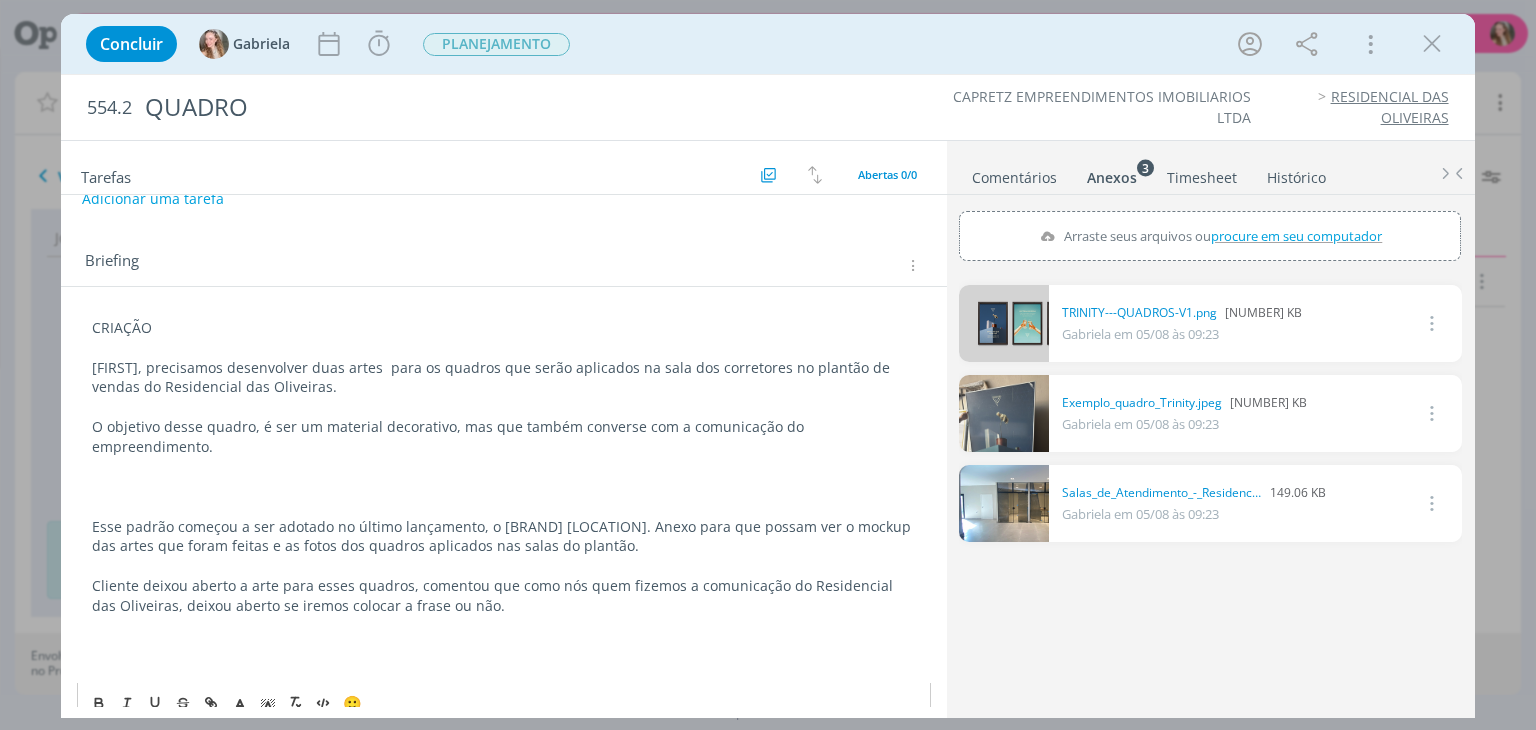 click at bounding box center [503, 467] 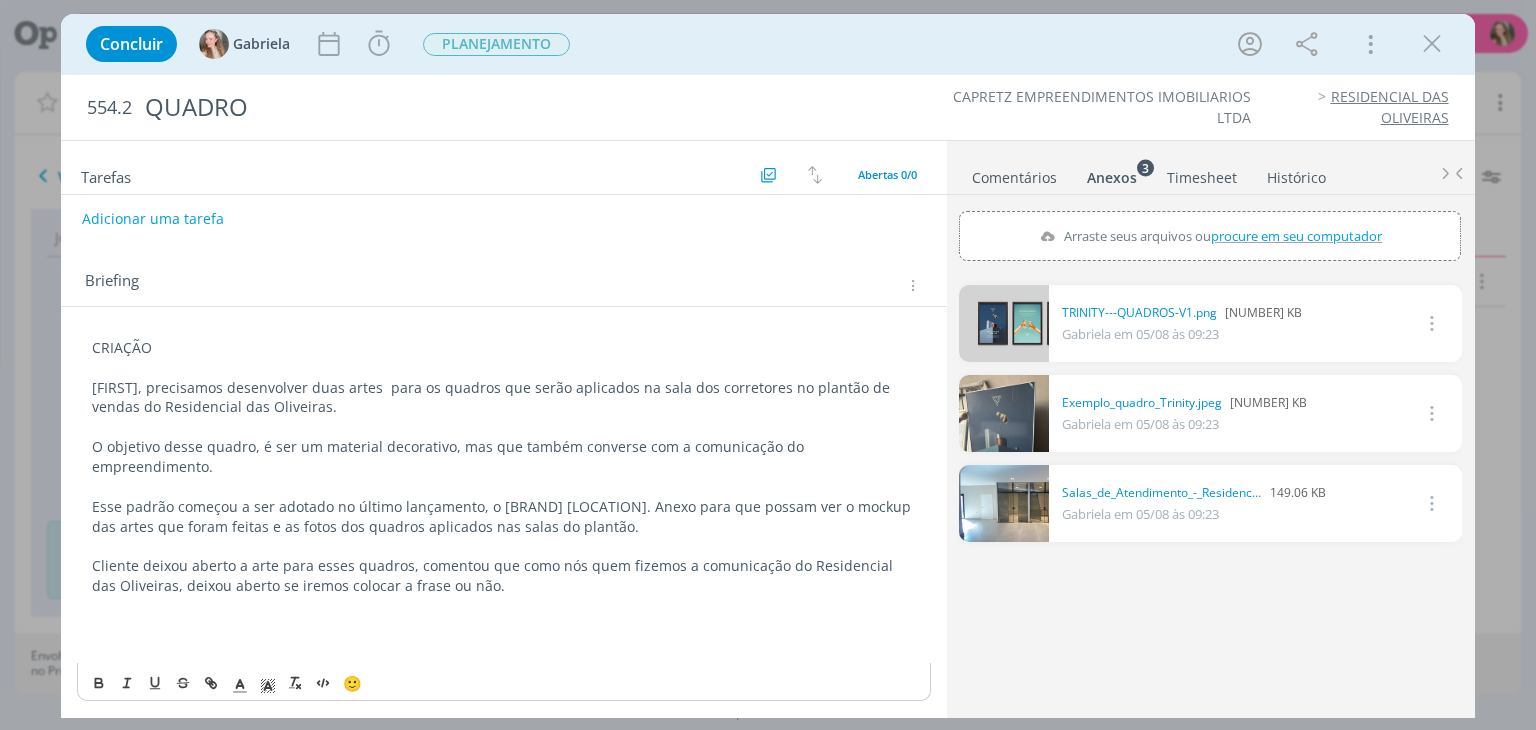 scroll, scrollTop: 0, scrollLeft: 0, axis: both 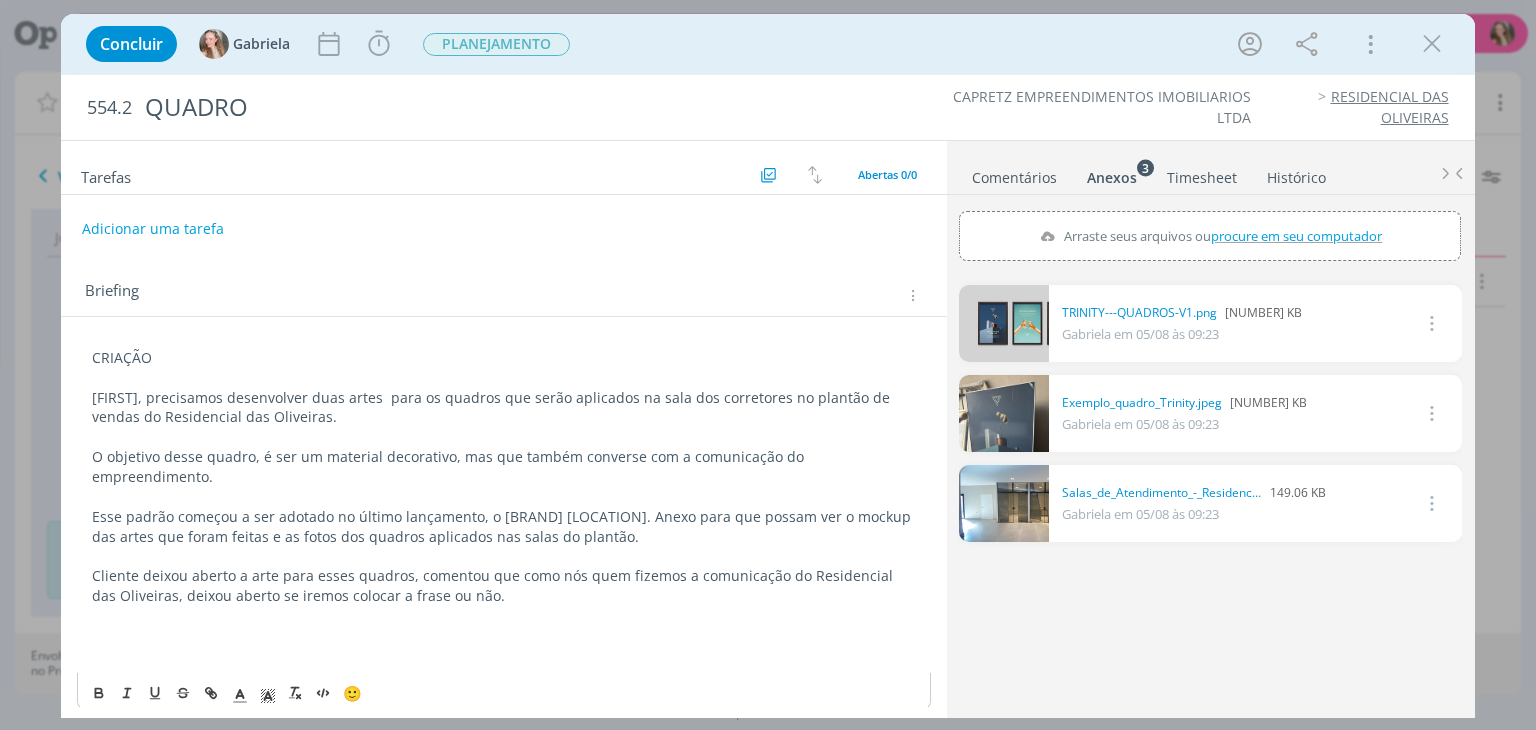 click at bounding box center [503, 656] 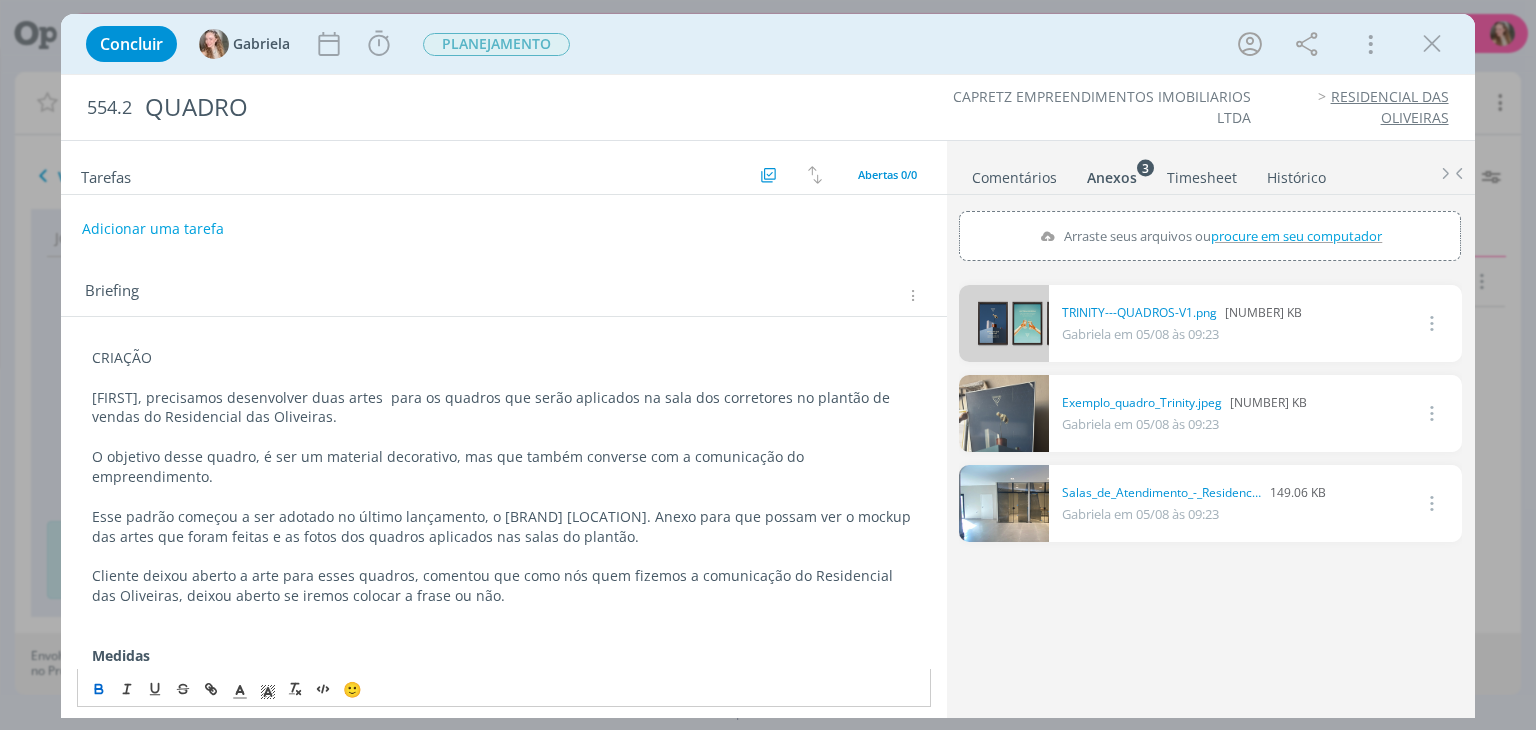 click at bounding box center [503, 616] 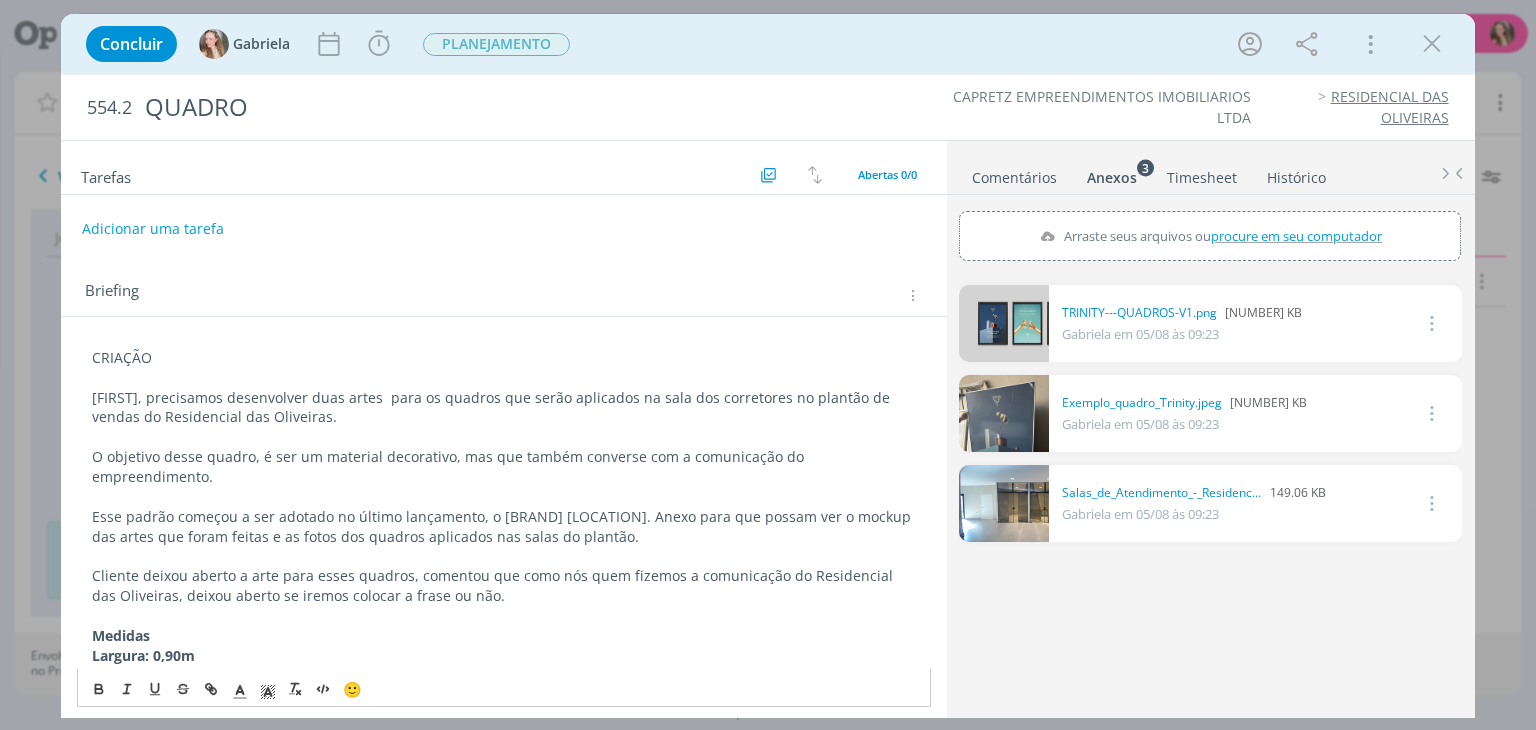 click on "Medidas" at bounding box center (503, 636) 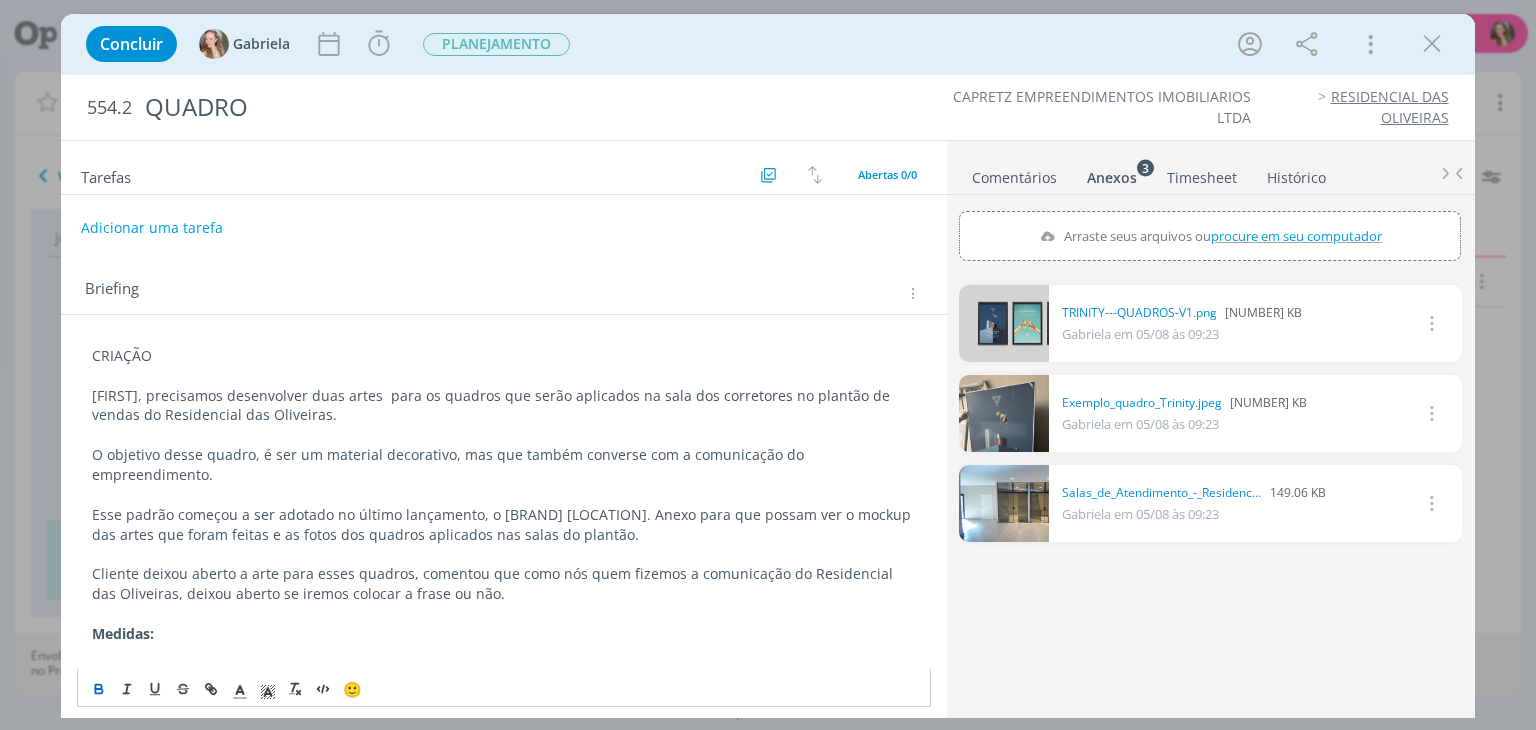 click on "Adicionar uma tarefa" at bounding box center (152, 228) 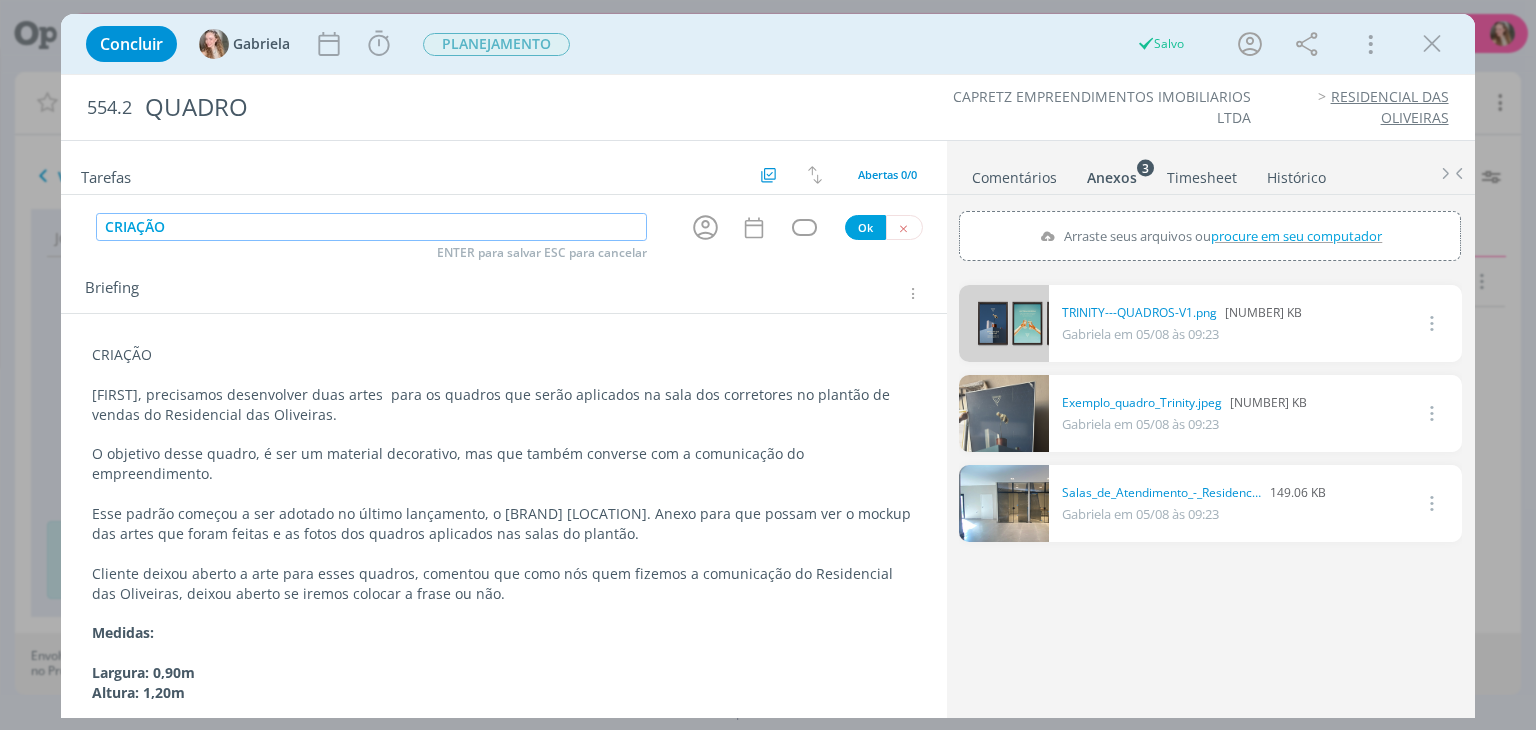 type on "CRIAÇÃO" 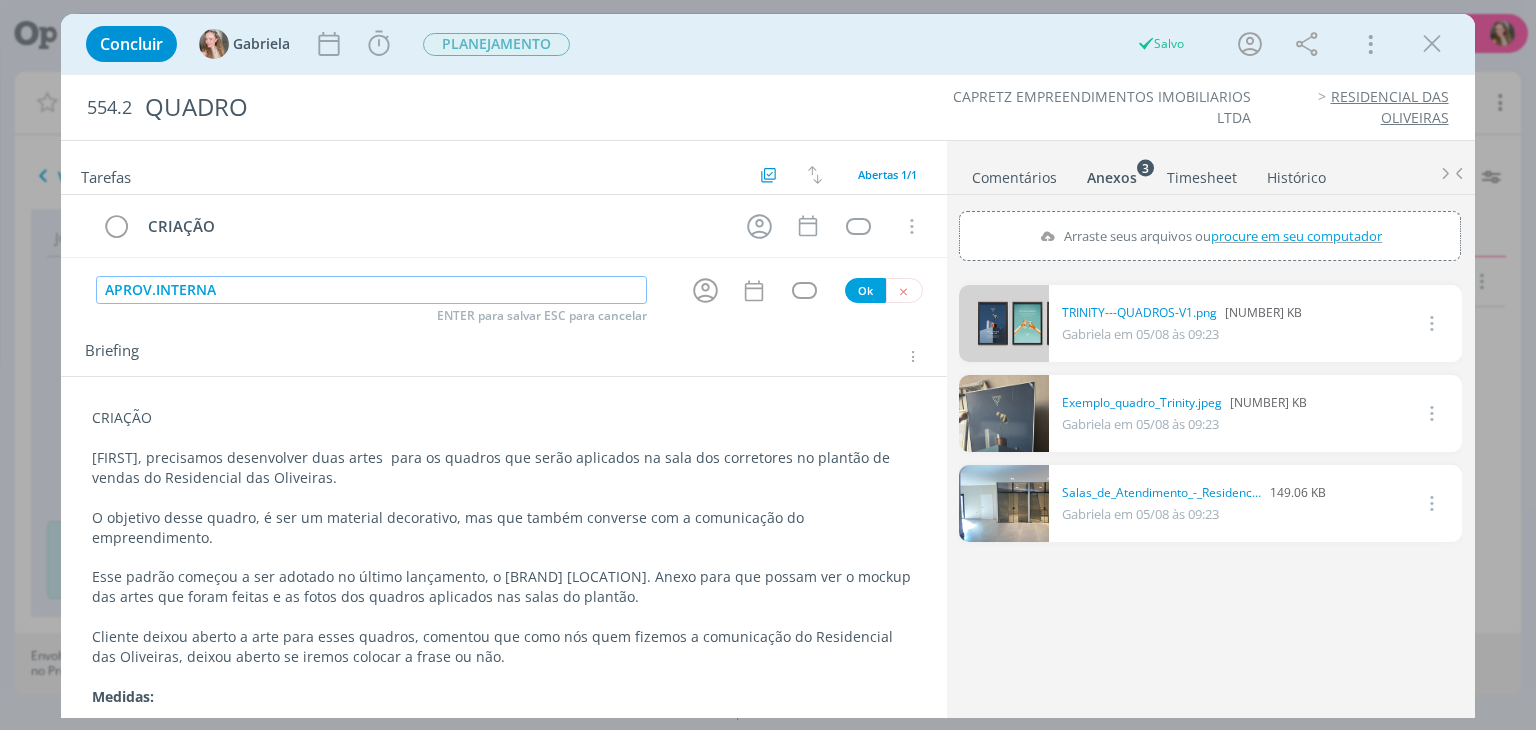 type on "APROV.INTERNA" 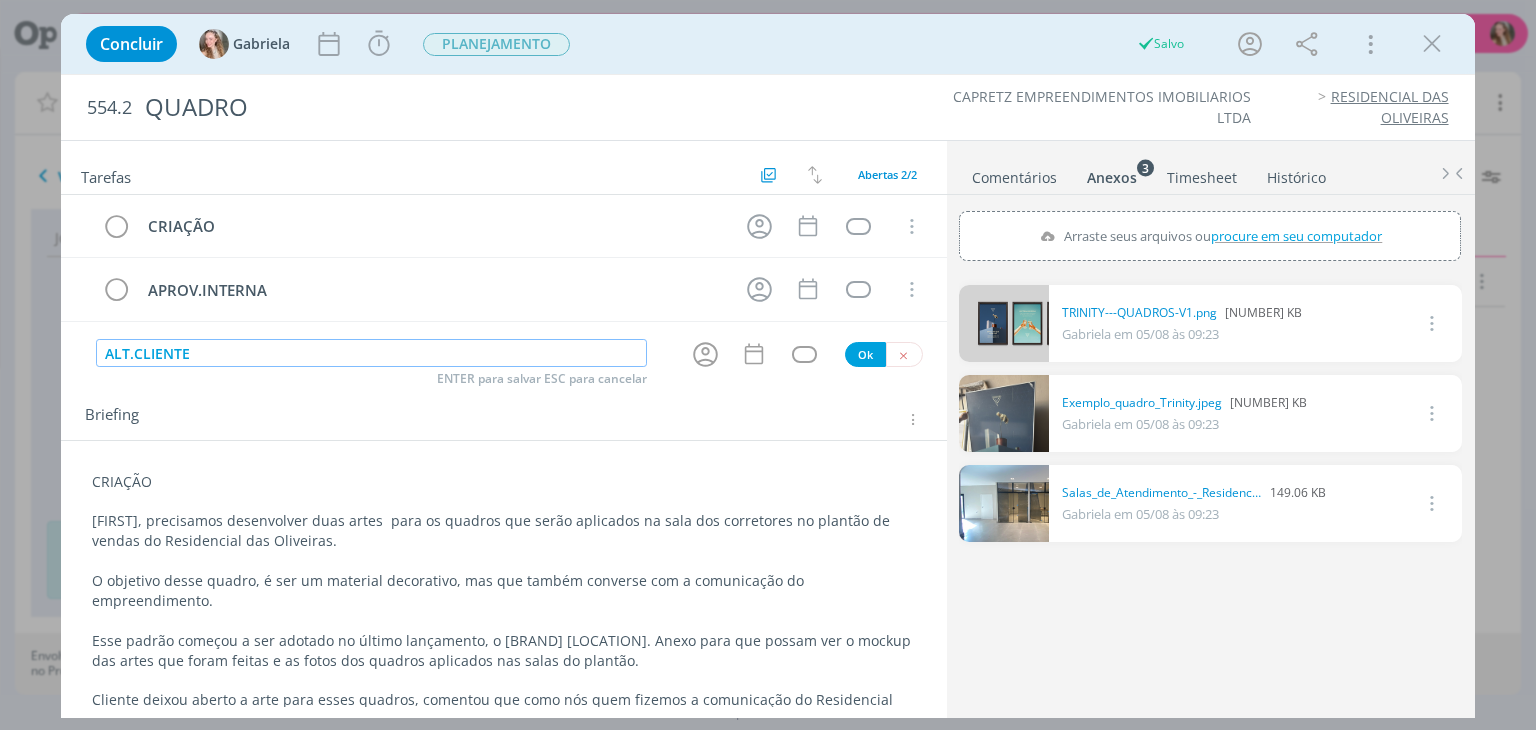 type on "ALT.CLIENTE" 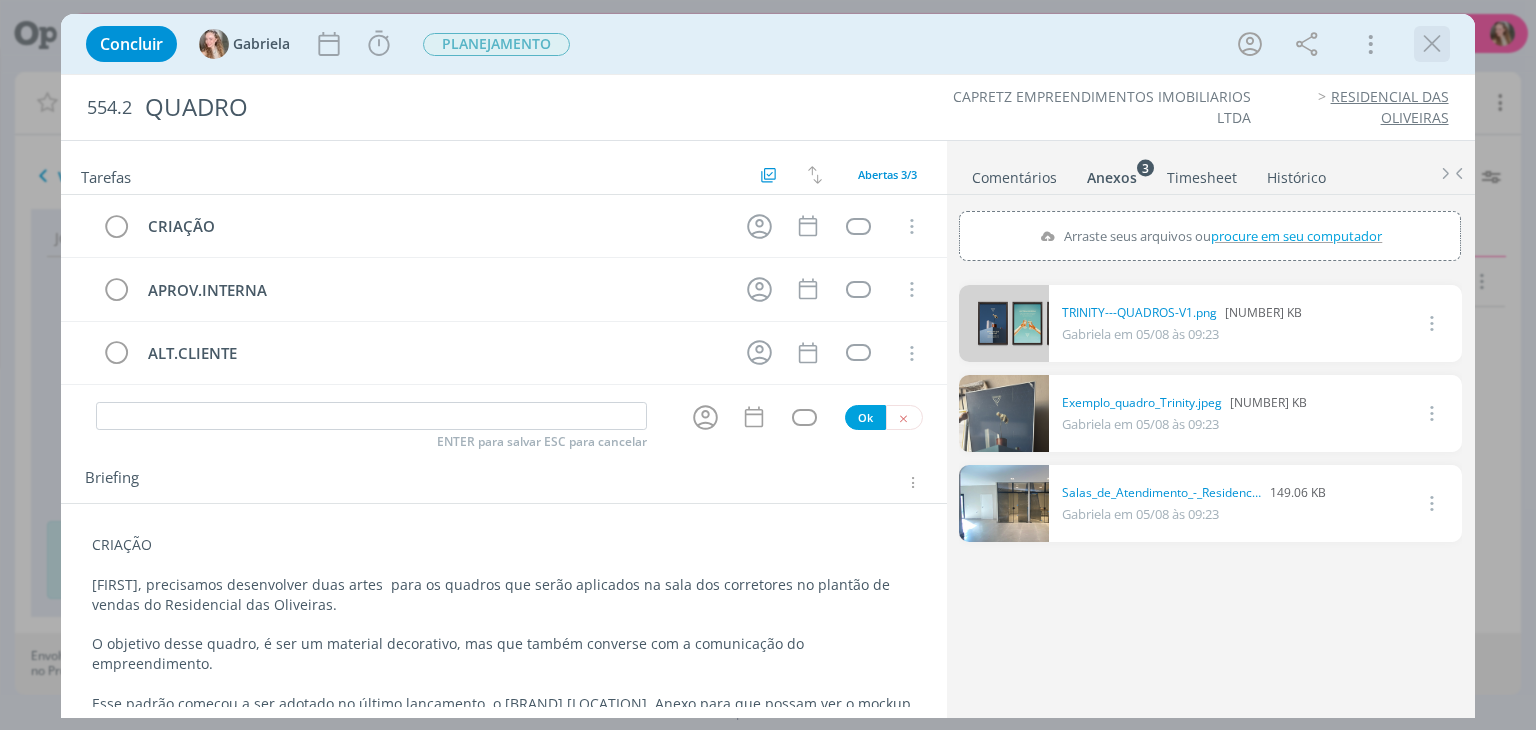 click at bounding box center (1432, 44) 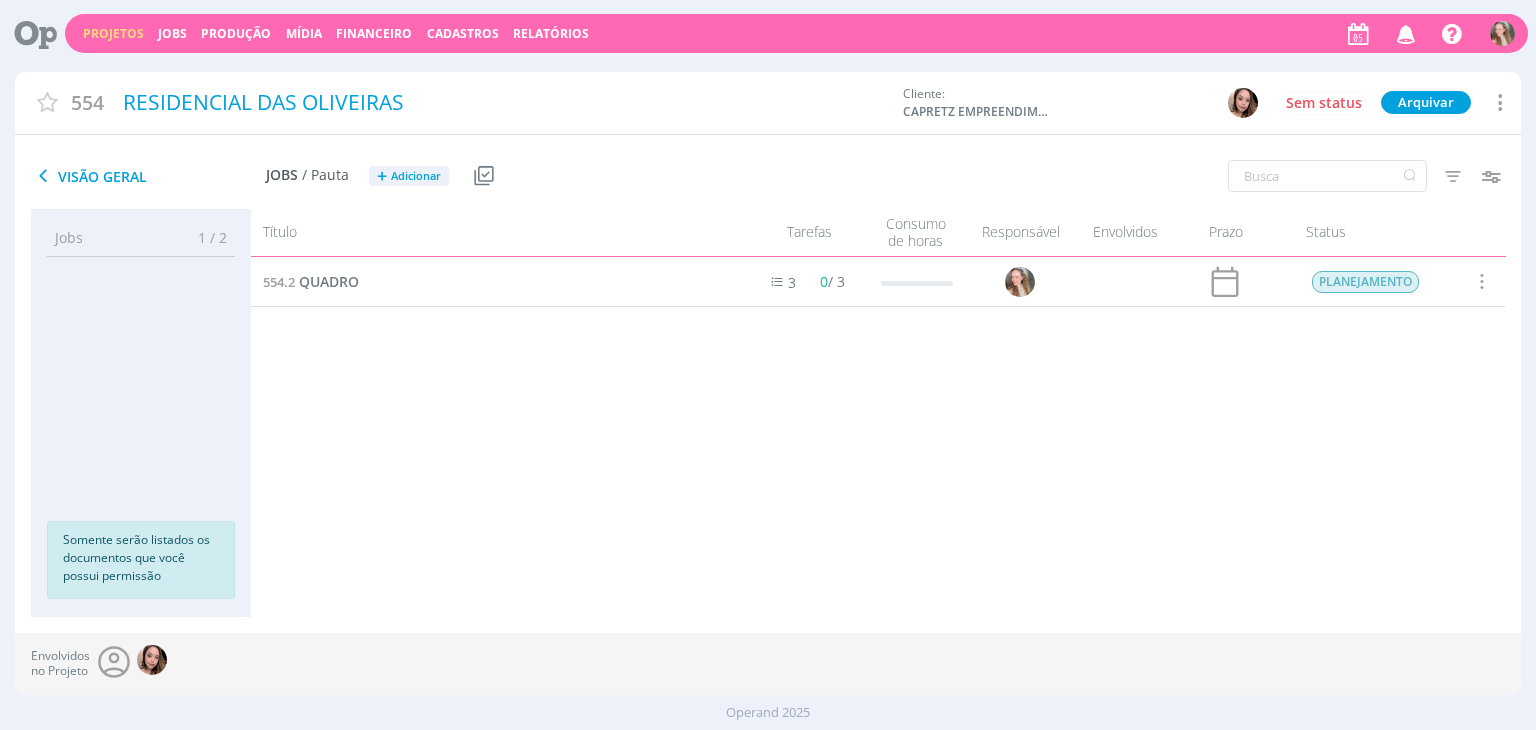 click on "Projetos" at bounding box center [113, 33] 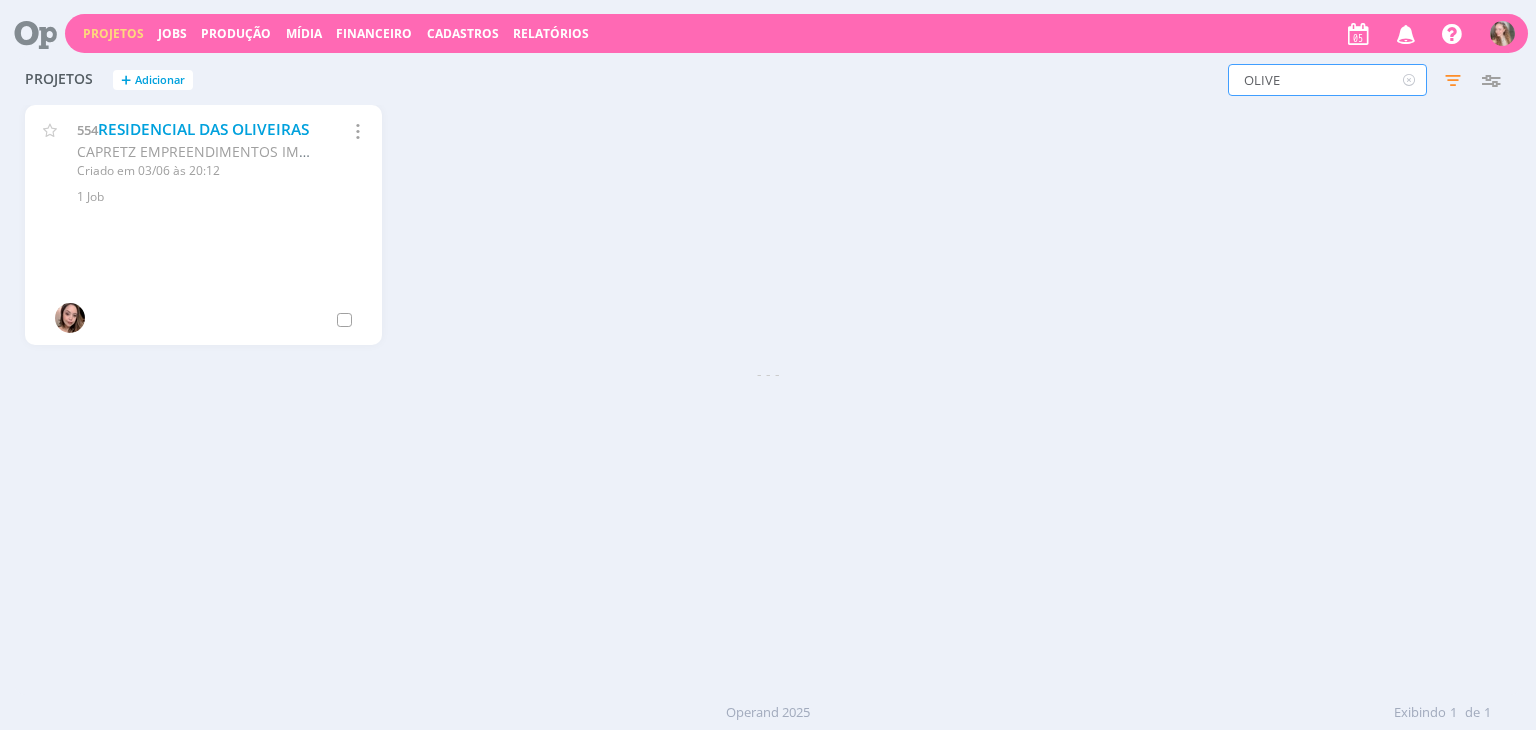 drag, startPoint x: 1312, startPoint y: 94, endPoint x: 1115, endPoint y: 89, distance: 197.06345 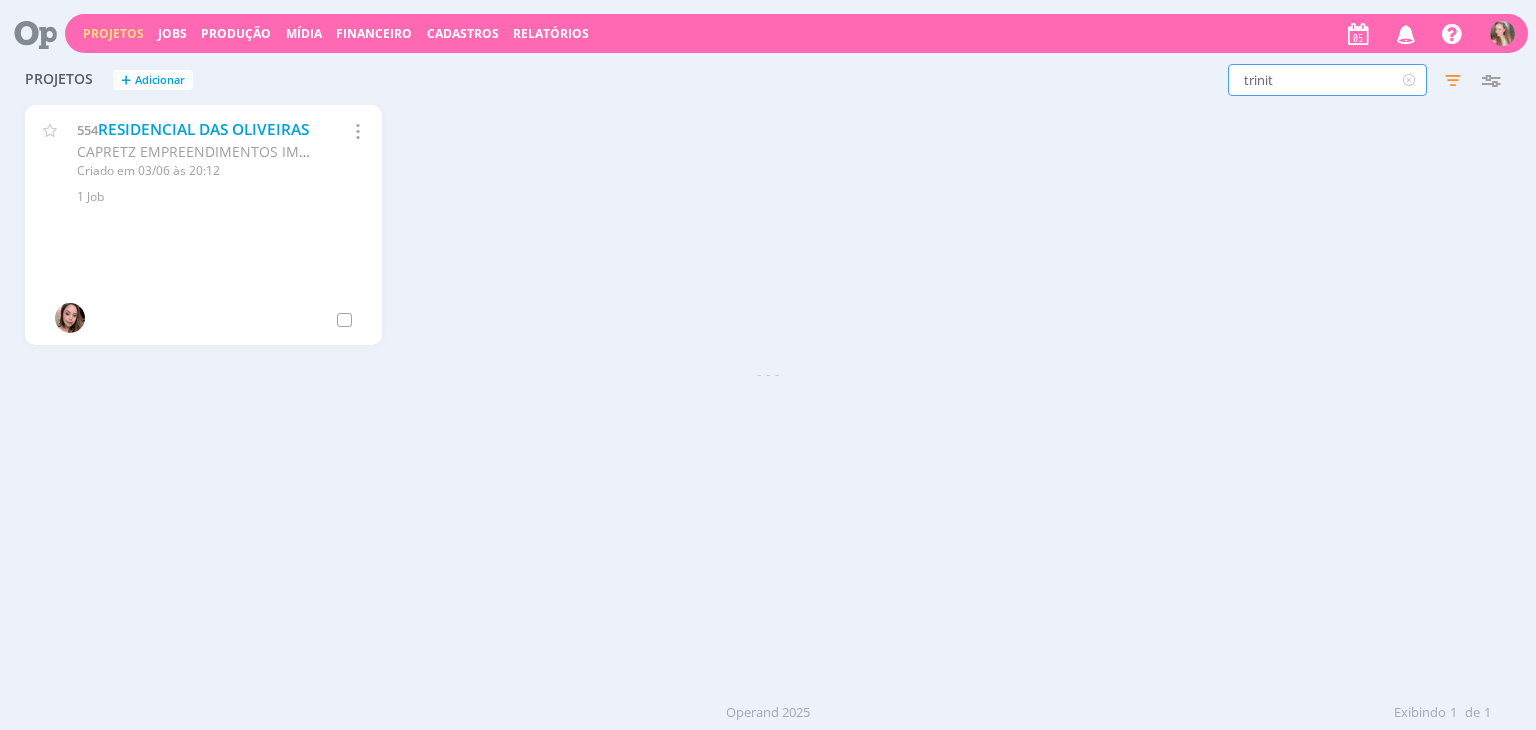 type on "trinit" 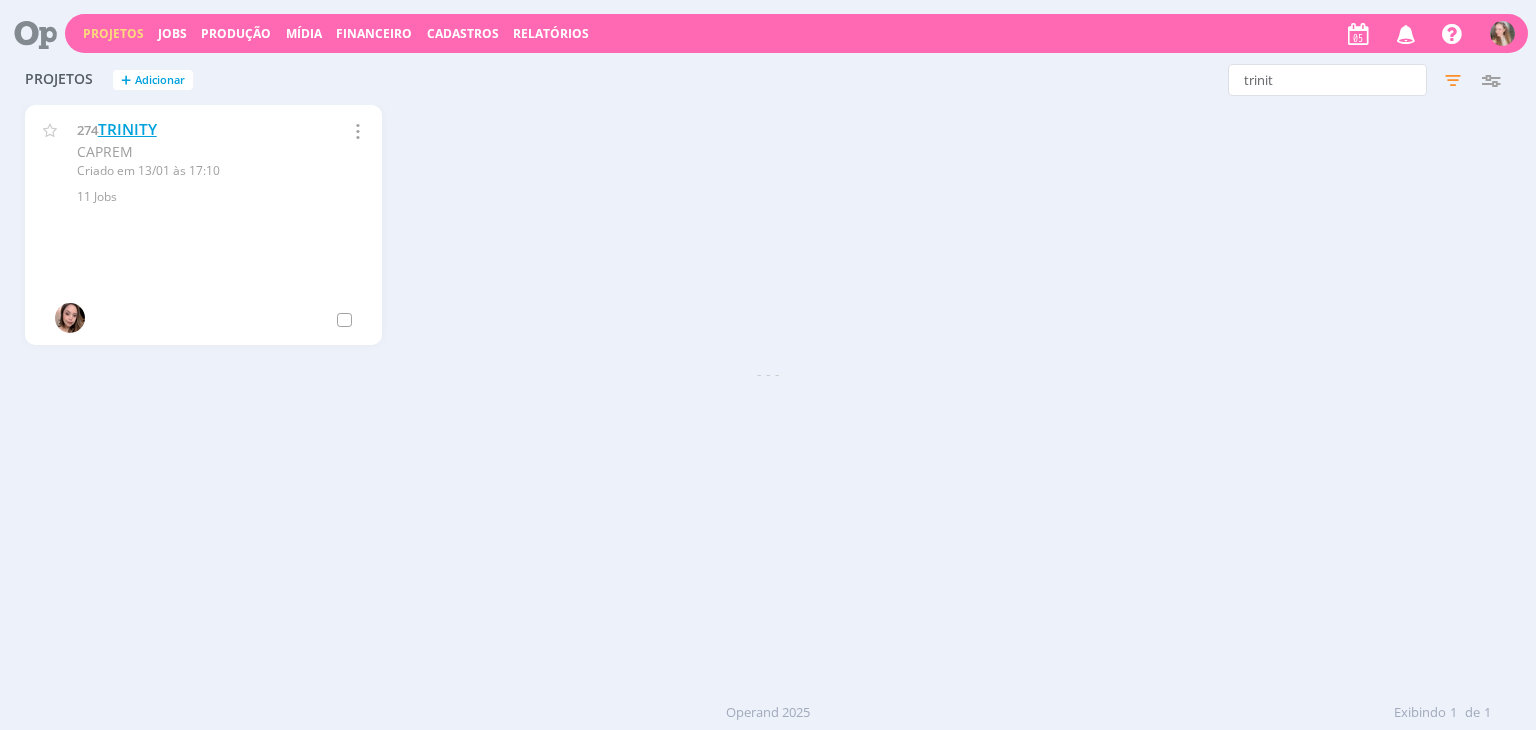 click on "TRINITY" at bounding box center [127, 129] 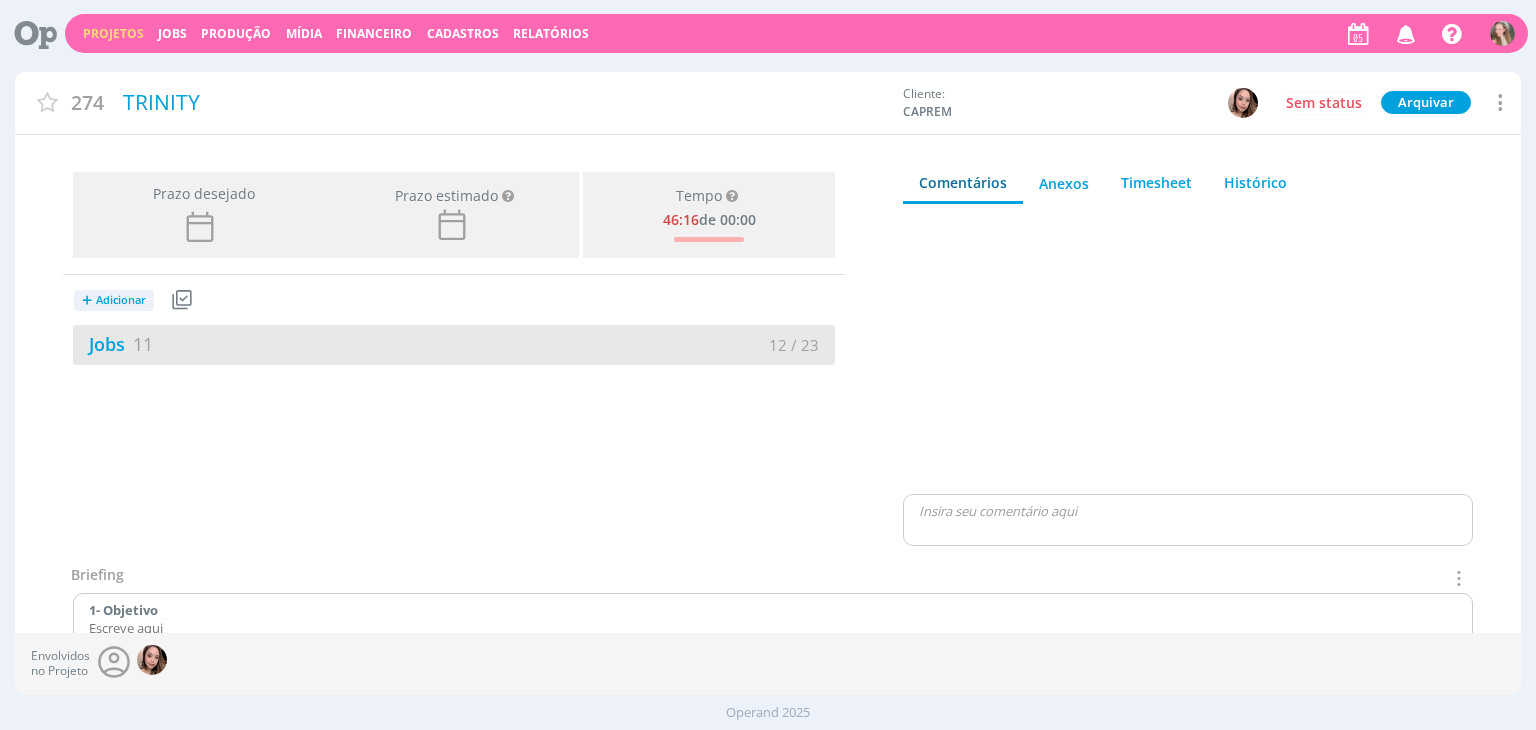 click on "Jobs 11" at bounding box center (263, 344) 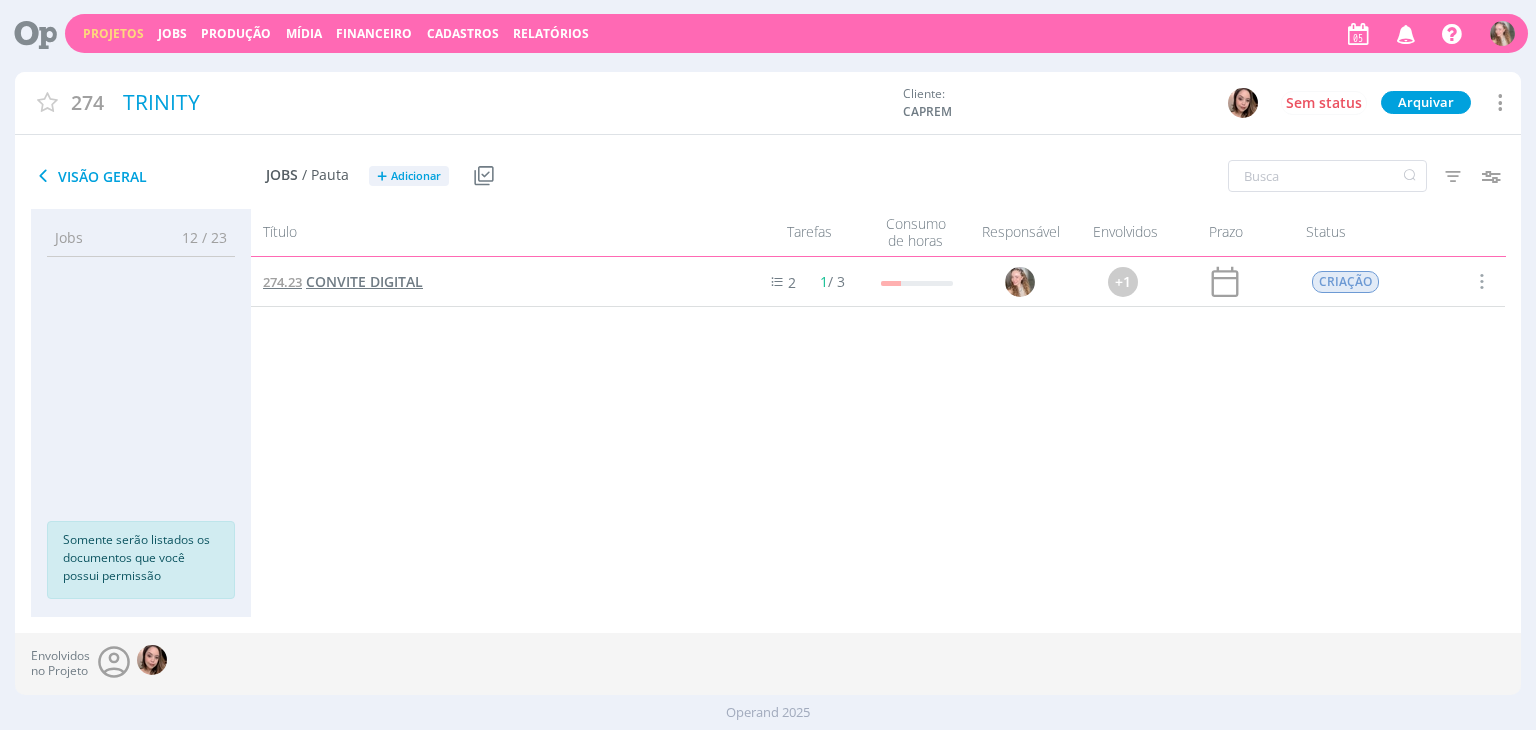 click on "CONVITE DIGITAL" at bounding box center (364, 281) 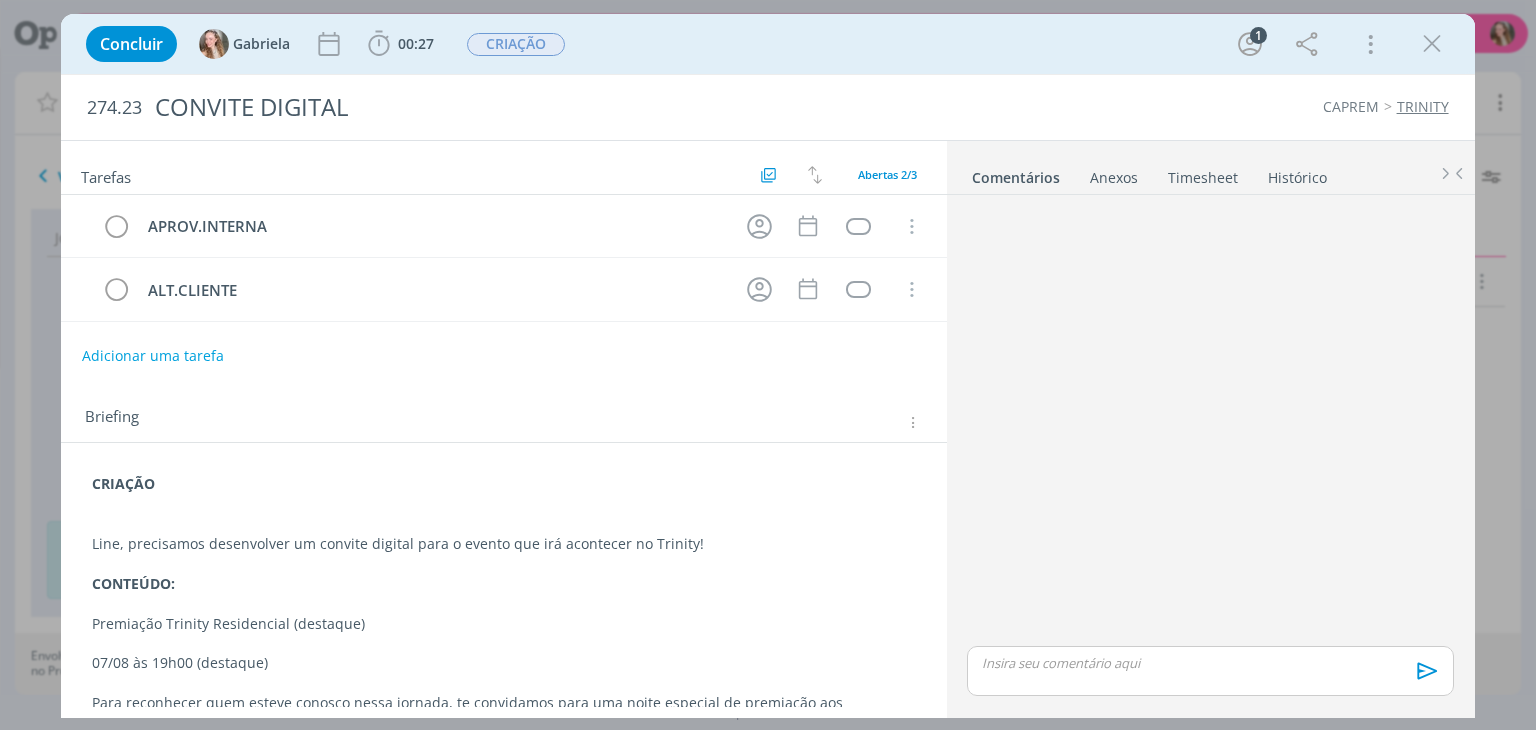 click on "CRIAÇÃO" at bounding box center [123, 483] 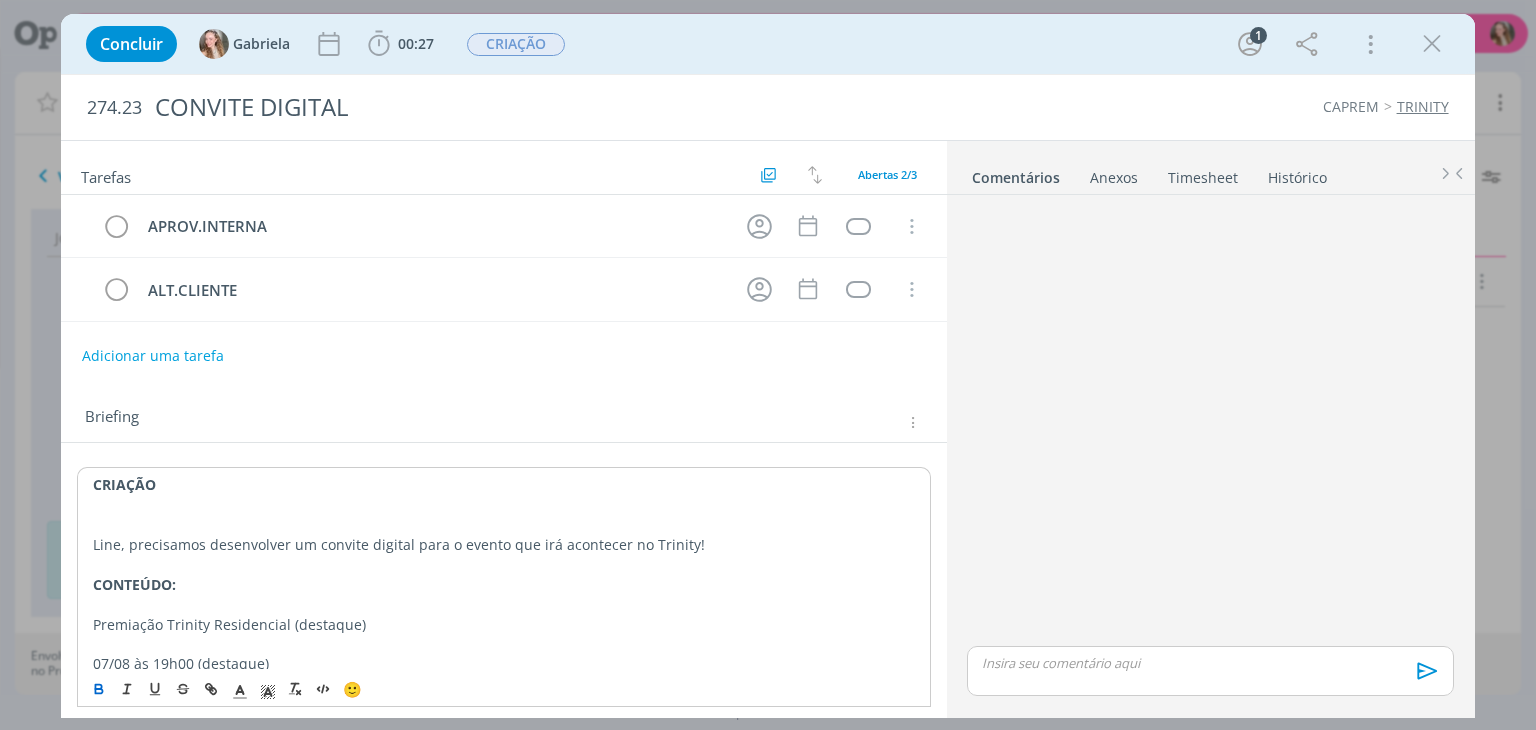 type 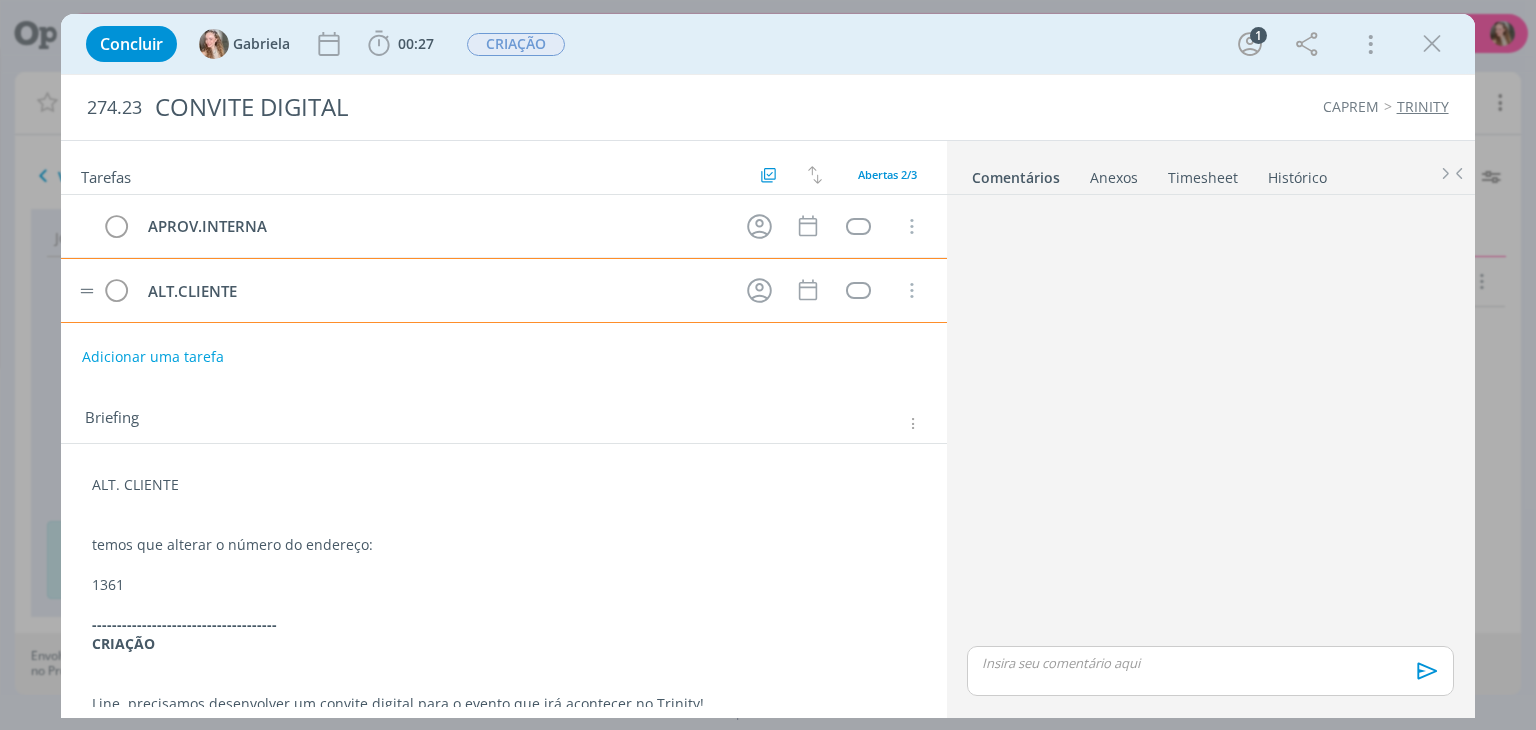 type 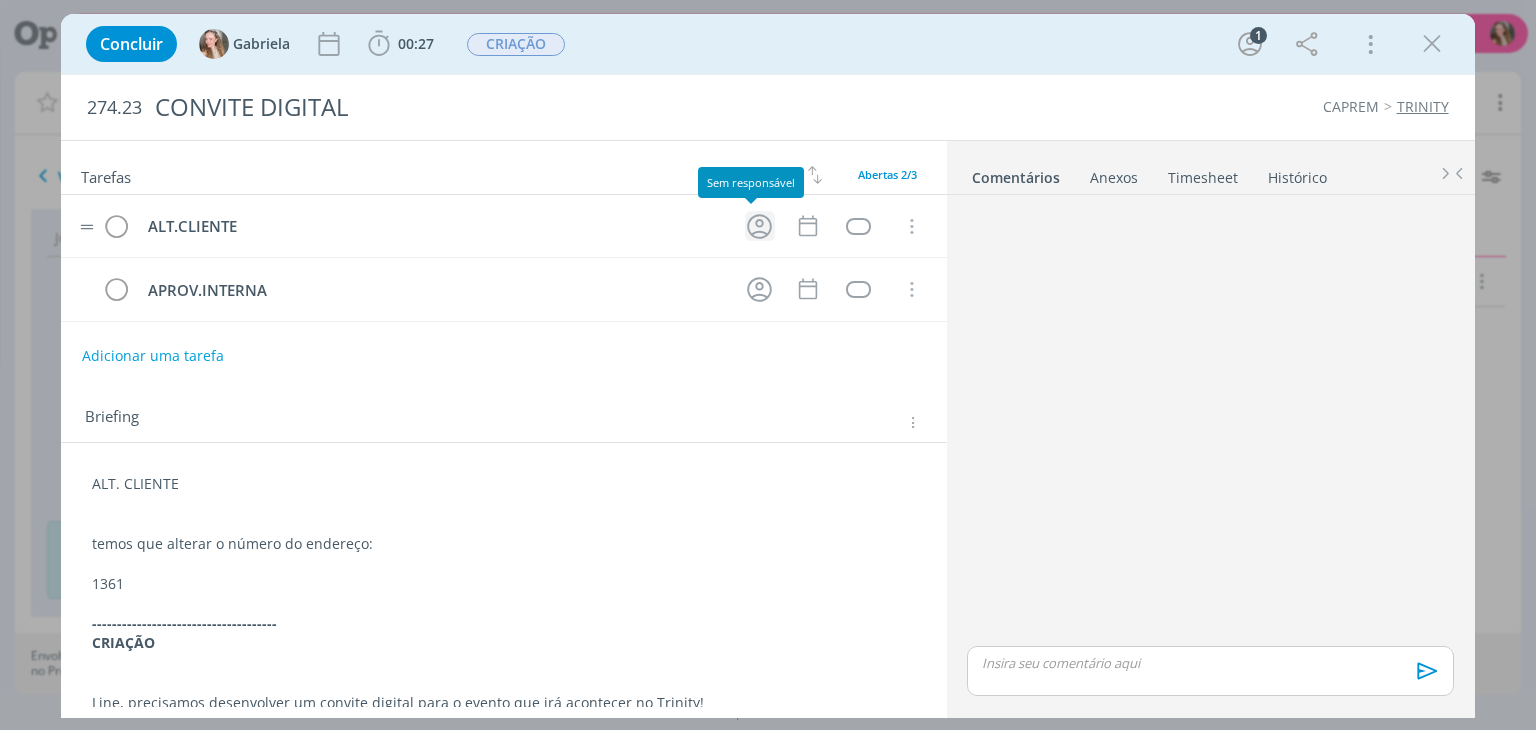 click 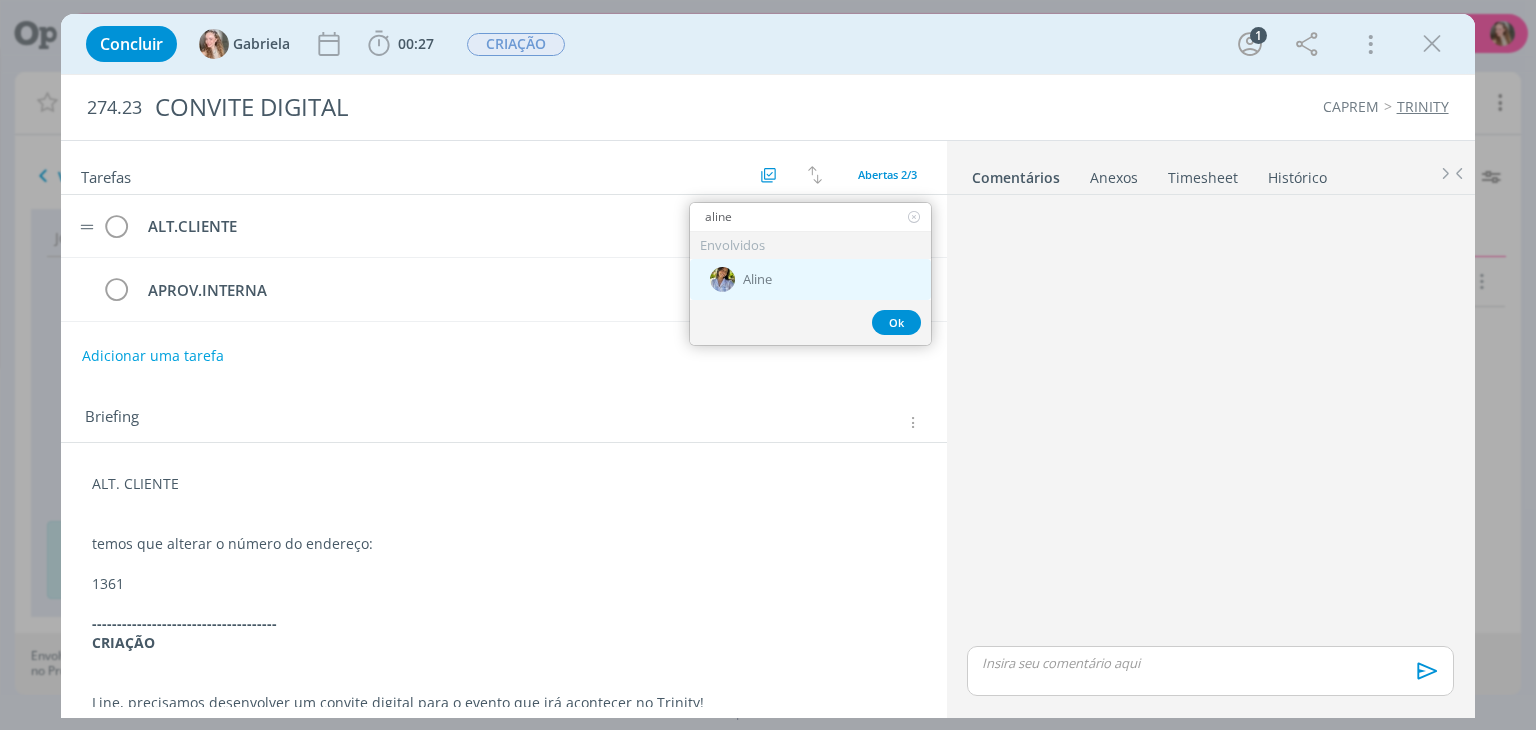 type on "aline" 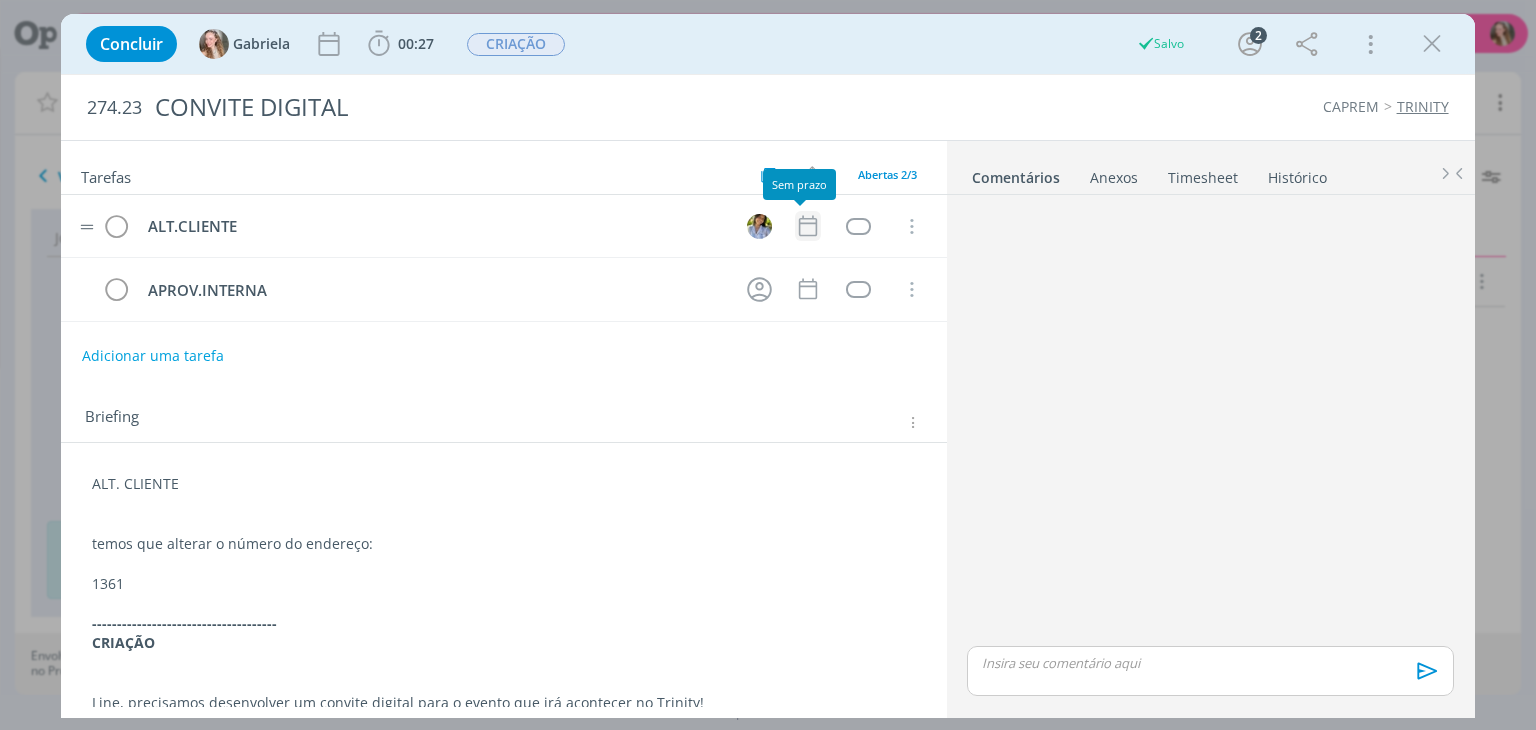 click 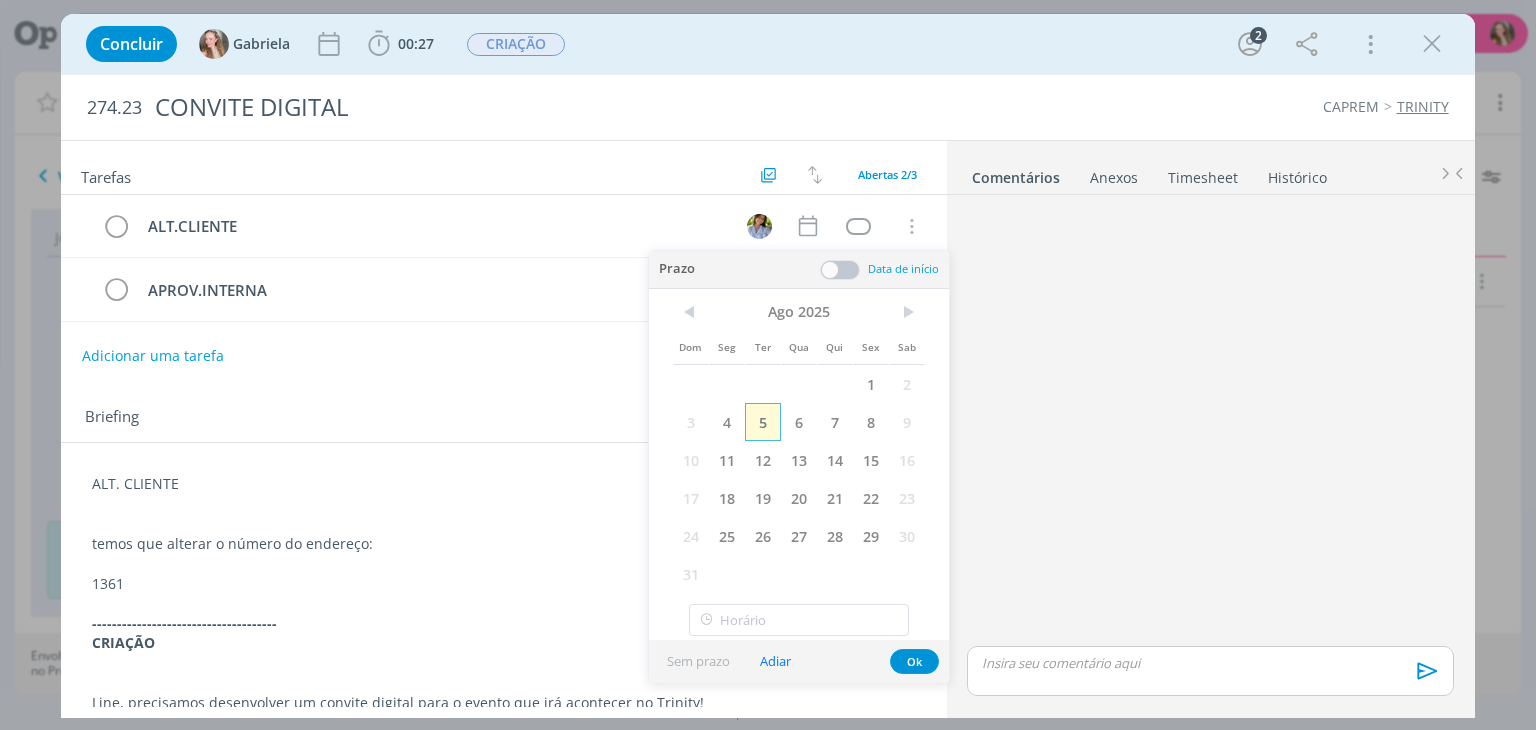 click on "5" at bounding box center [763, 422] 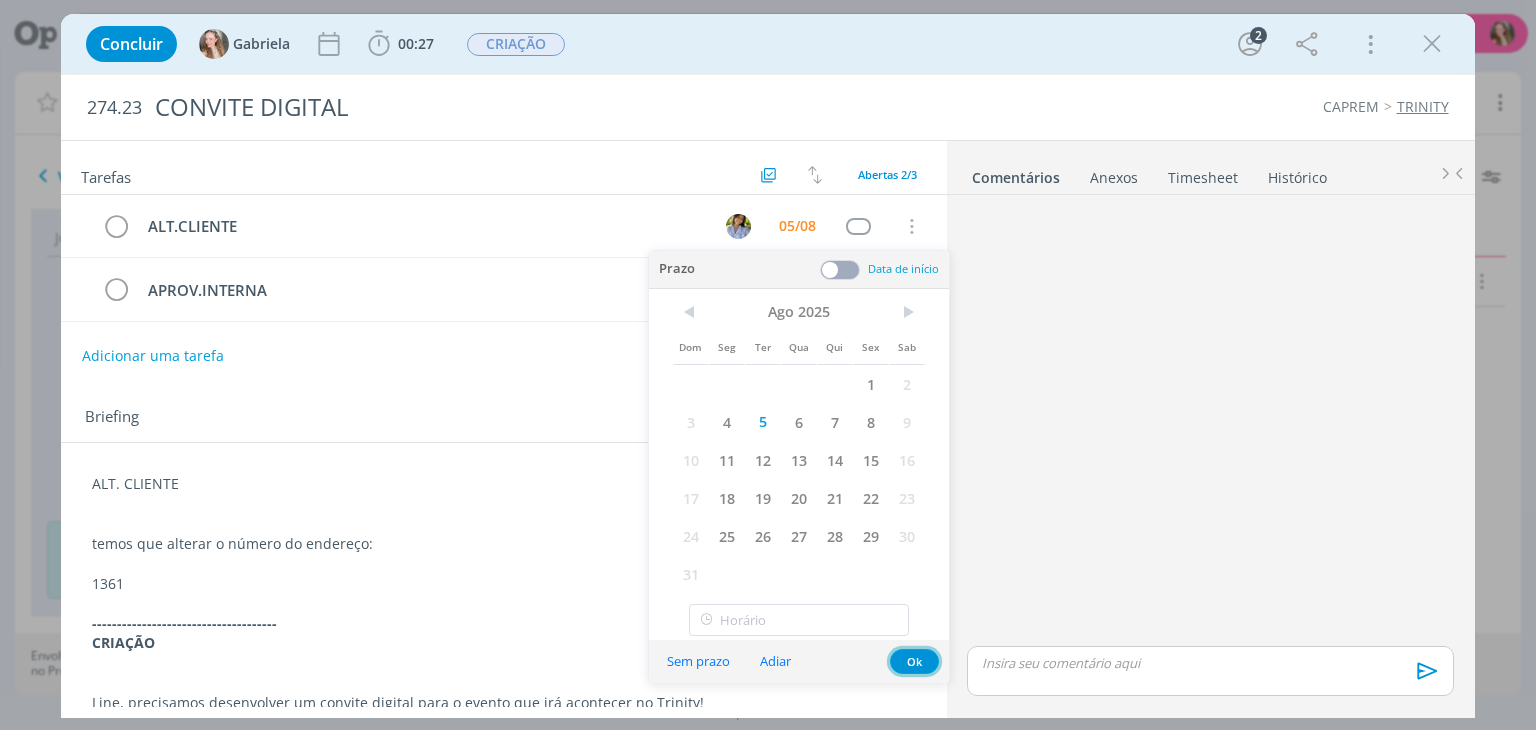 click on "Ok" at bounding box center [914, 661] 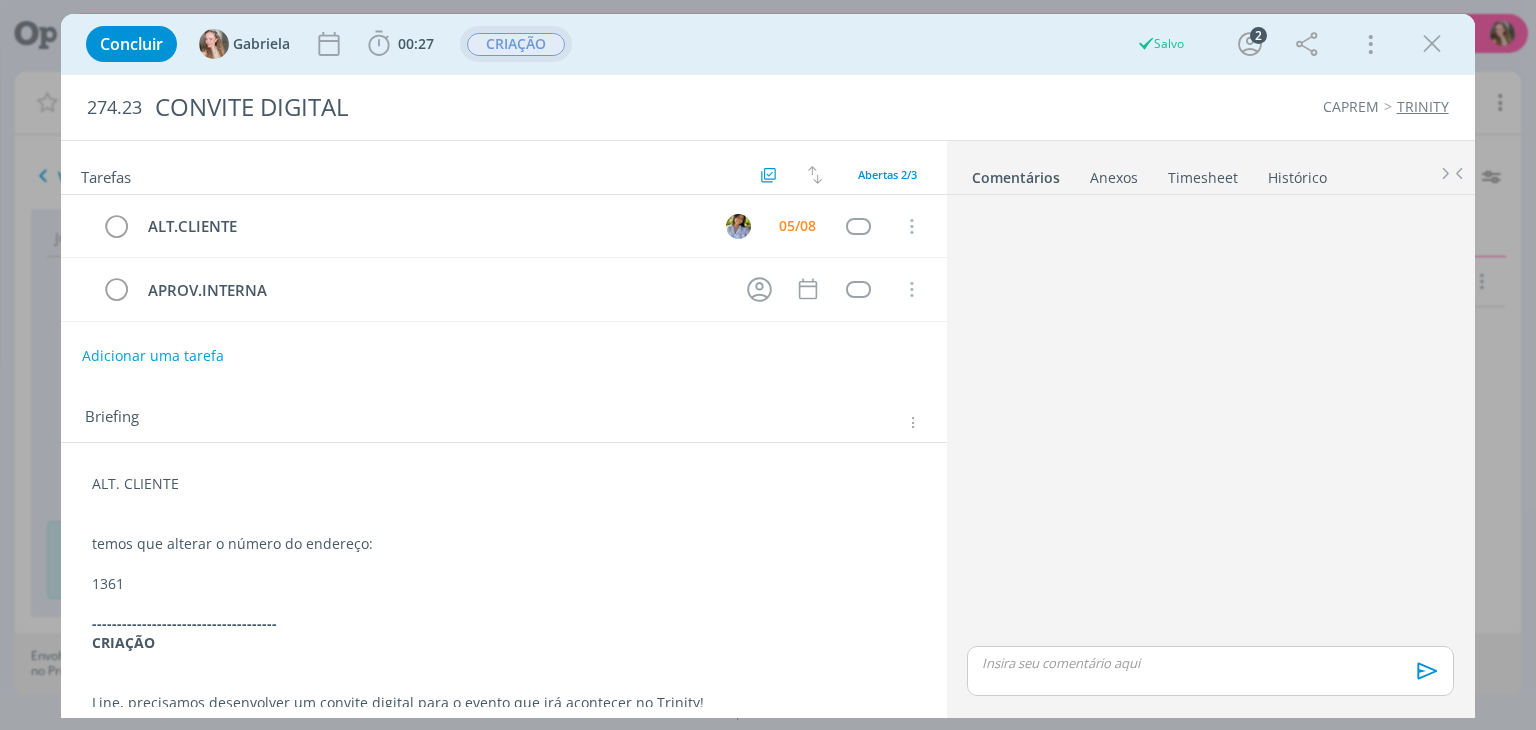 click on "CRIAÇÃO" at bounding box center (516, 44) 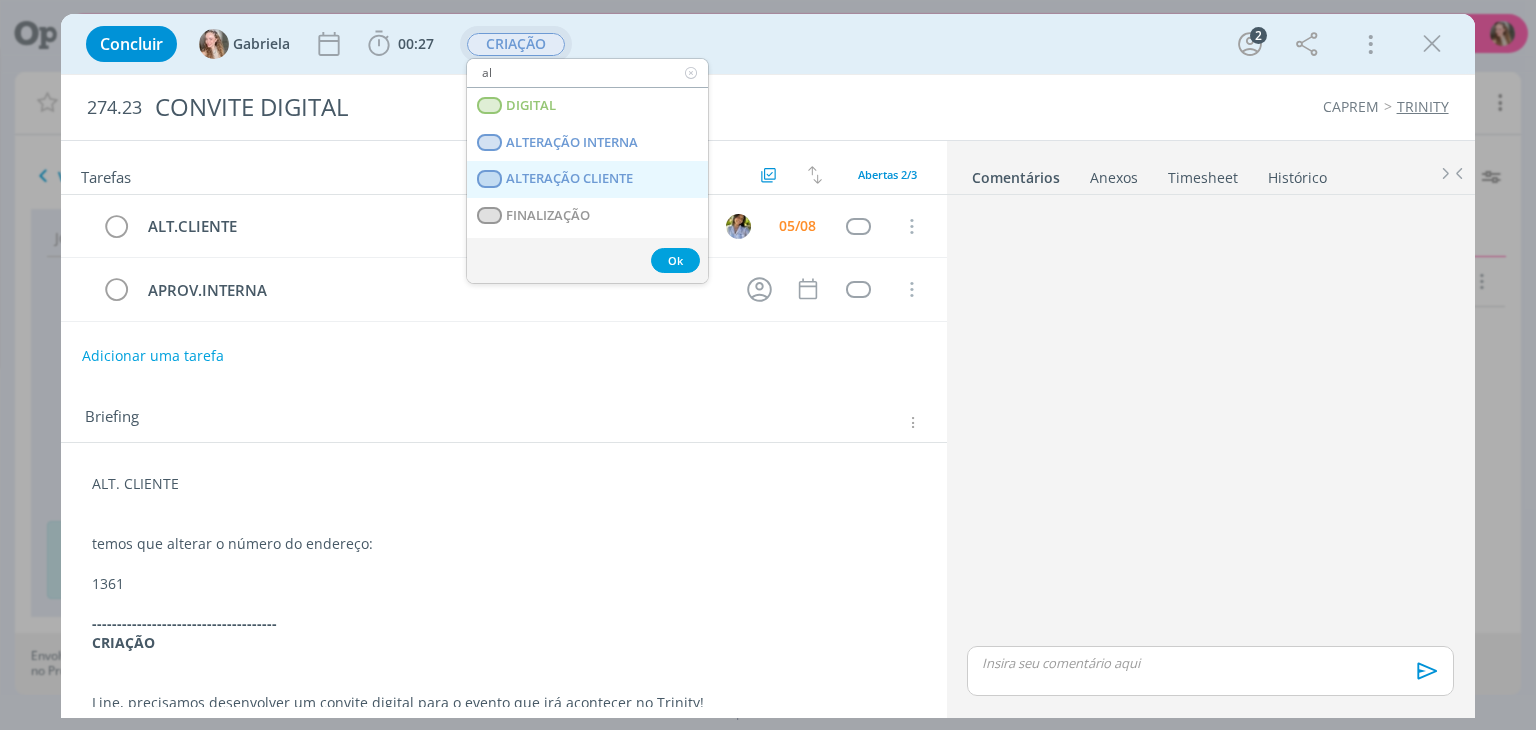 type on "al" 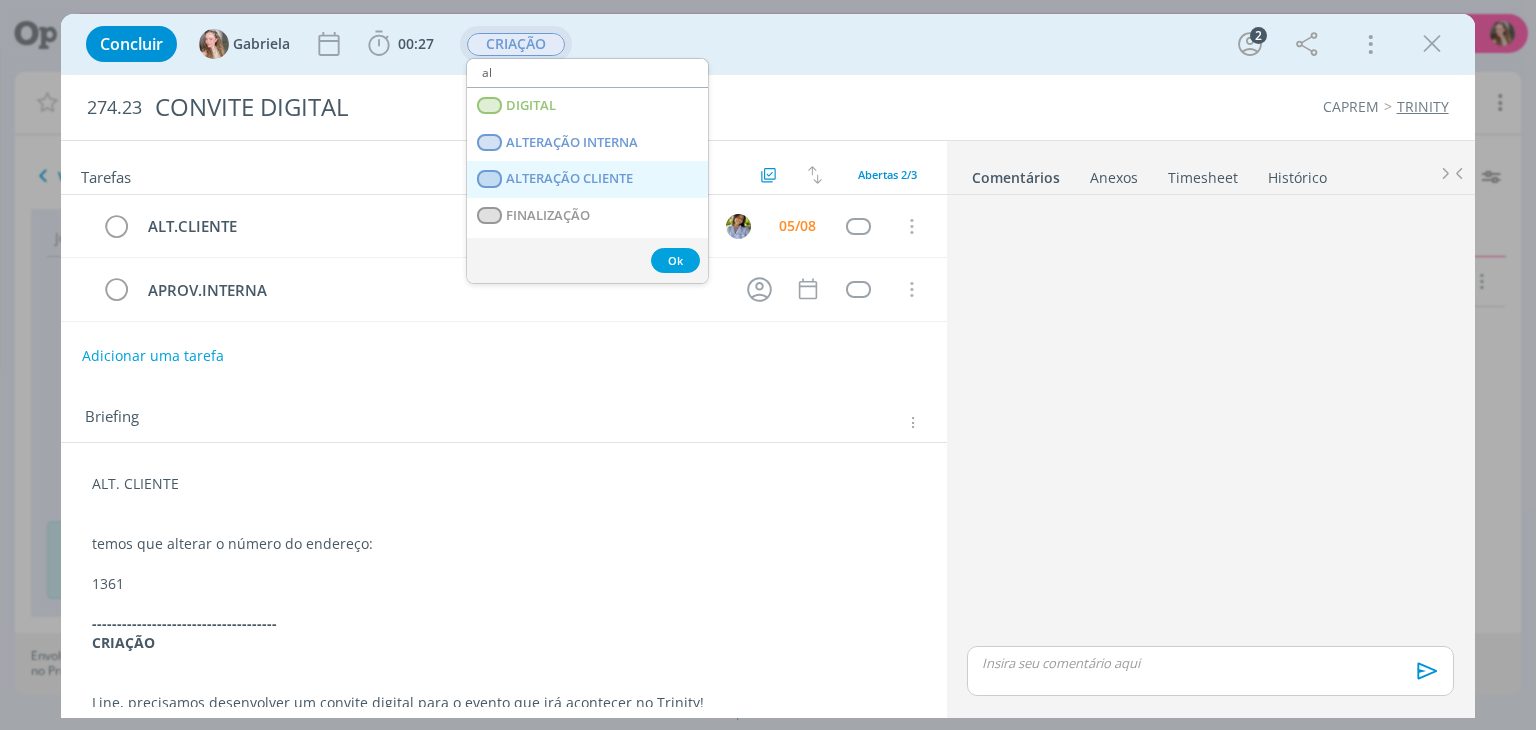 click on "ALTERAÇÃO CLIENTE" at bounding box center [570, 179] 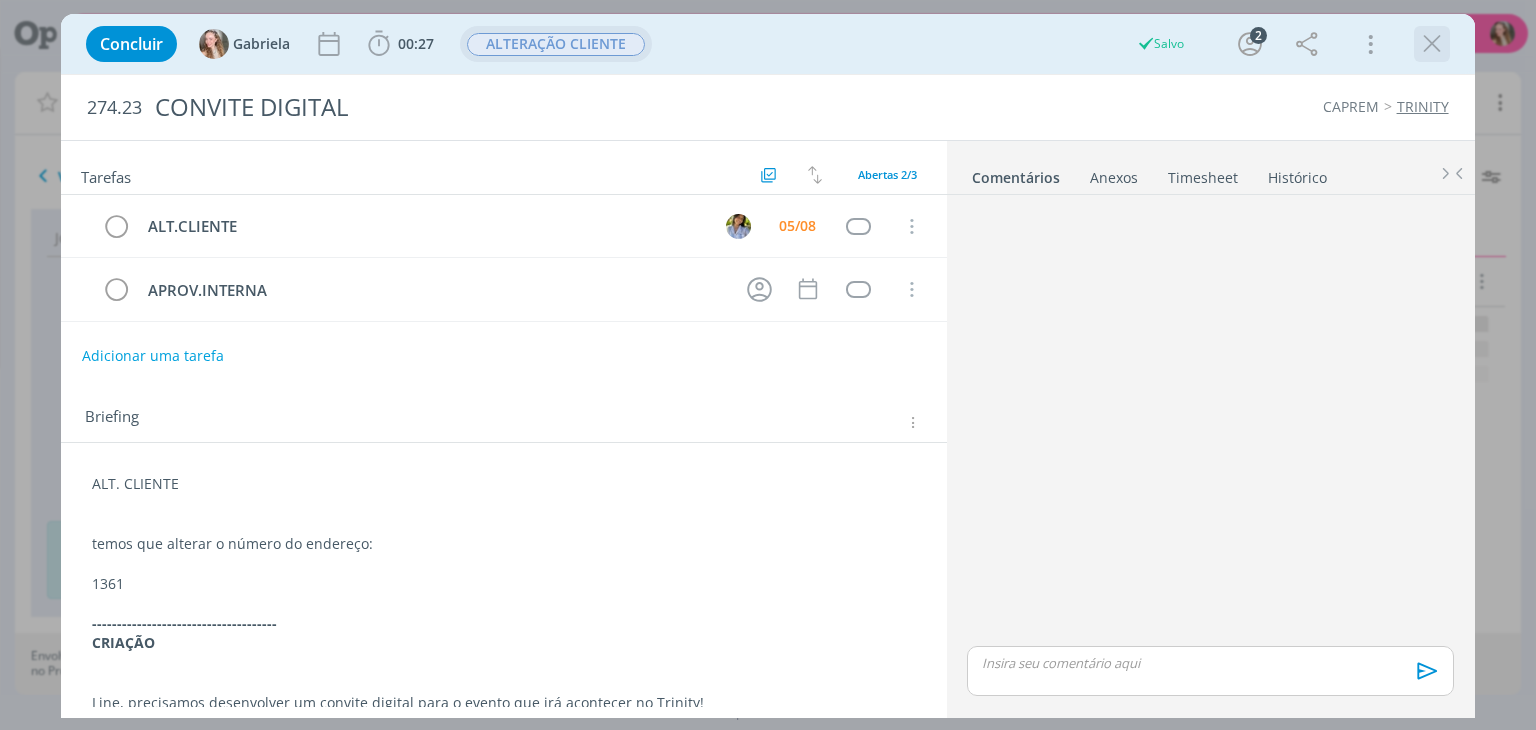 click at bounding box center [1432, 44] 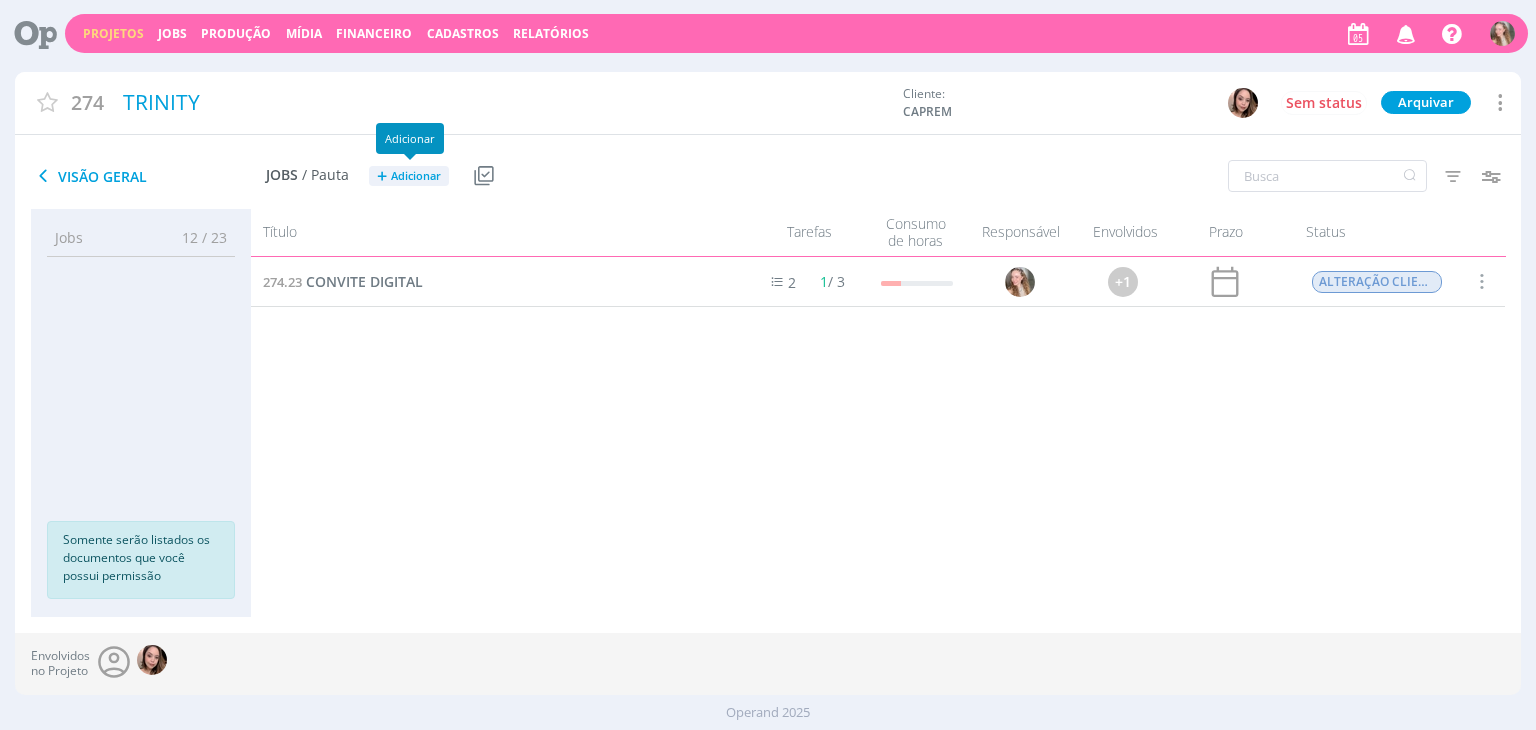 click on "Adicionar" at bounding box center [416, 176] 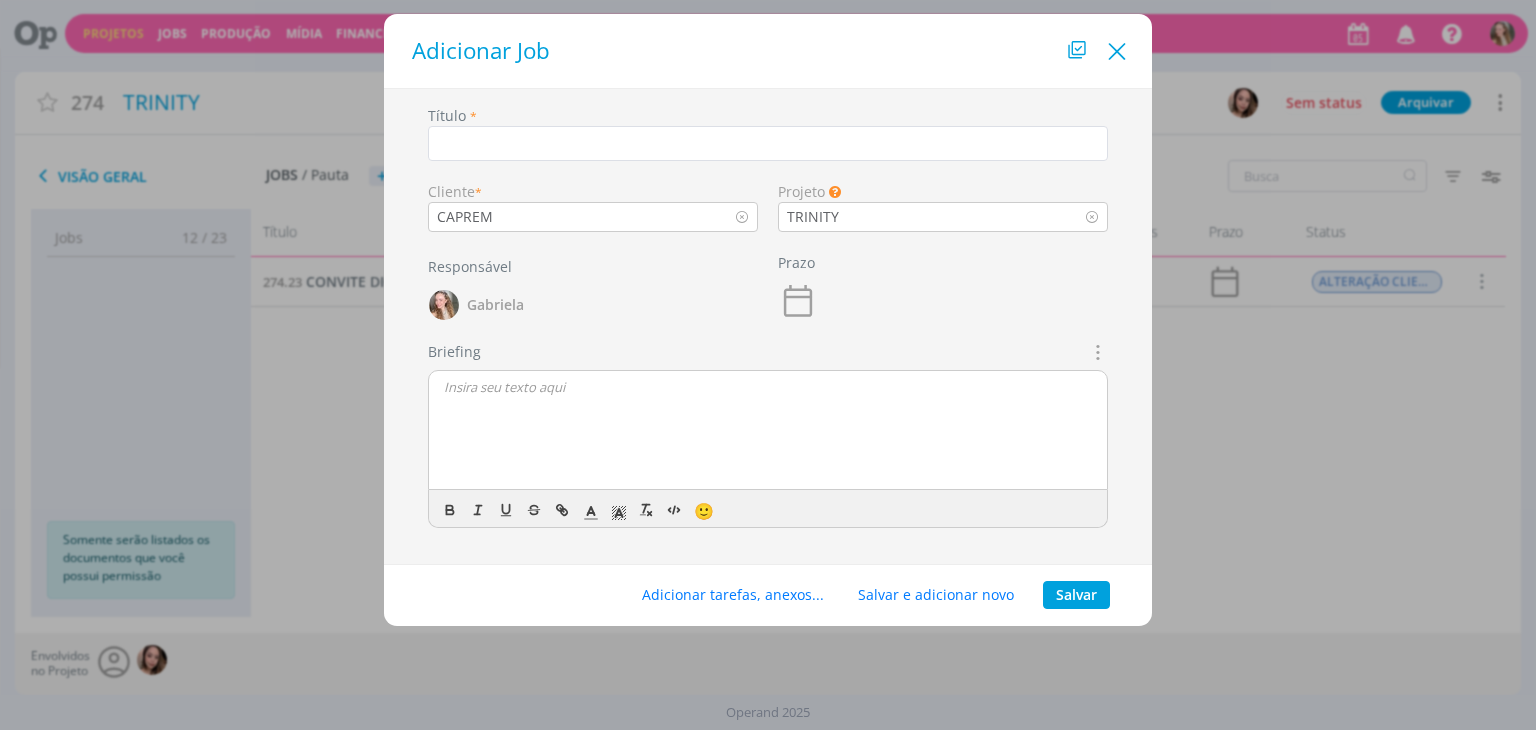 click at bounding box center (1117, 52) 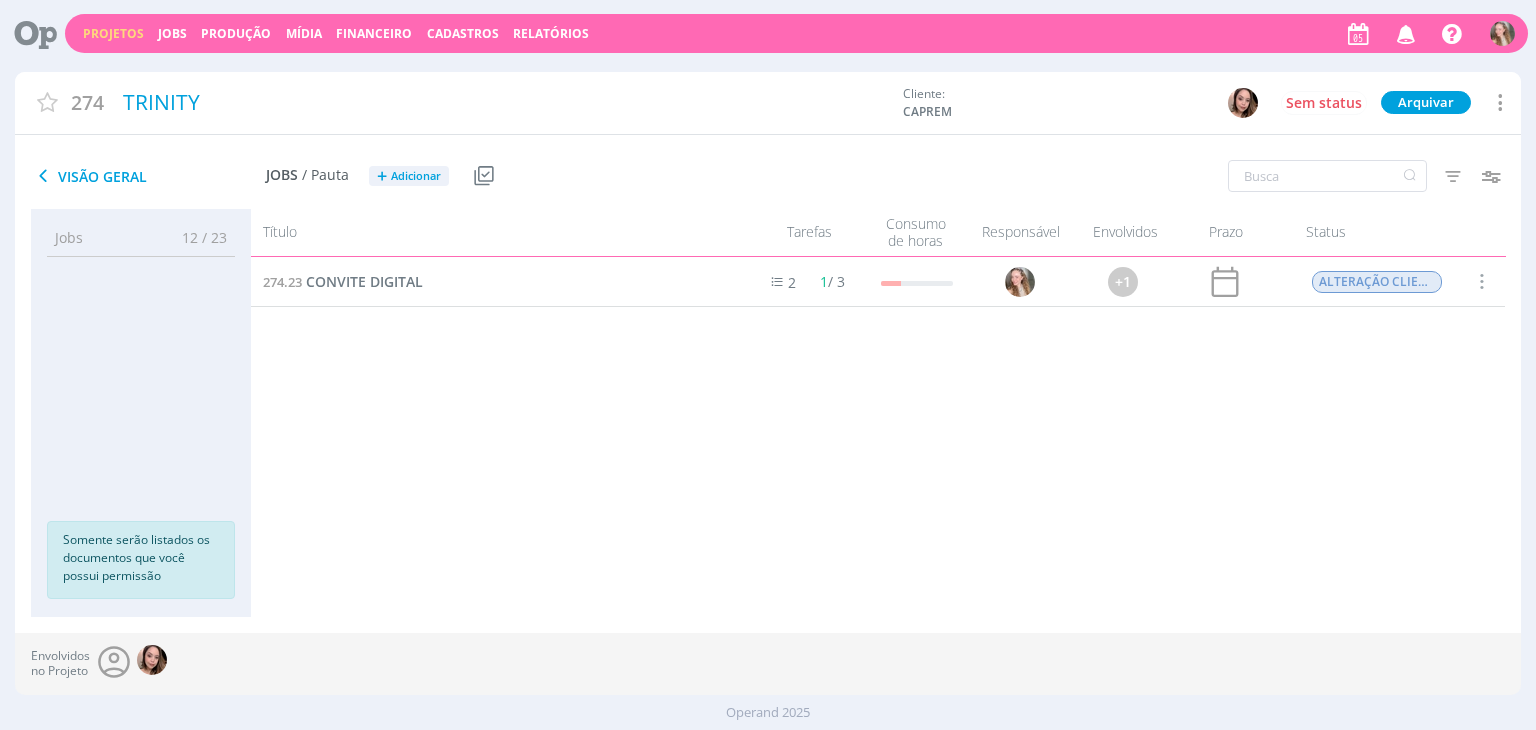 click on "Projetos" at bounding box center (113, 33) 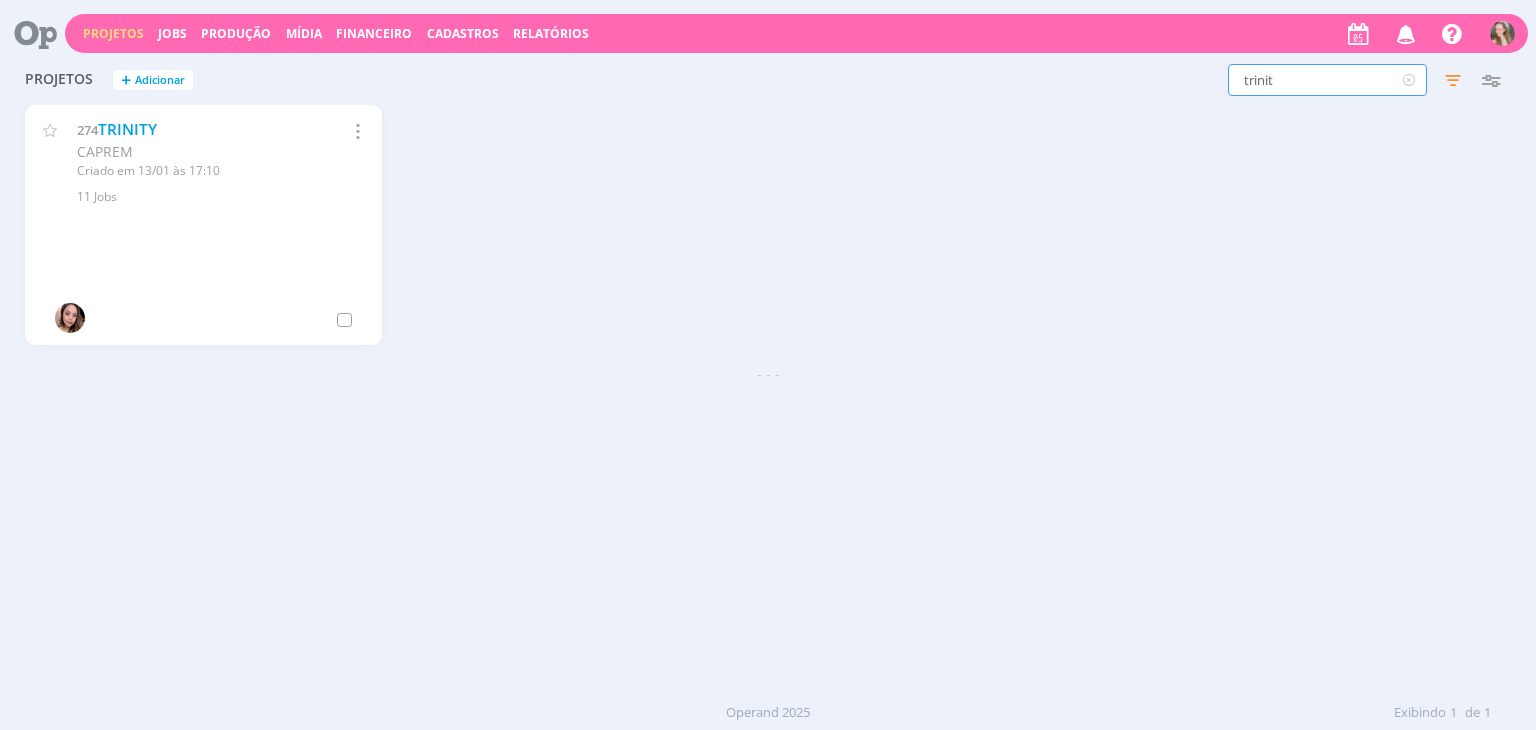 drag, startPoint x: 1310, startPoint y: 79, endPoint x: 1178, endPoint y: 96, distance: 133.0902 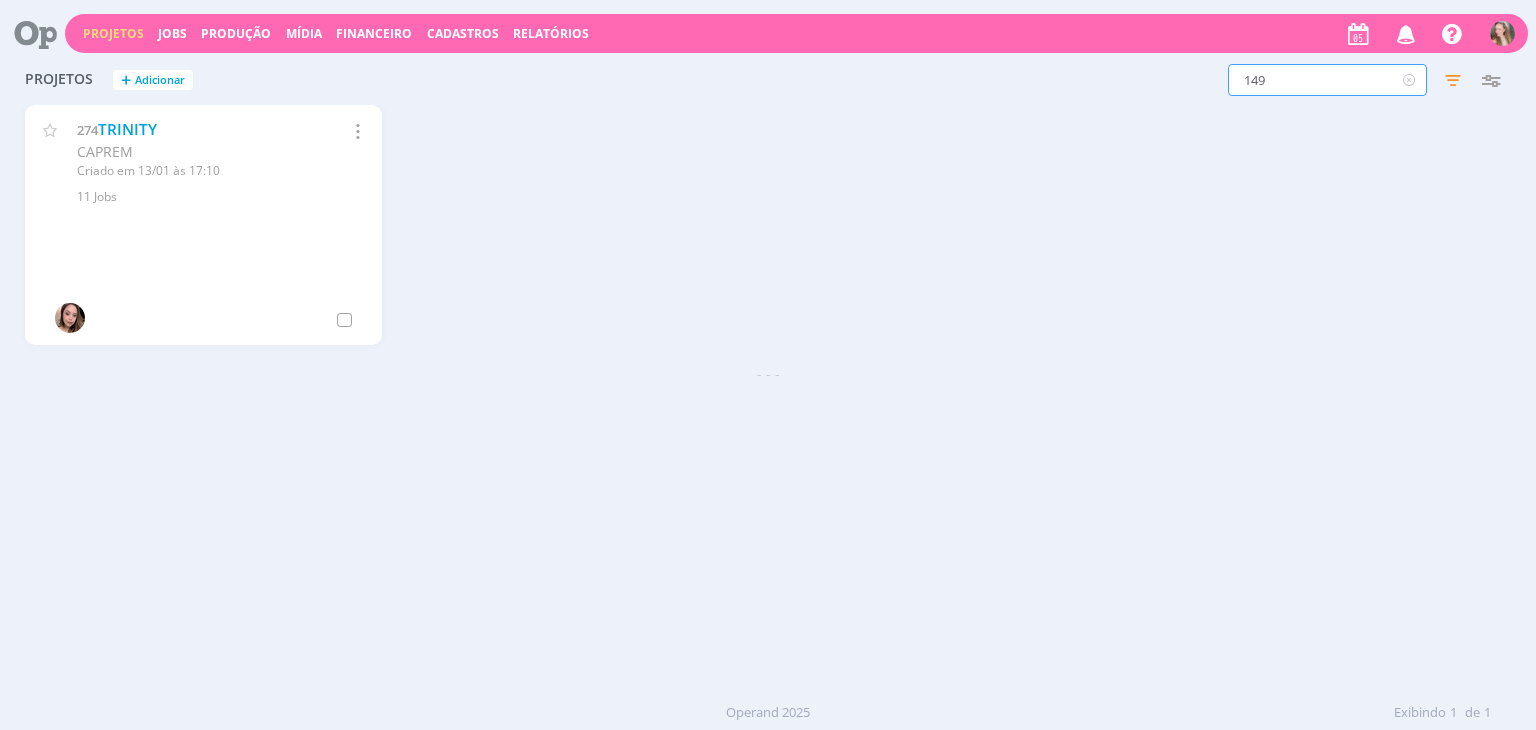 type on "149" 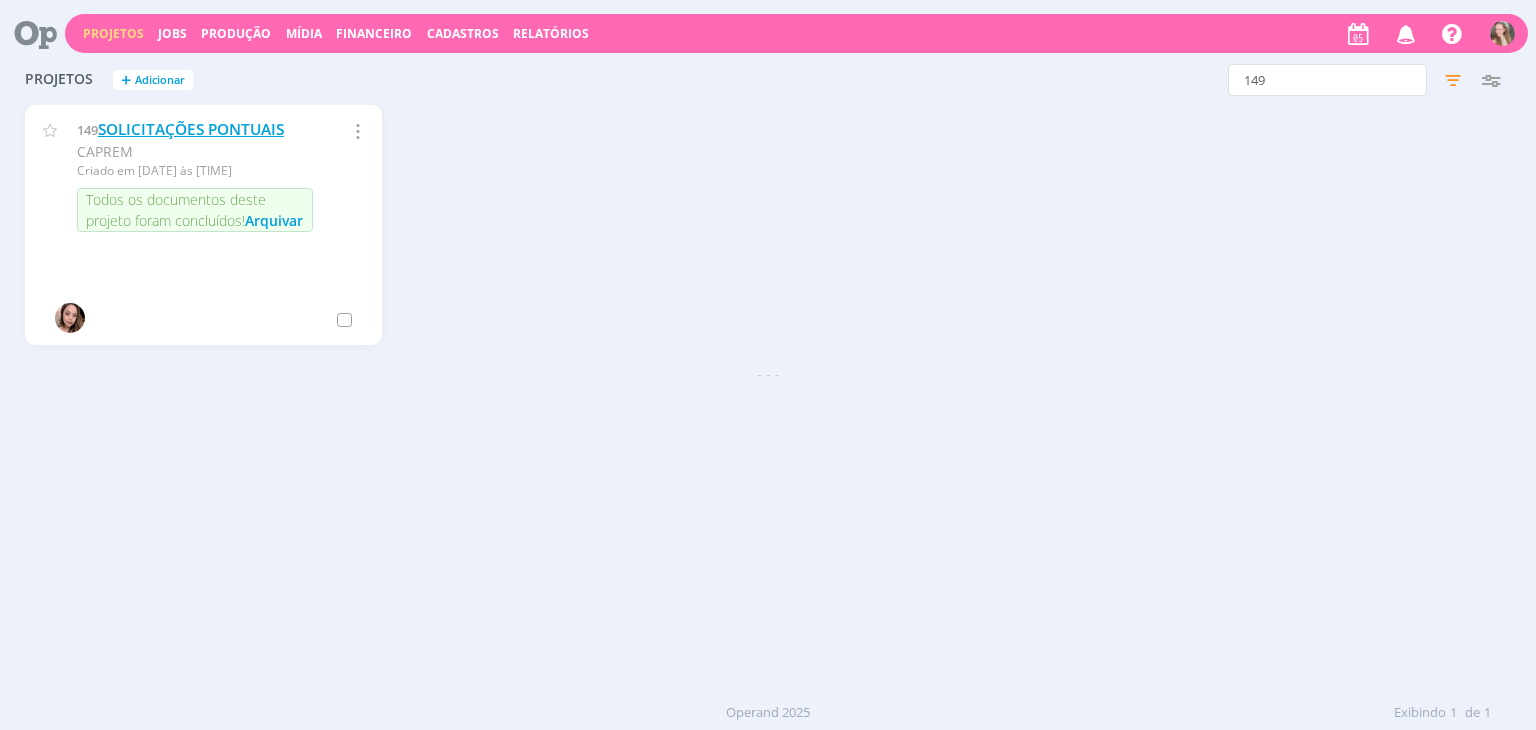 click on "SOLICITAÇÕES PONTUAIS" at bounding box center [191, 129] 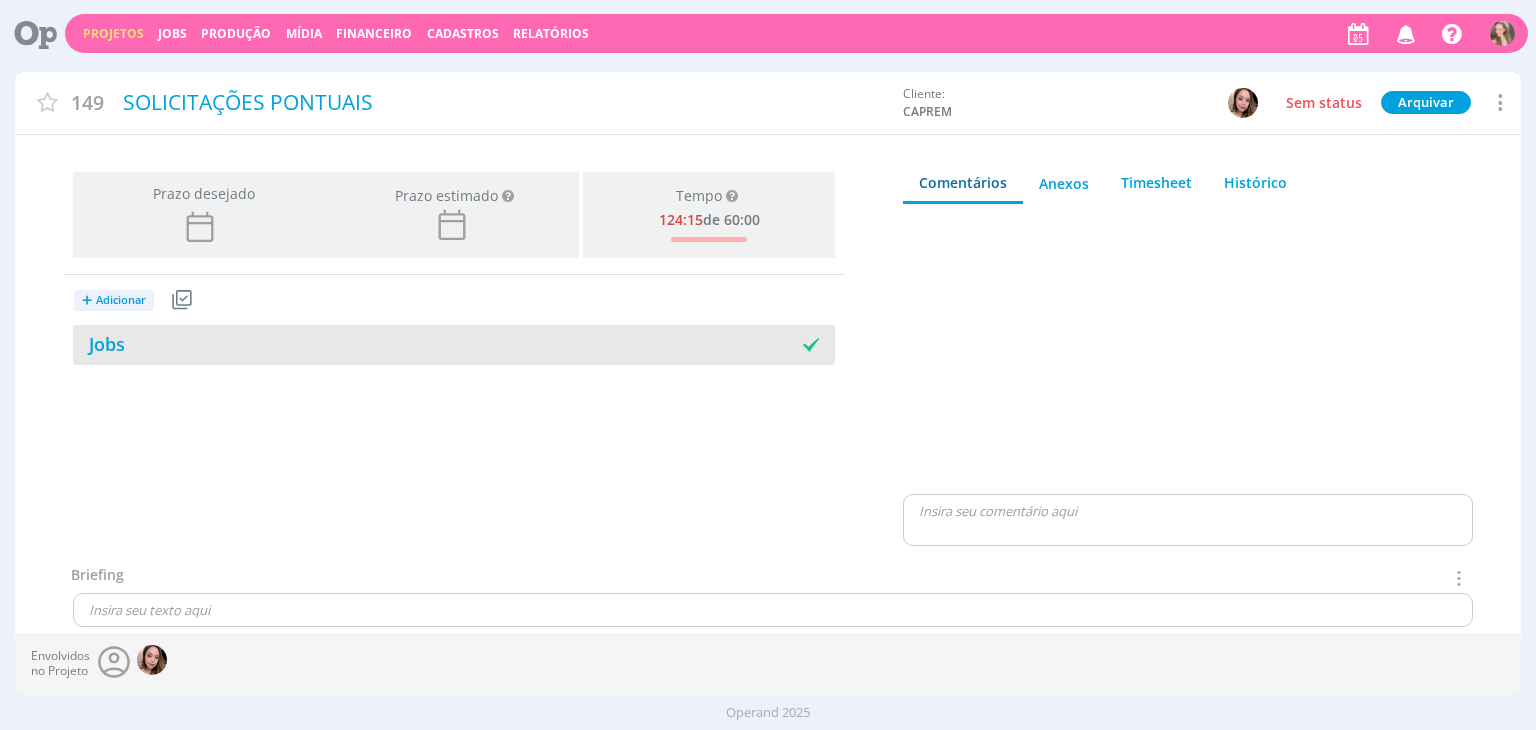 click on "Jobs" at bounding box center [263, 344] 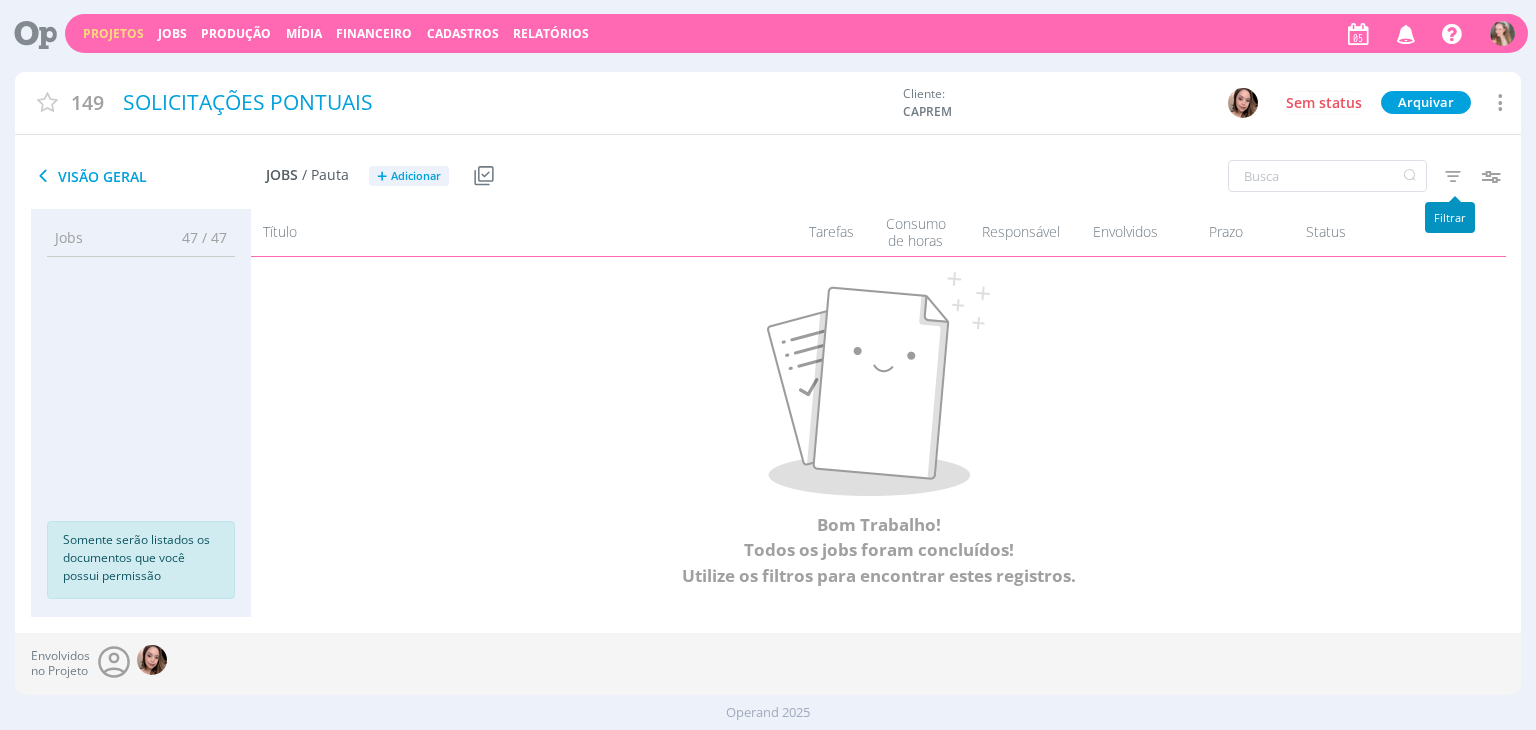 click at bounding box center [1453, 176] 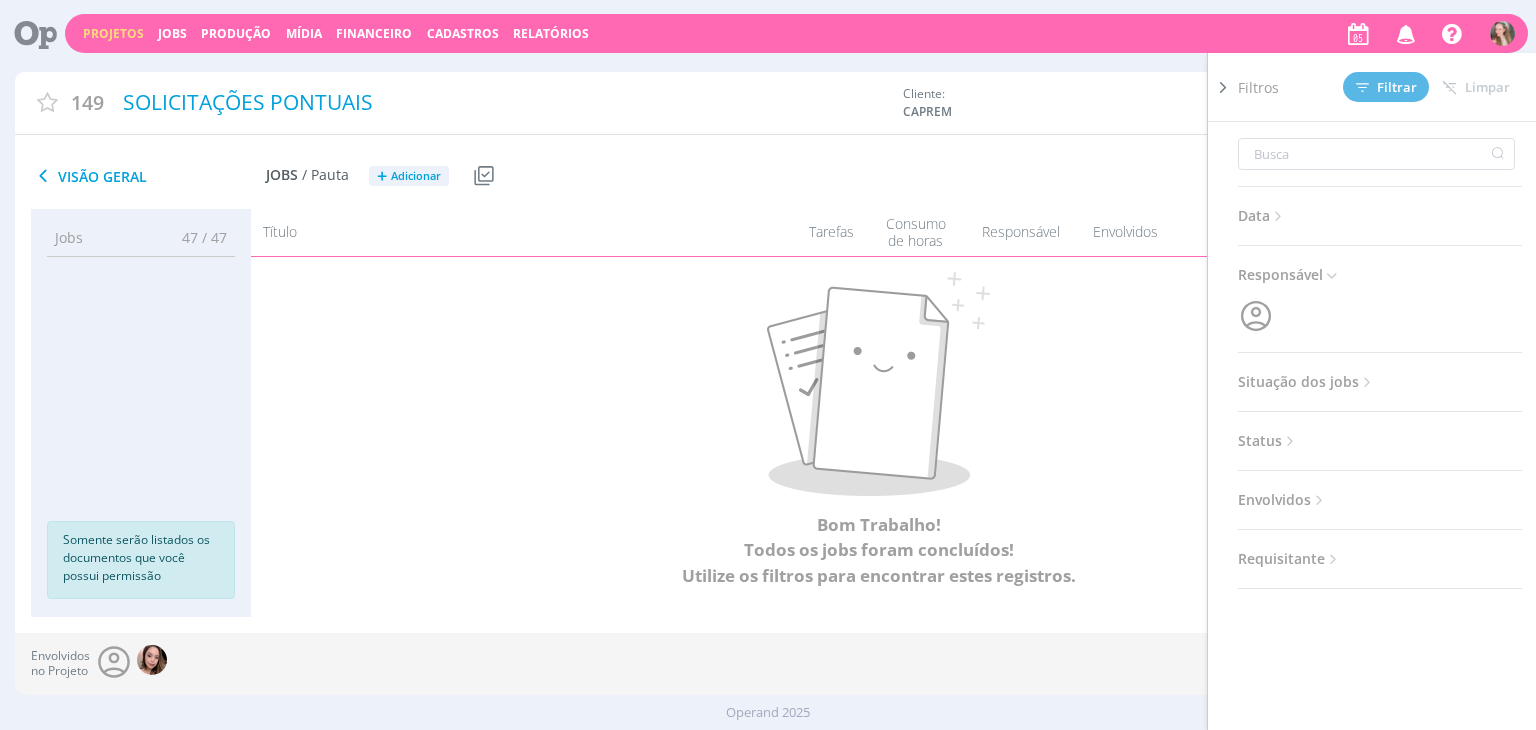 click on "Status" at bounding box center [1268, 441] 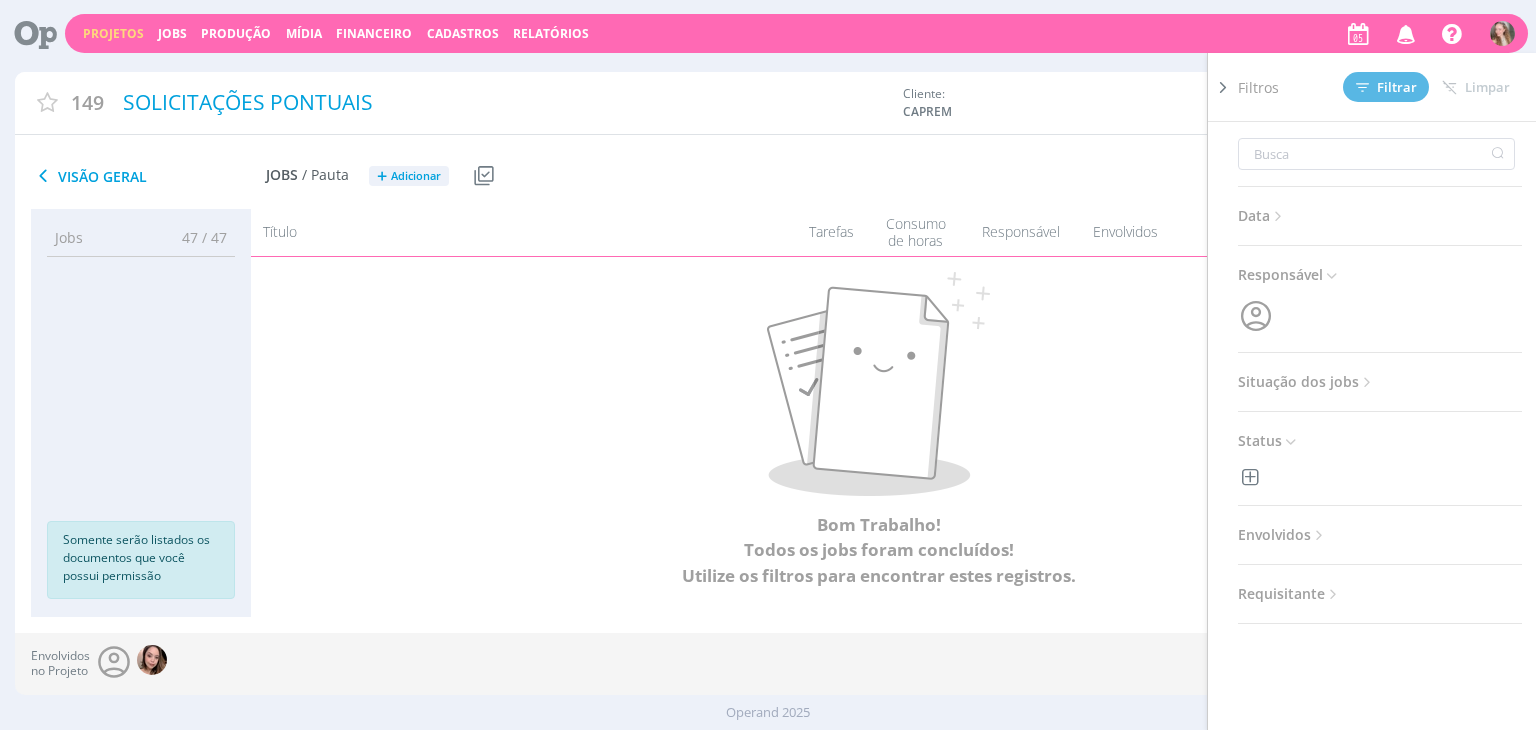 click at bounding box center [1251, 477] 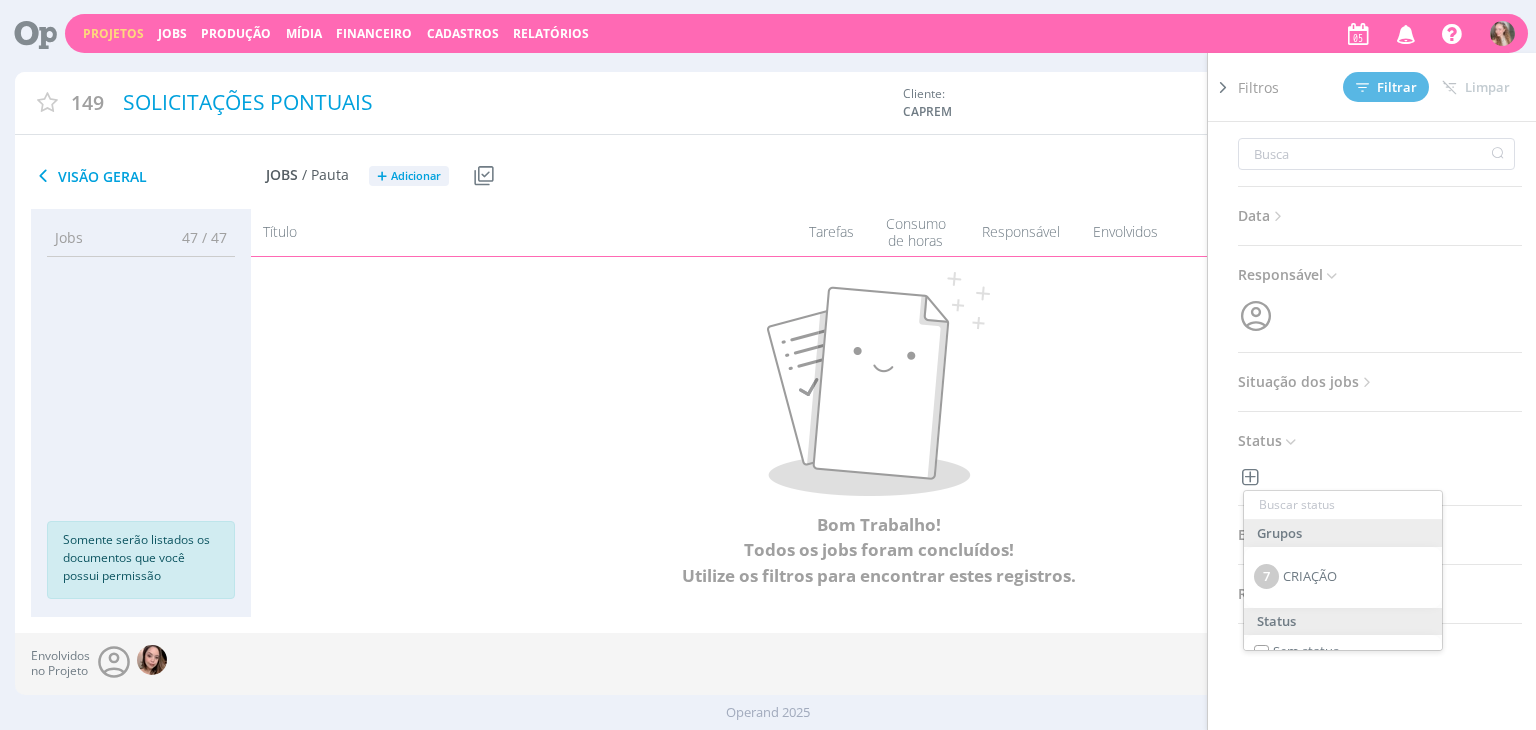 click on "Data
Personalizado
a
Responsável
Situação dos jobs
Abertos
Concluídos
Cancelados
Status
Grupos
7
CRIAÇÃO
Status
Sem status   PLANEJAMENTO   DIGITAL   REDAÇÃO   REVISÃO   CRIAÇÃO   ALTERAÇÃO INTERNA   ALTERAÇÃO CLIENTE   CAPTAÇÃO   EDIÇÃO   APROVAÇÃO INTERNA   APROVAÇÃO CLIENTE   FINALIZAÇÃO   ENTREGUE   TEMPLATE   T - AGUARDANDO INFO.   T - LIBERADO   T - EM EXECUÇÃO   T - ALTA PRIORIDADE
Envolvidos
Requisitante" at bounding box center (1380, 373) 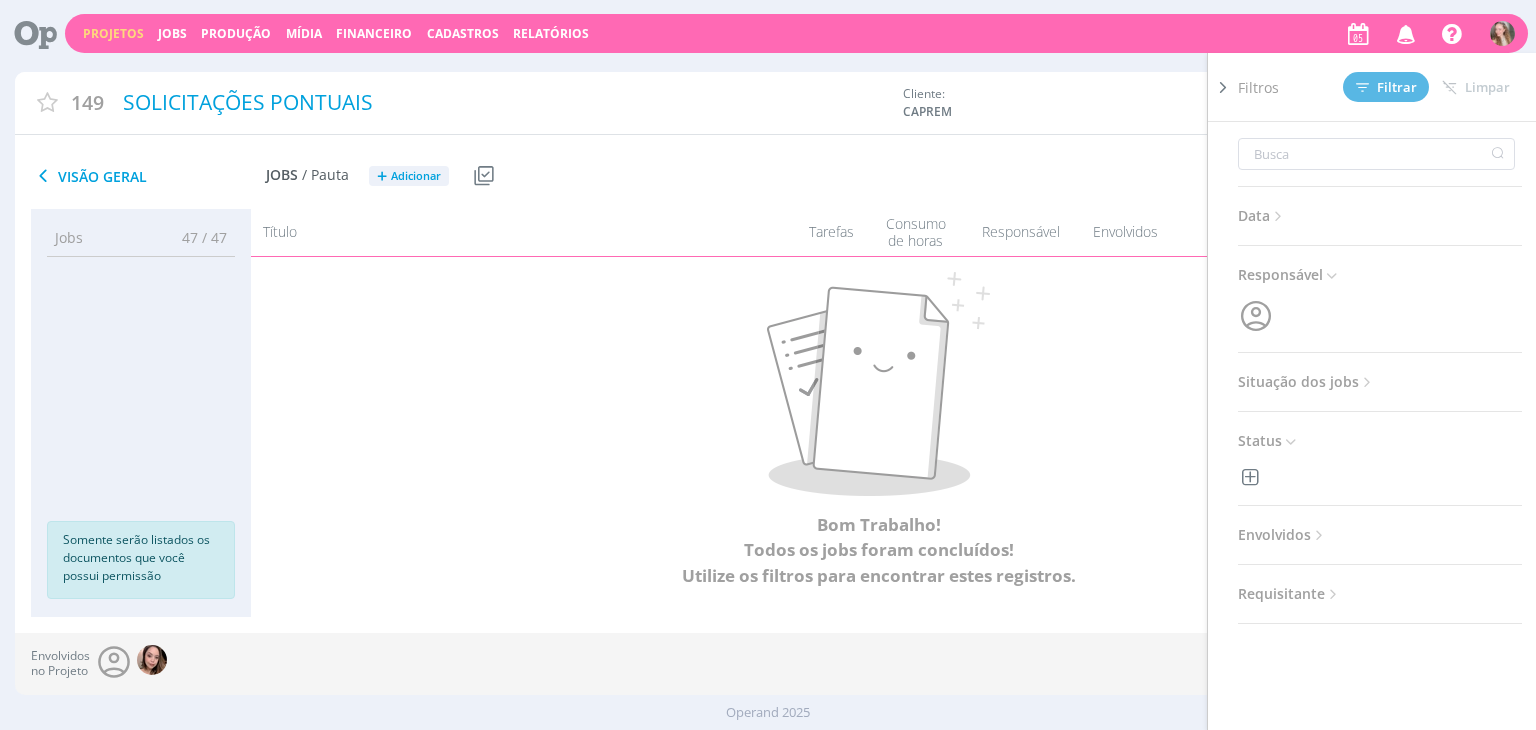 click on "Situação dos jobs" at bounding box center [1307, 382] 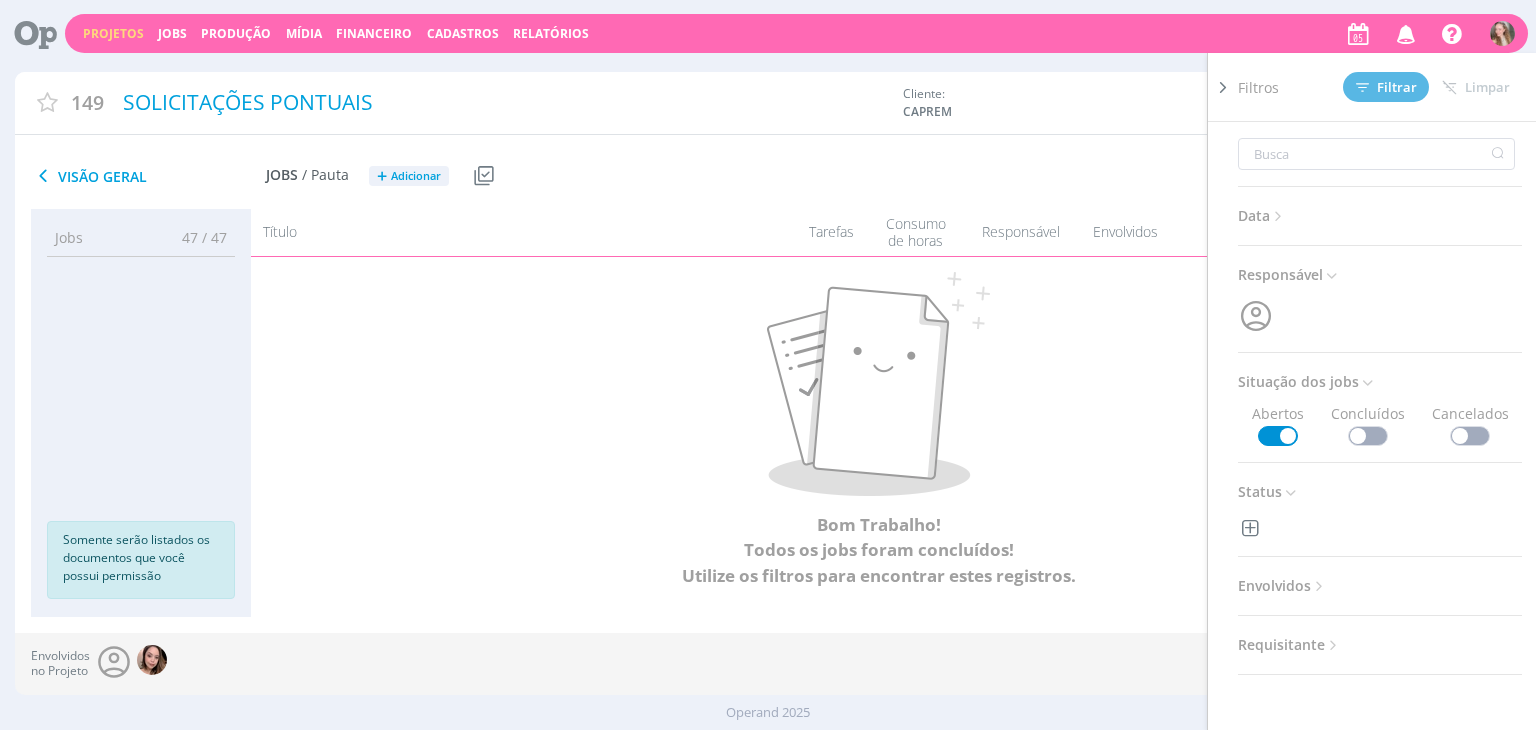 click at bounding box center (1368, 436) 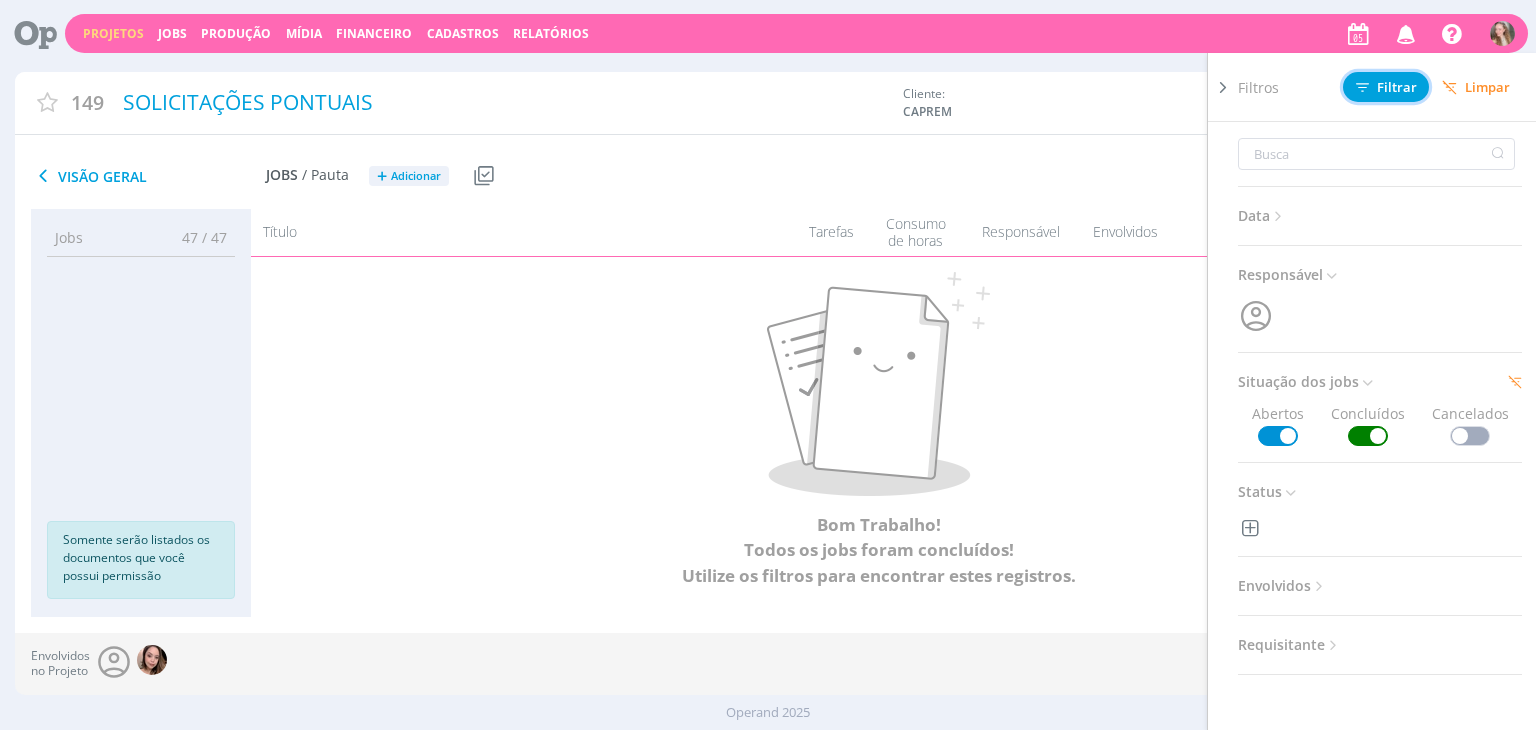 click 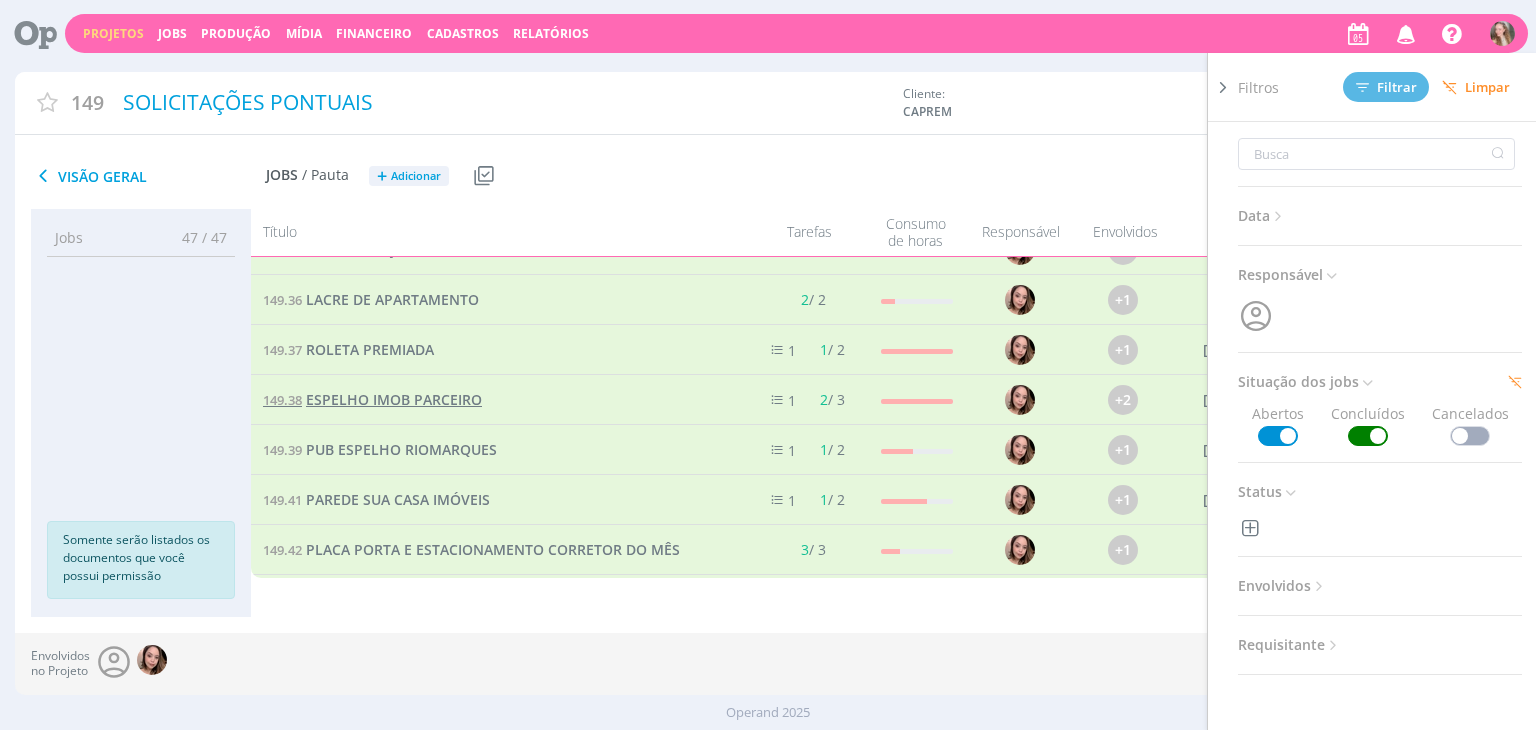 scroll, scrollTop: 1161, scrollLeft: 0, axis: vertical 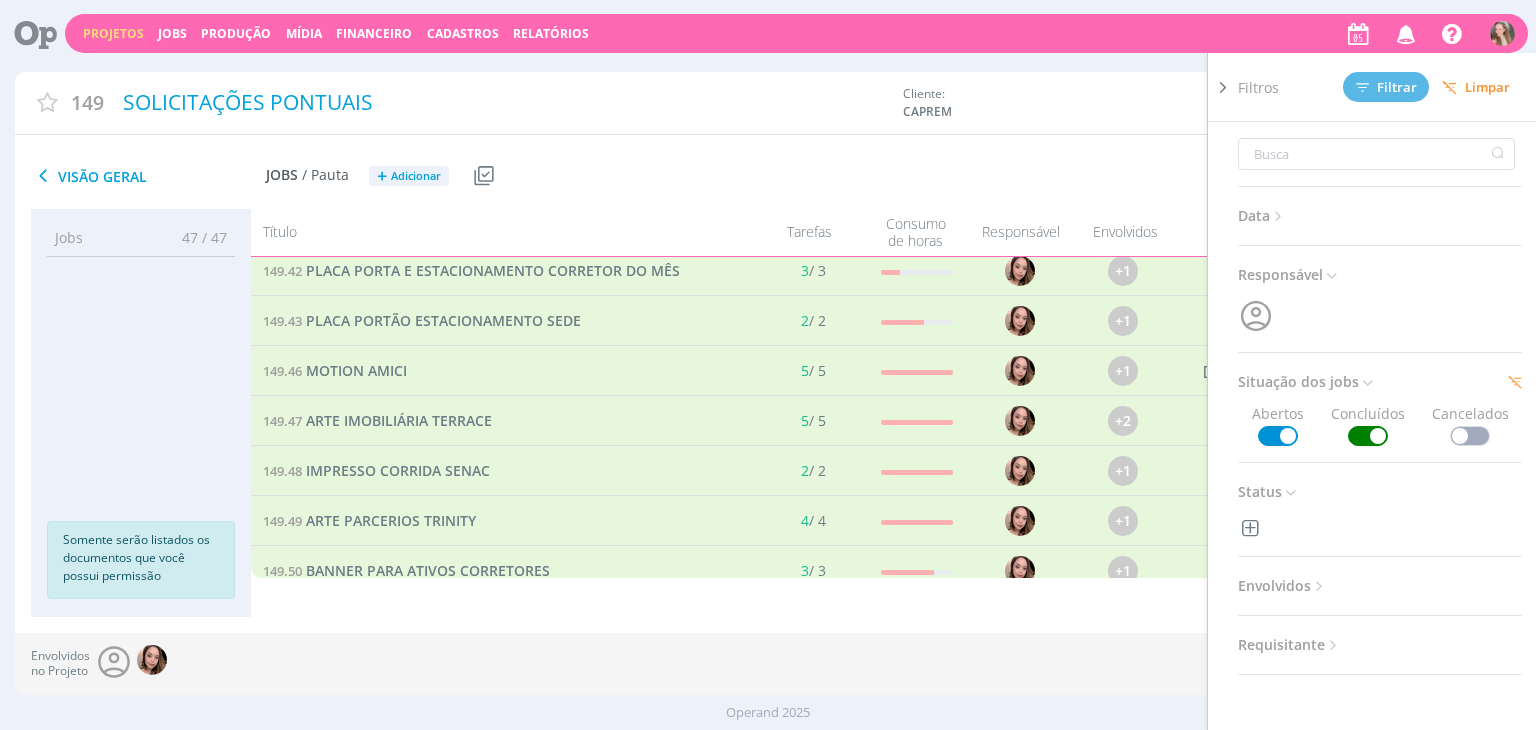 click on "Adicionar" at bounding box center (416, 176) 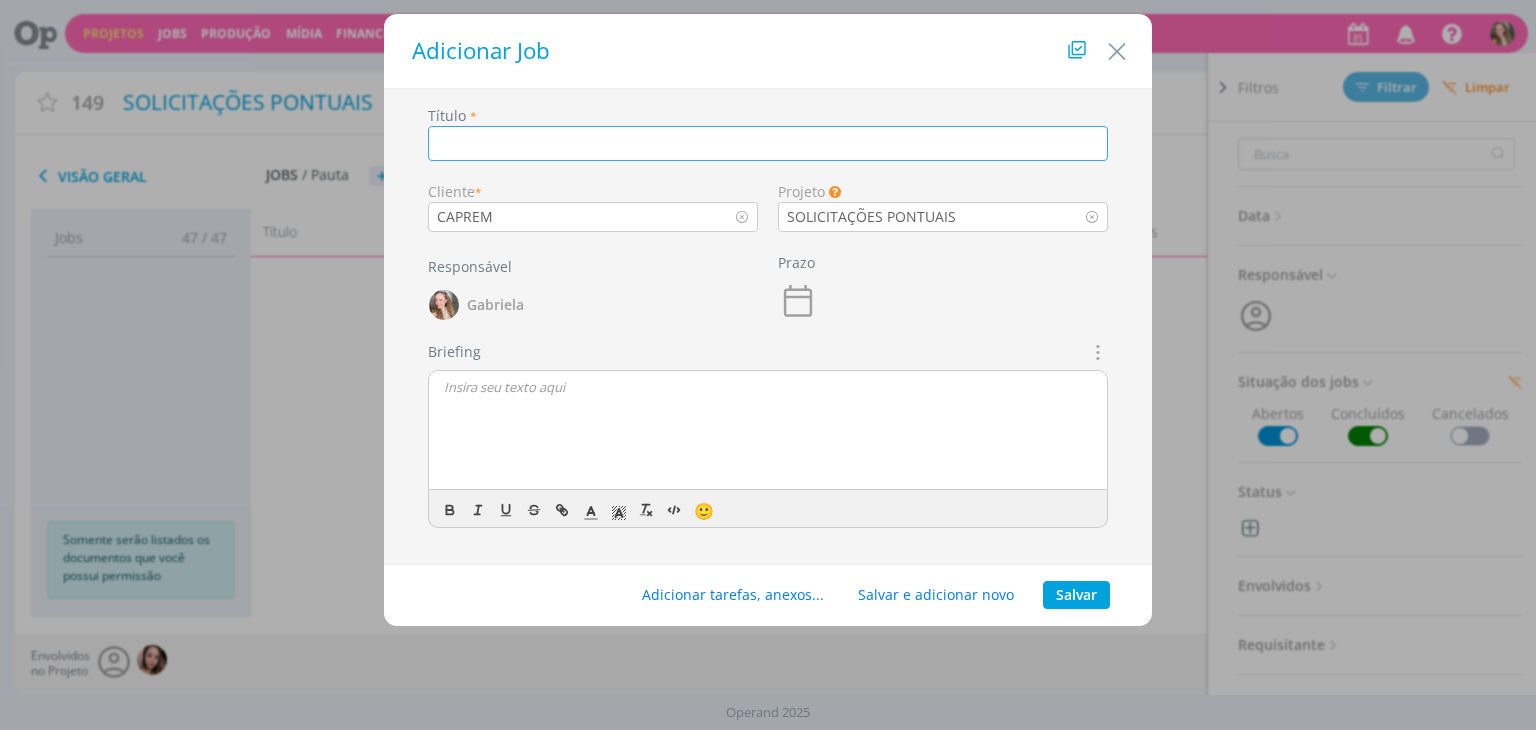 scroll, scrollTop: 288, scrollLeft: 0, axis: vertical 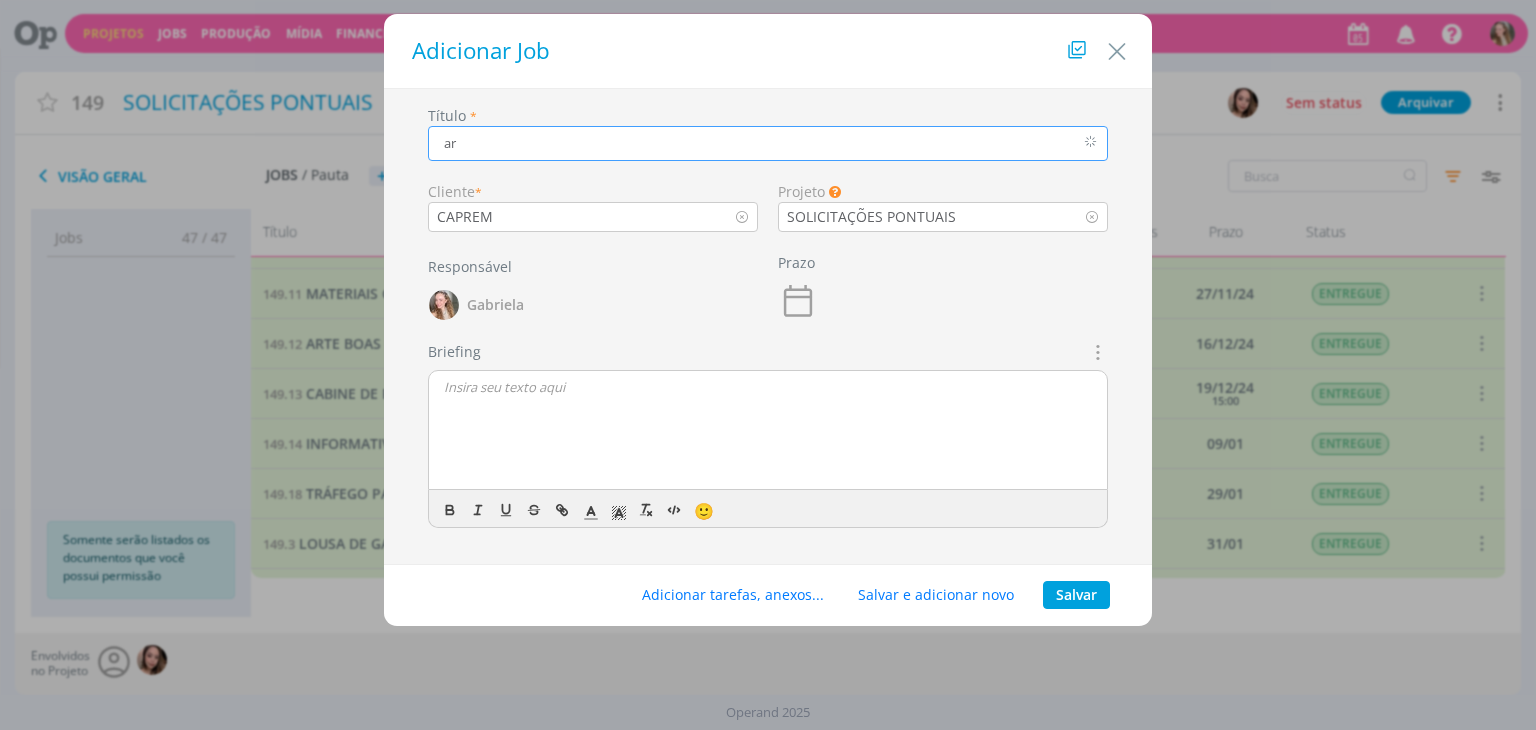 type on "a" 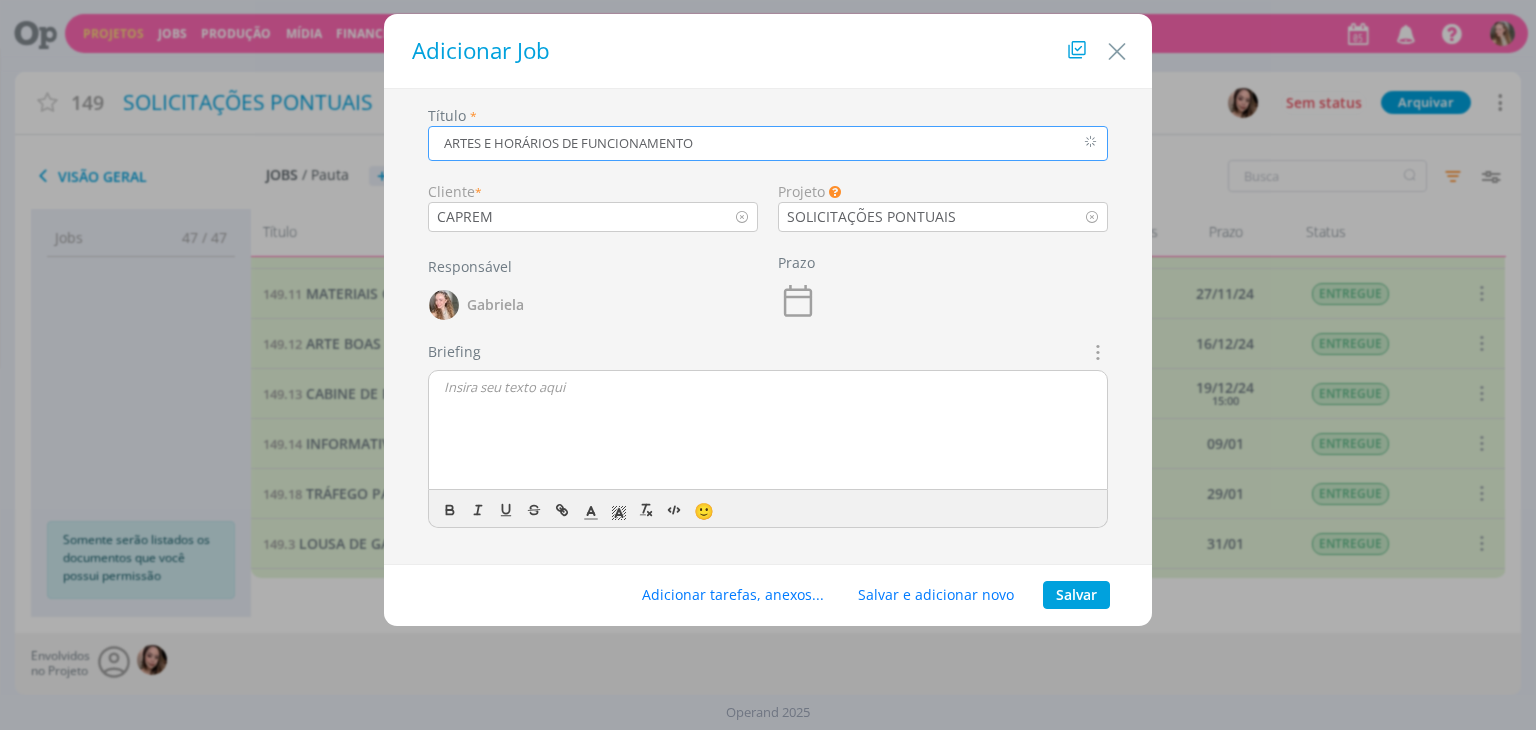 type on "ARTES E HORÁRIOS DE FUNCIONAMENTO" 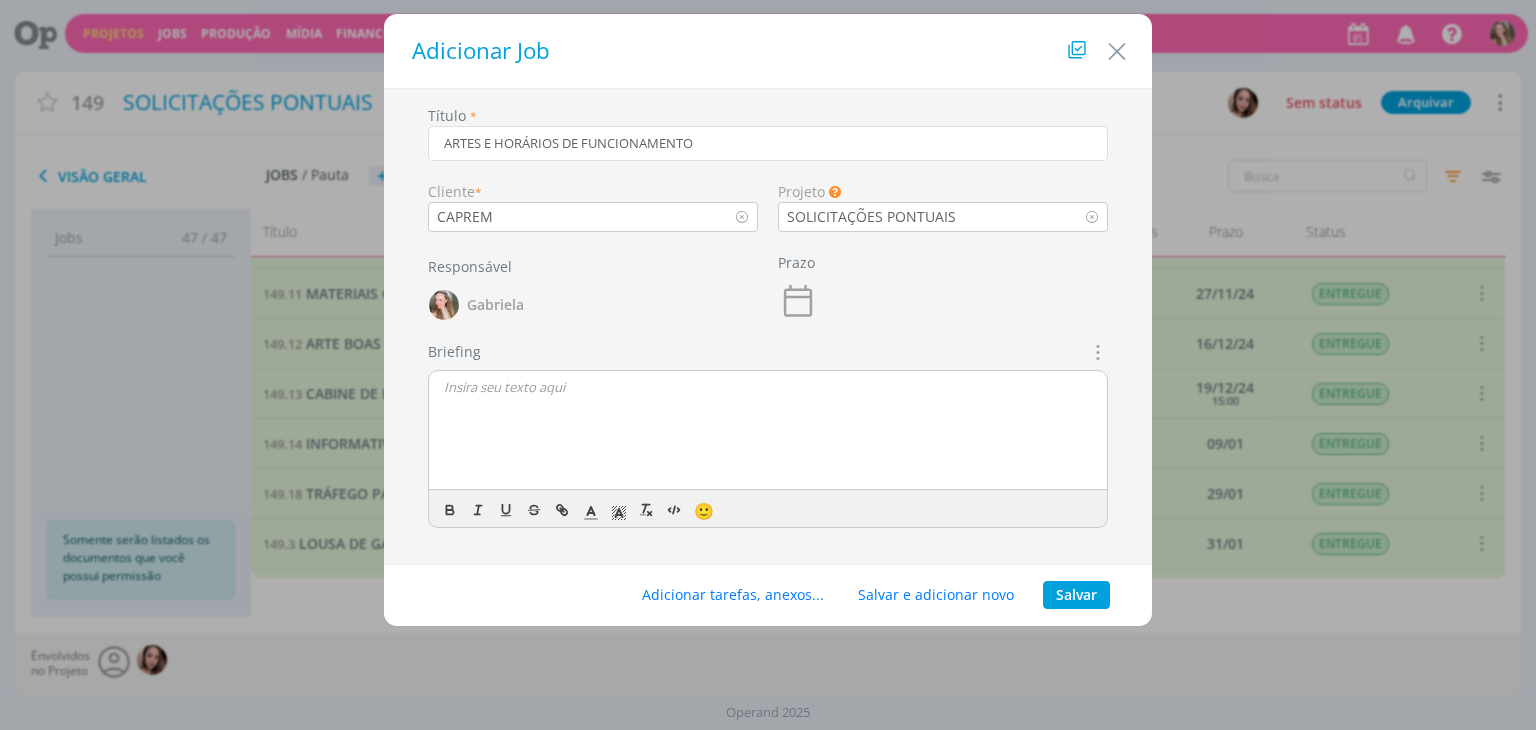 type 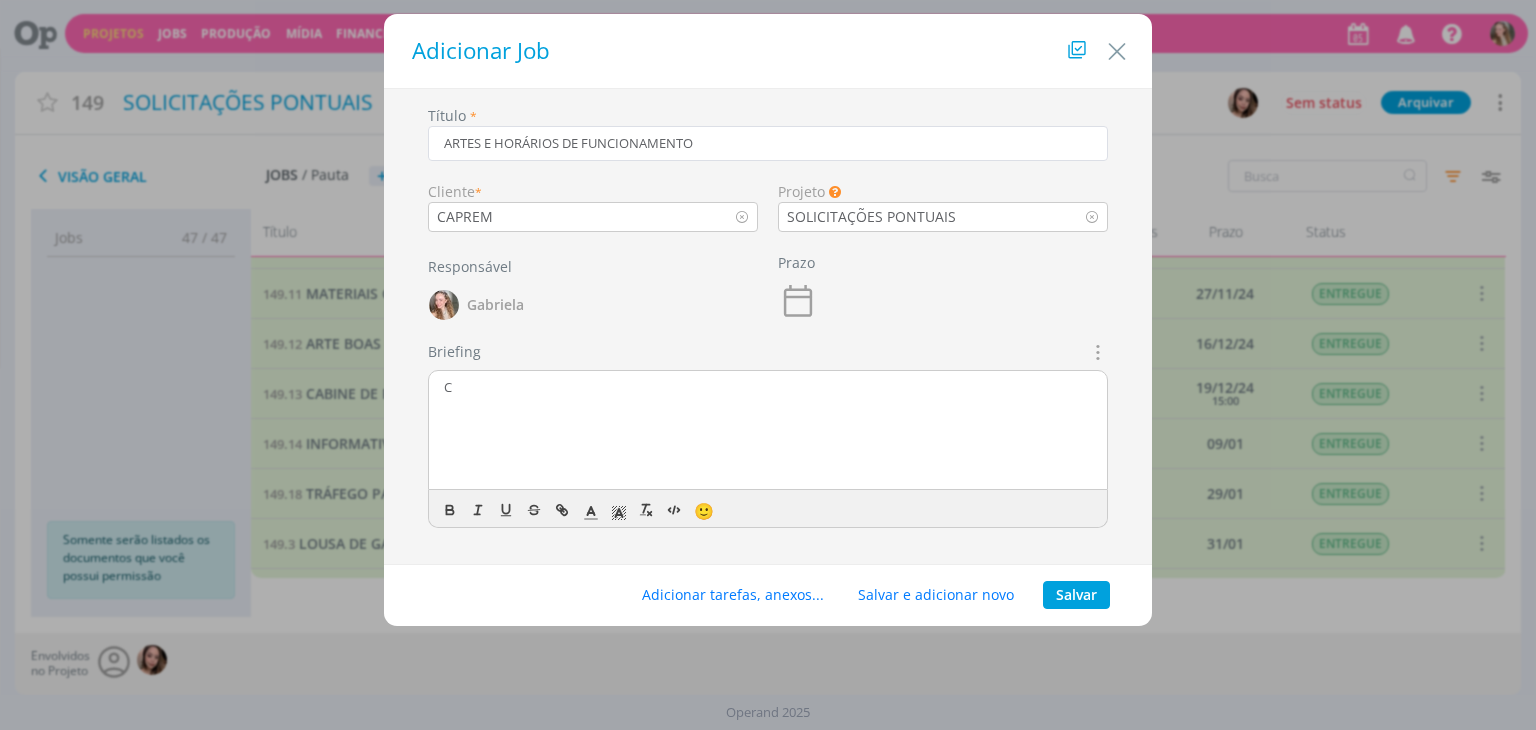 click on "C" at bounding box center [768, 431] 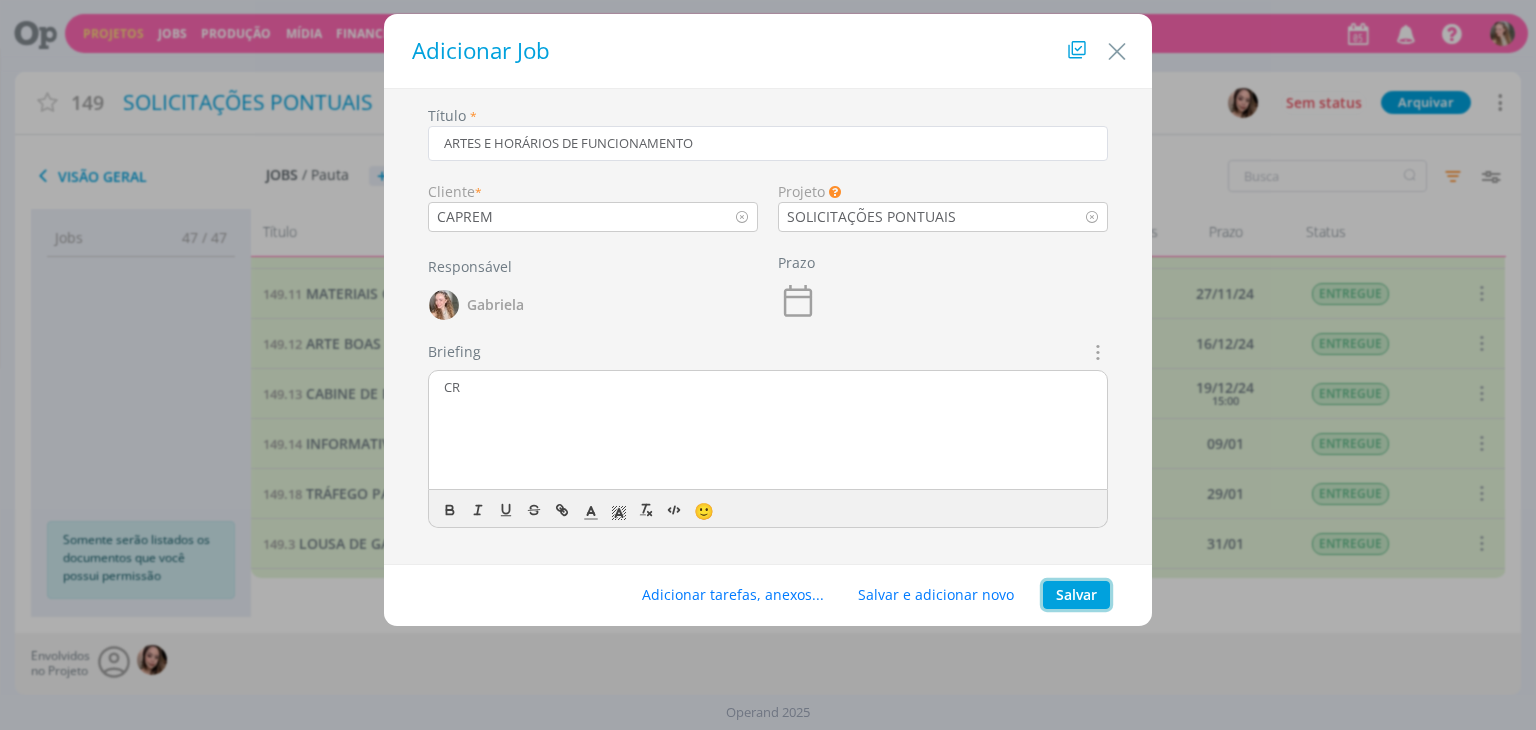 click on "Salvar" at bounding box center [1076, 595] 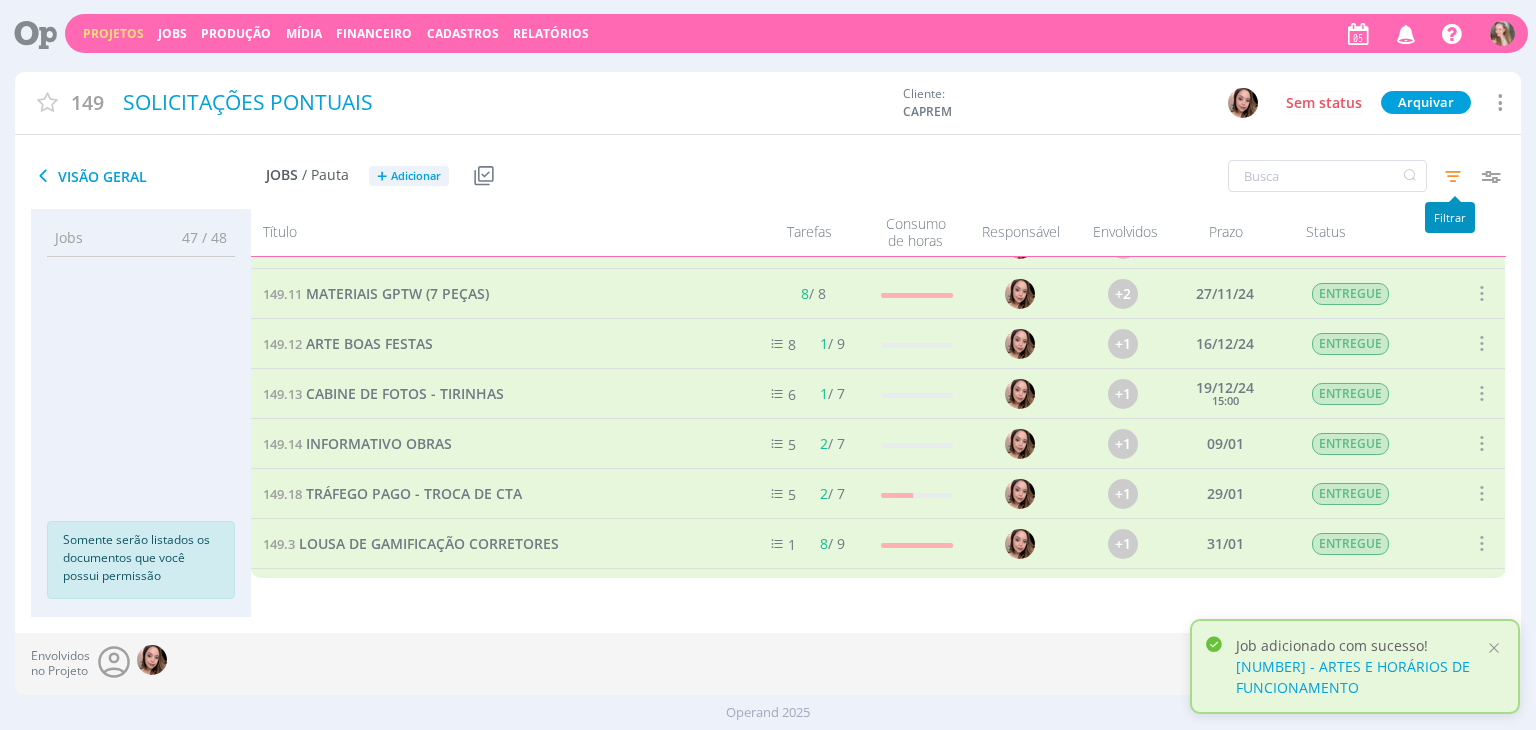 click at bounding box center (1453, 176) 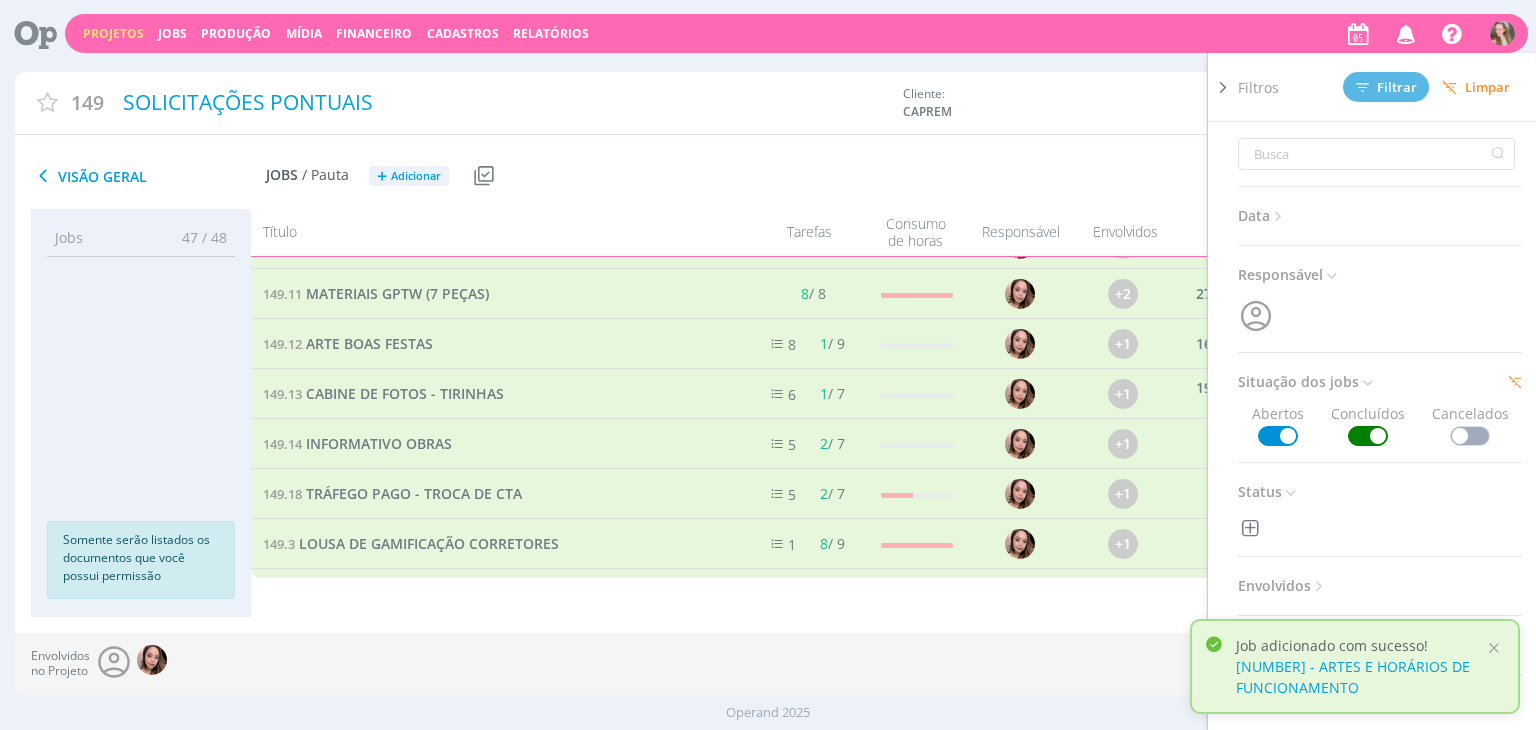 click at bounding box center (1368, 436) 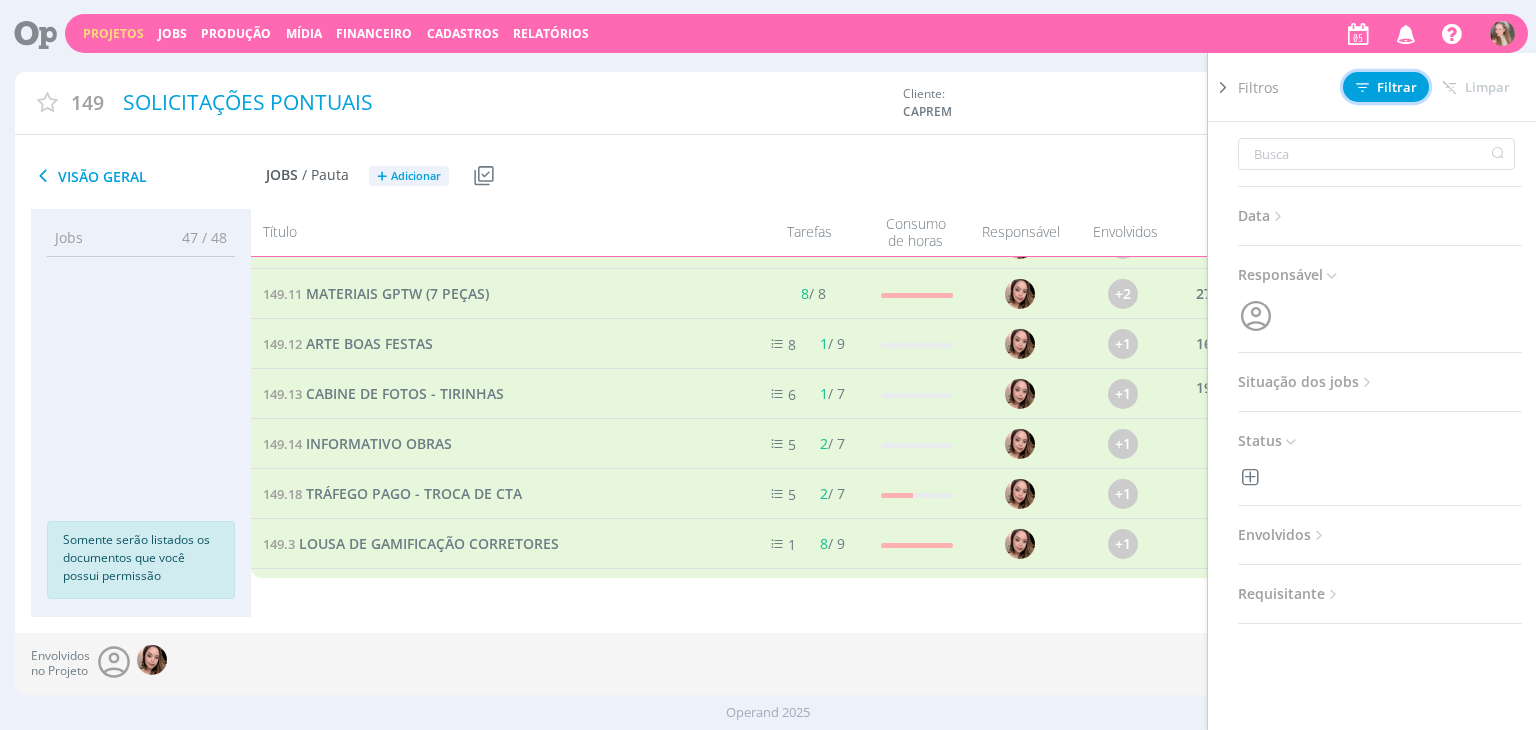 click on "Filtrar" at bounding box center [1386, 87] 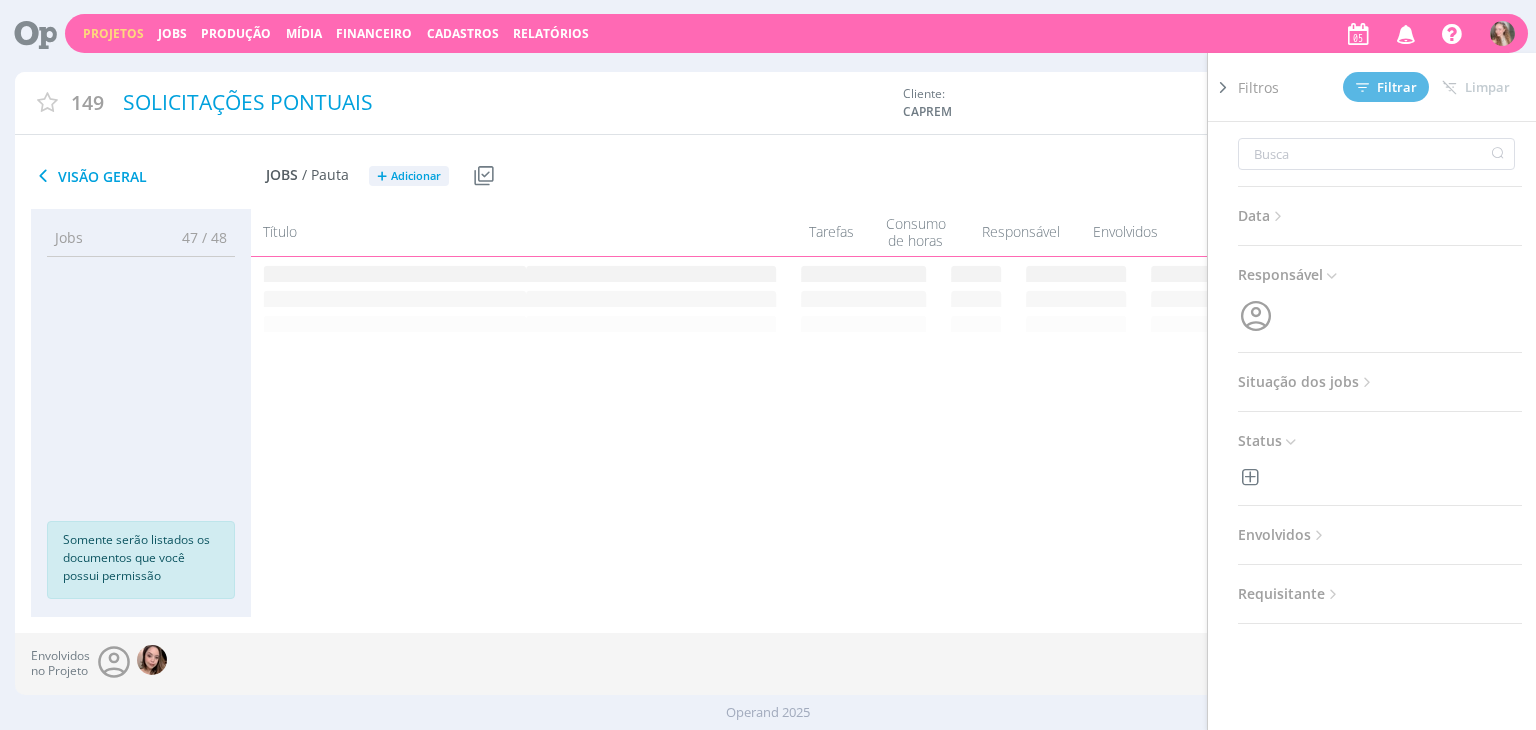 scroll, scrollTop: 0, scrollLeft: 0, axis: both 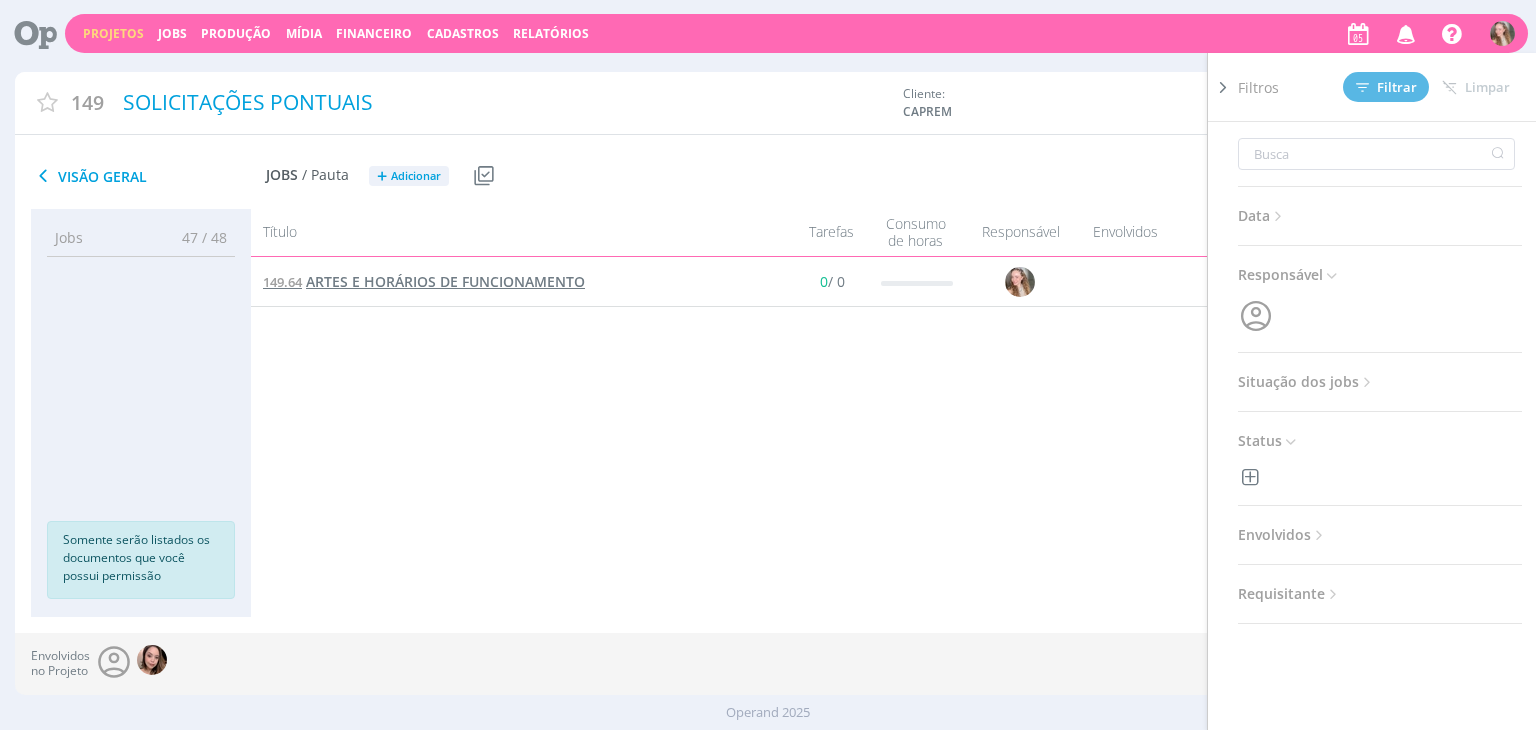 click on "ARTES E HORÁRIOS DE FUNCIONAMENTO" at bounding box center (445, 281) 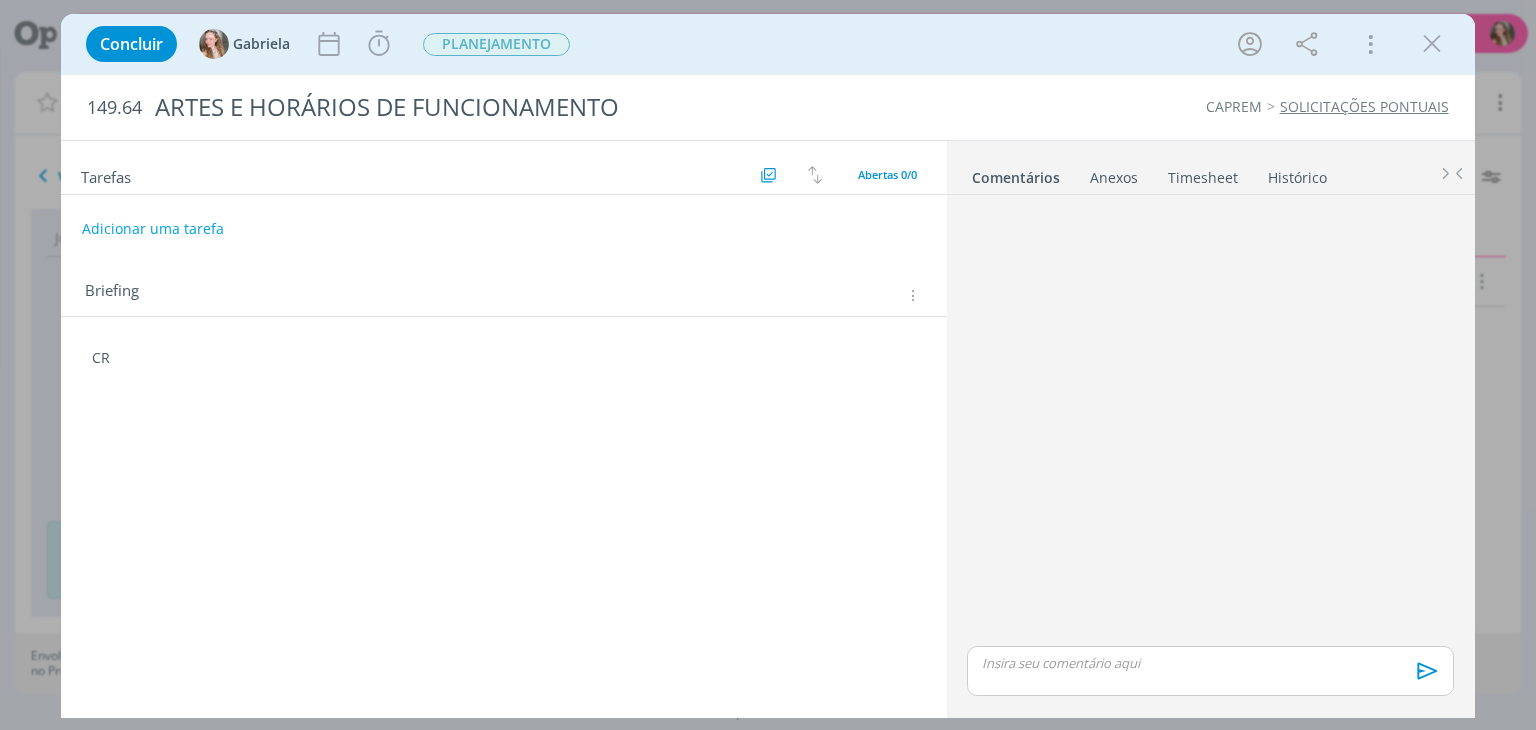 click on "CR" at bounding box center [503, 358] 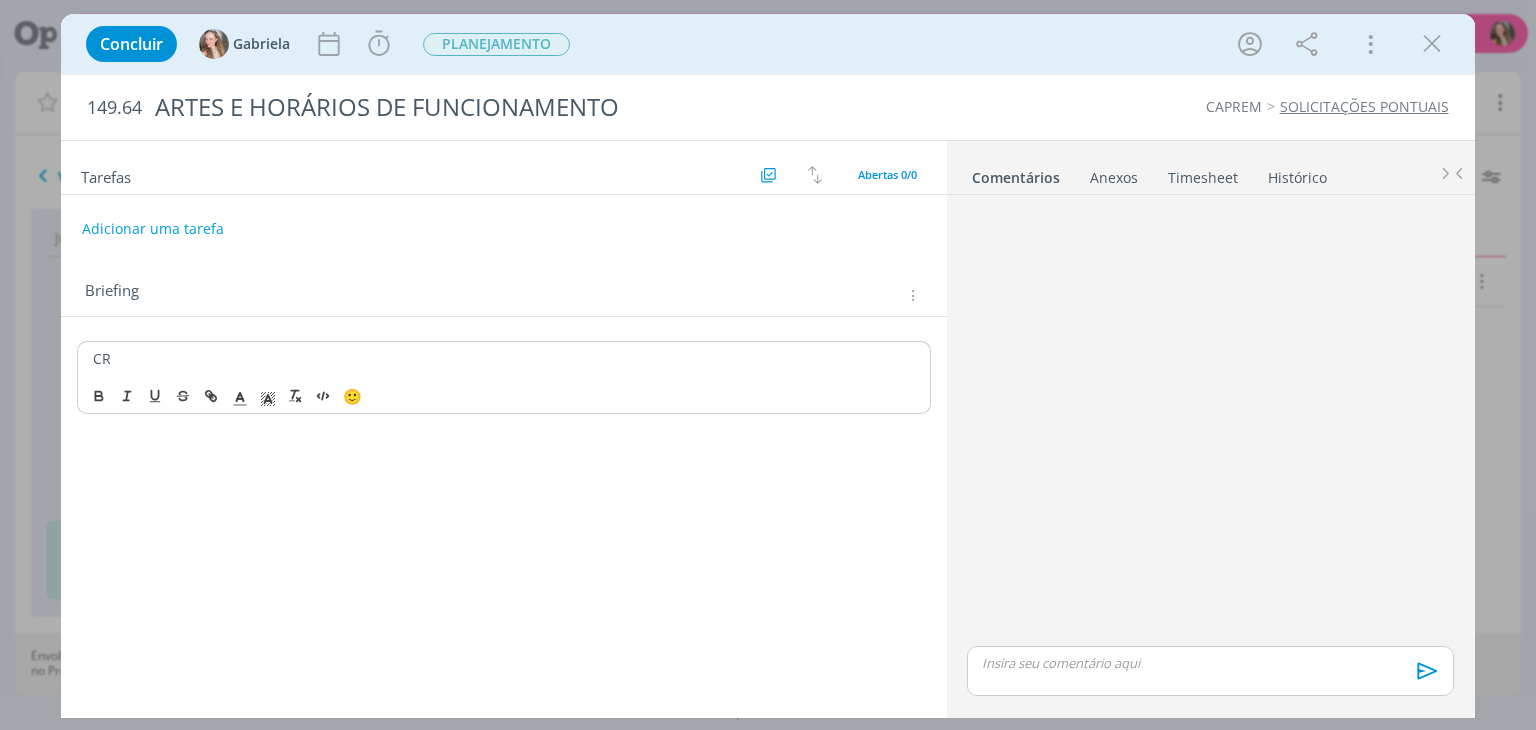 type 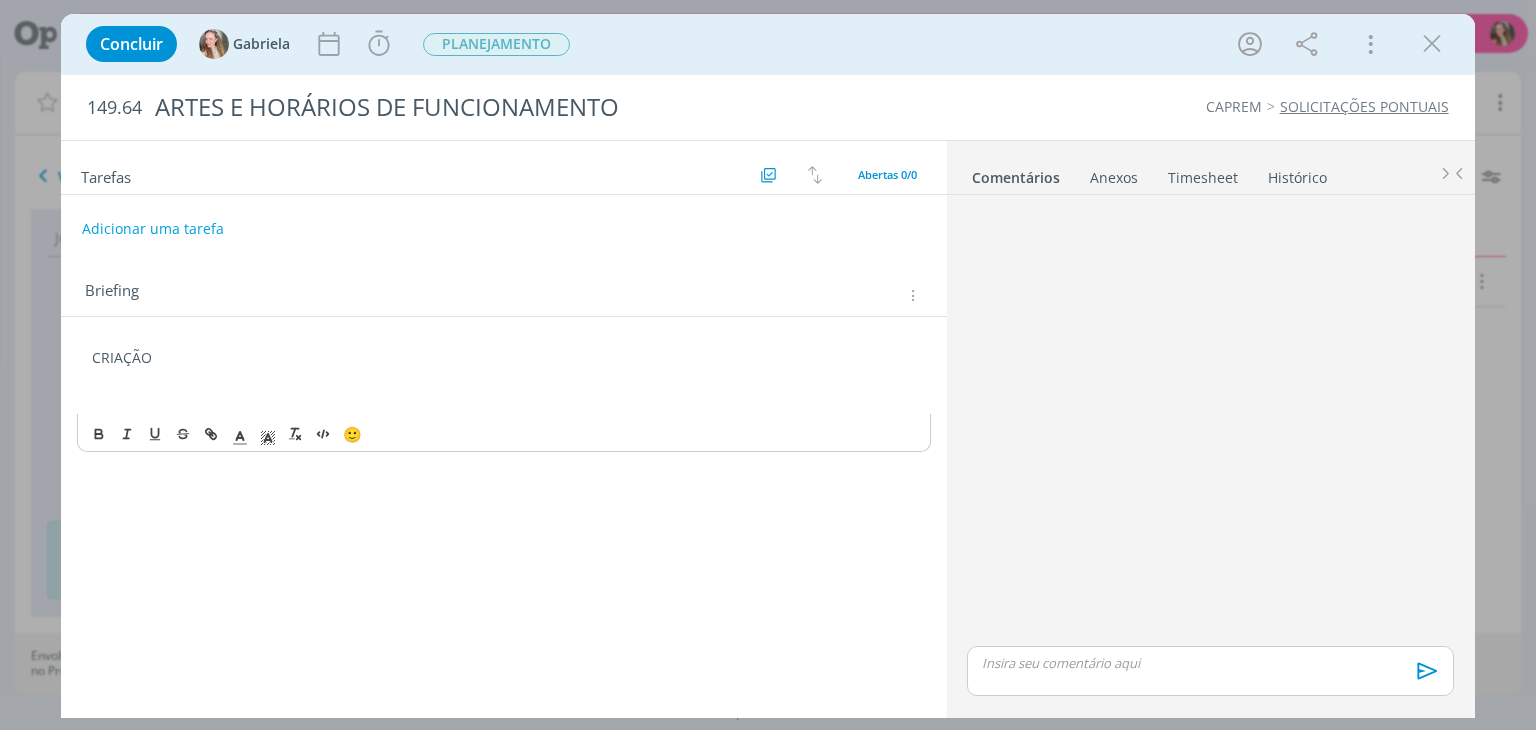 click at bounding box center (503, 378) 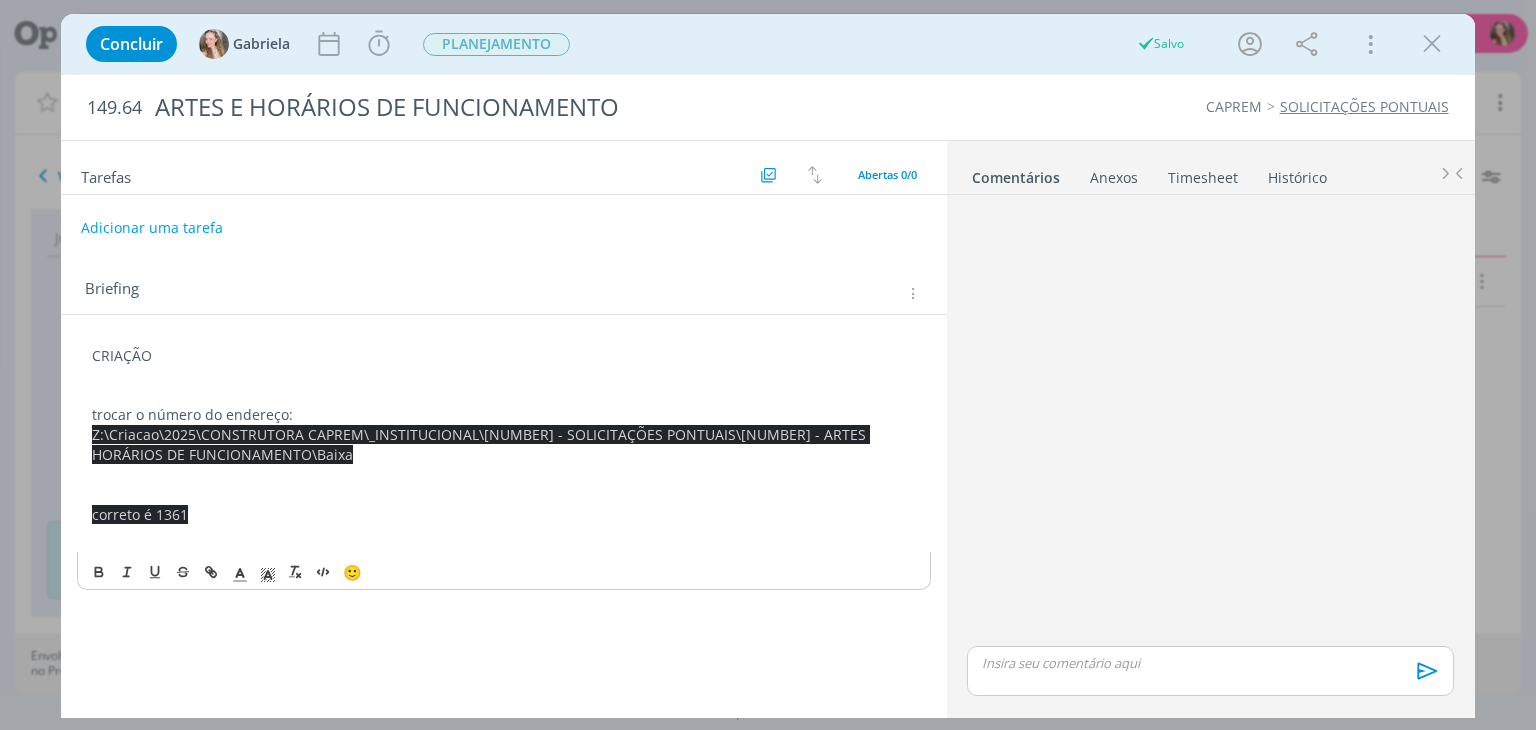 click on "Adicionar uma tarefa" at bounding box center [152, 228] 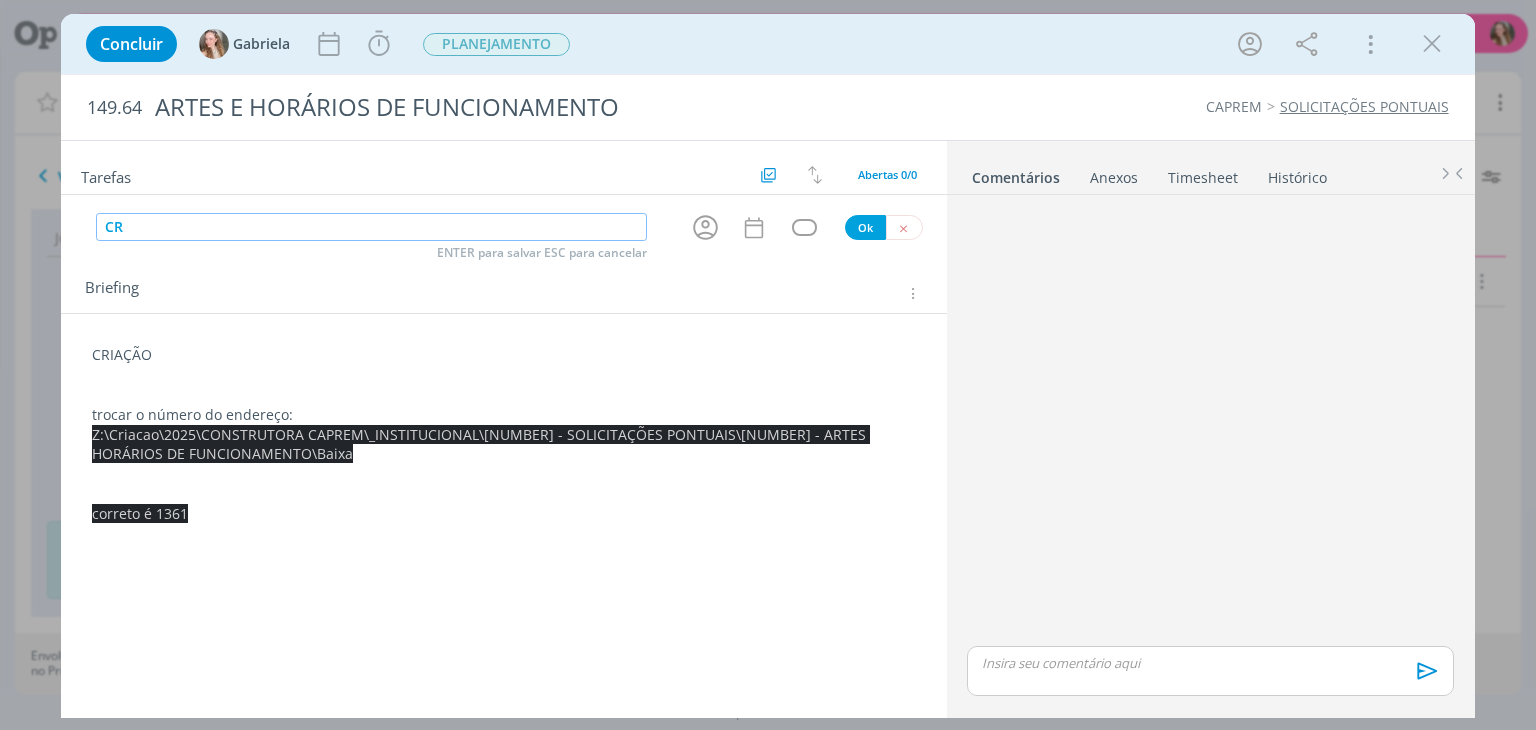 type on "C" 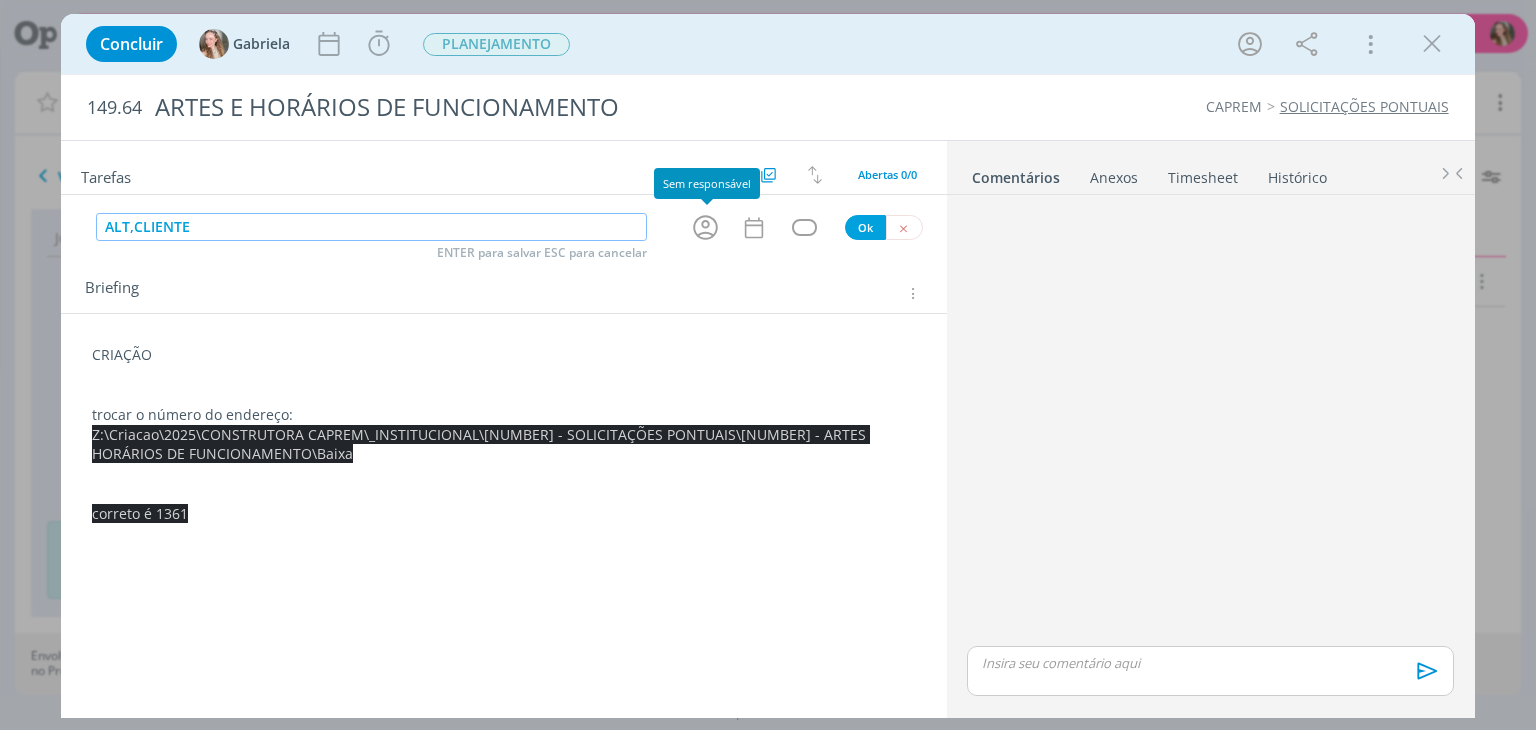 click 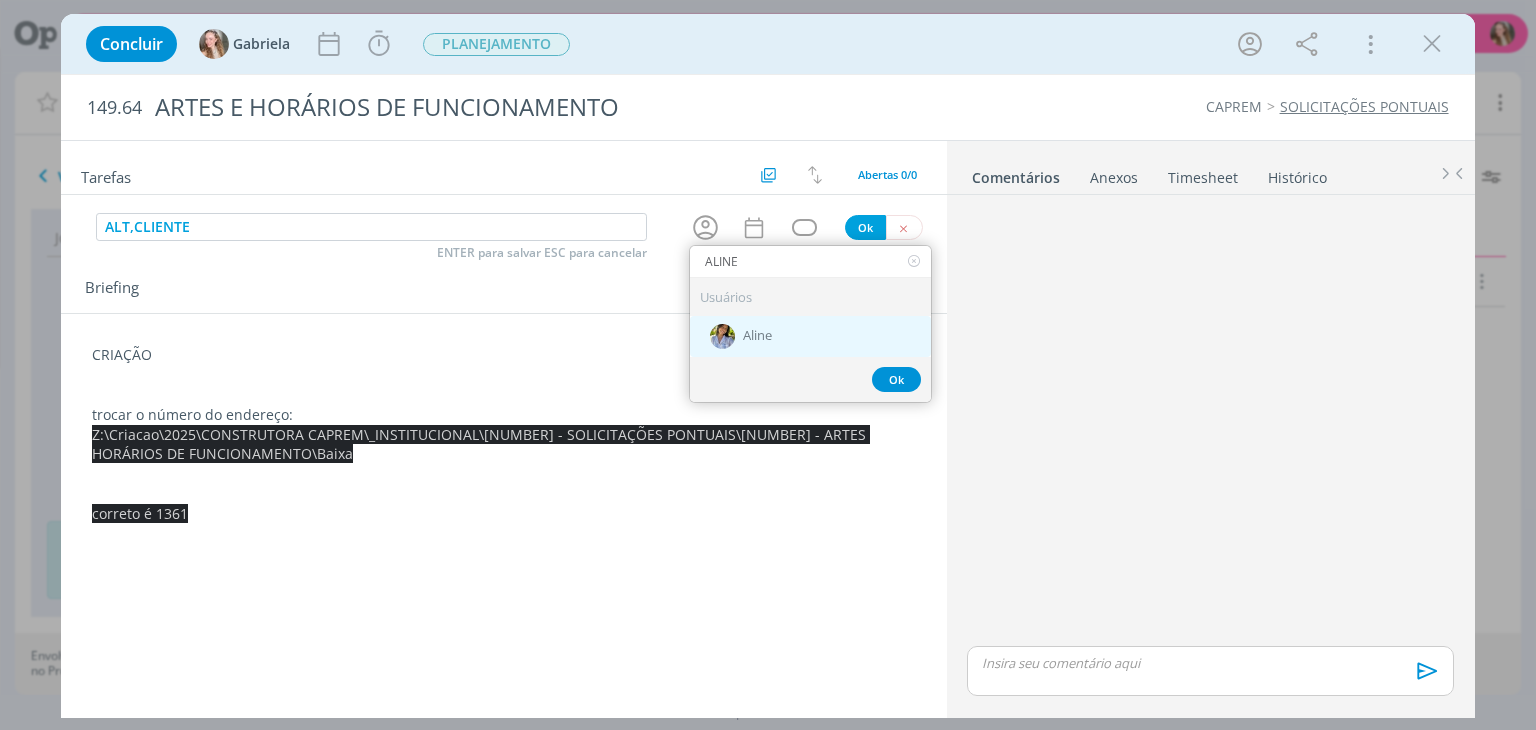 type on "ALINE" 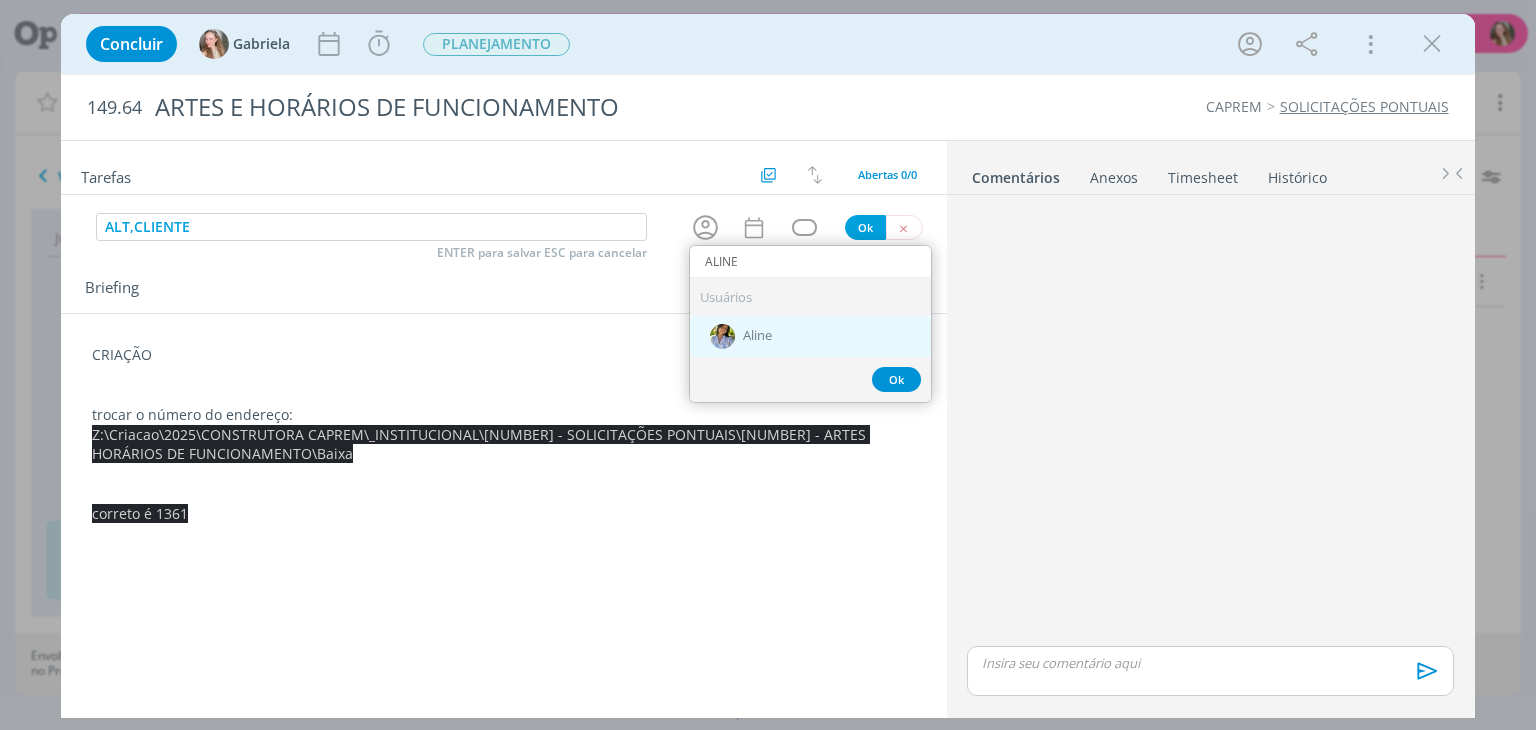 click on "Aline" at bounding box center [810, 336] 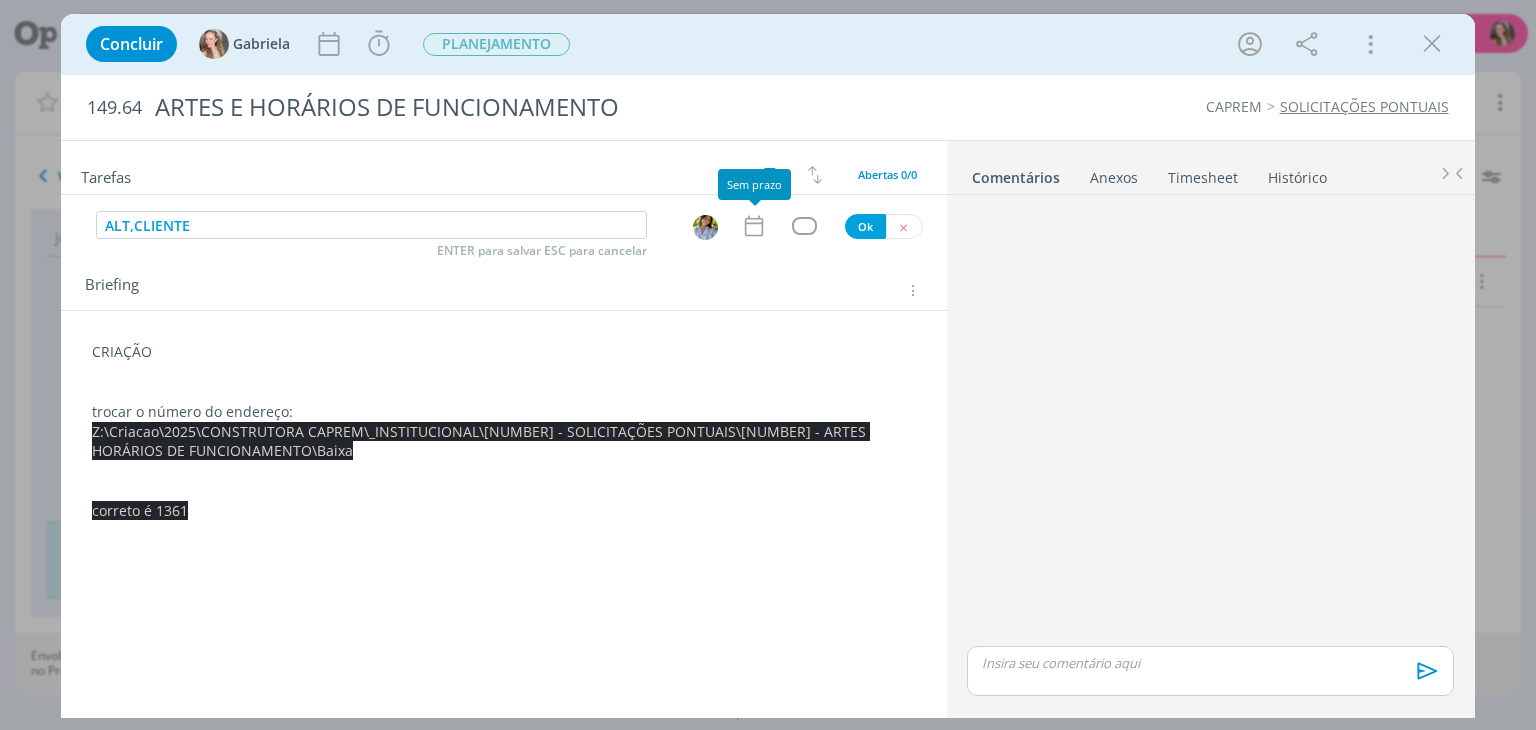 click 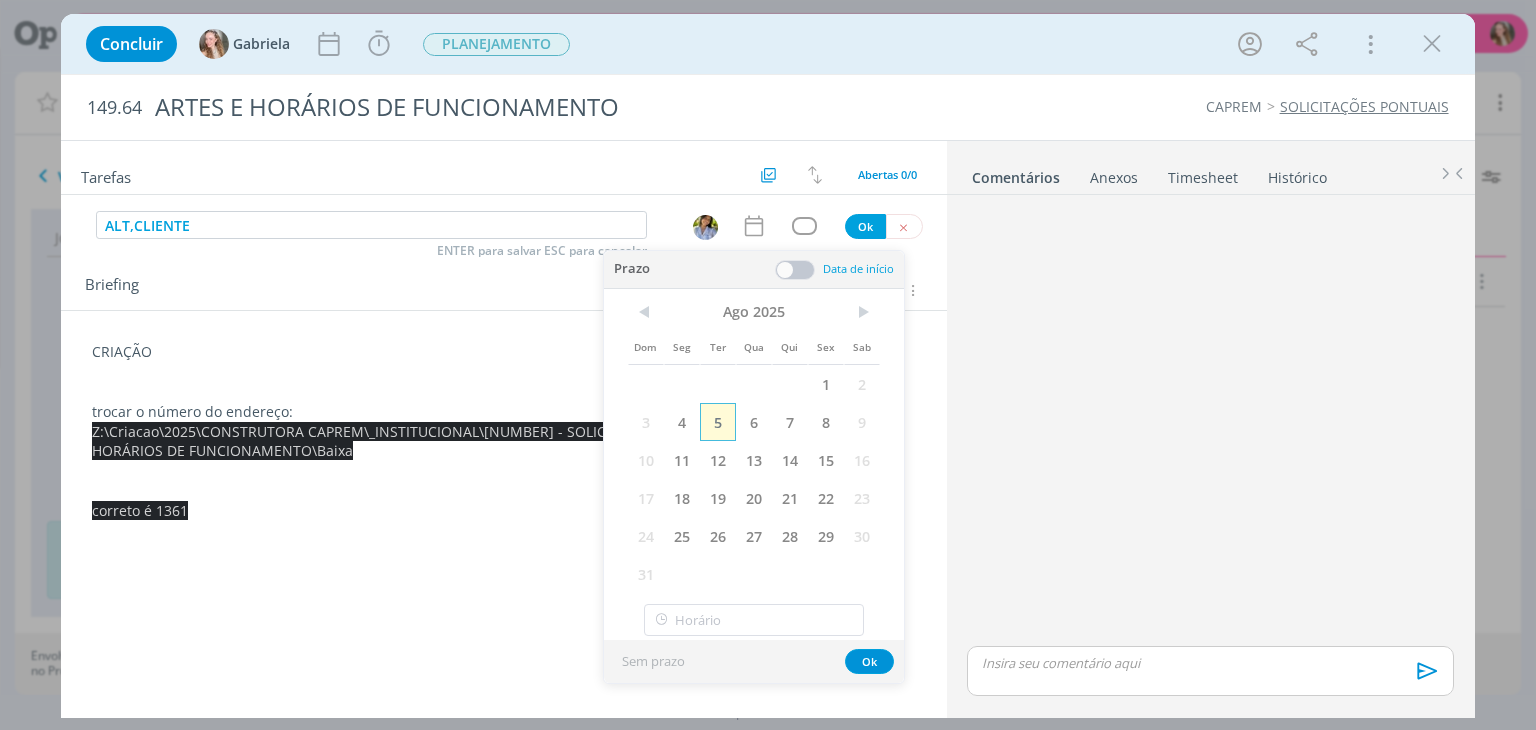 click on "5" at bounding box center [718, 422] 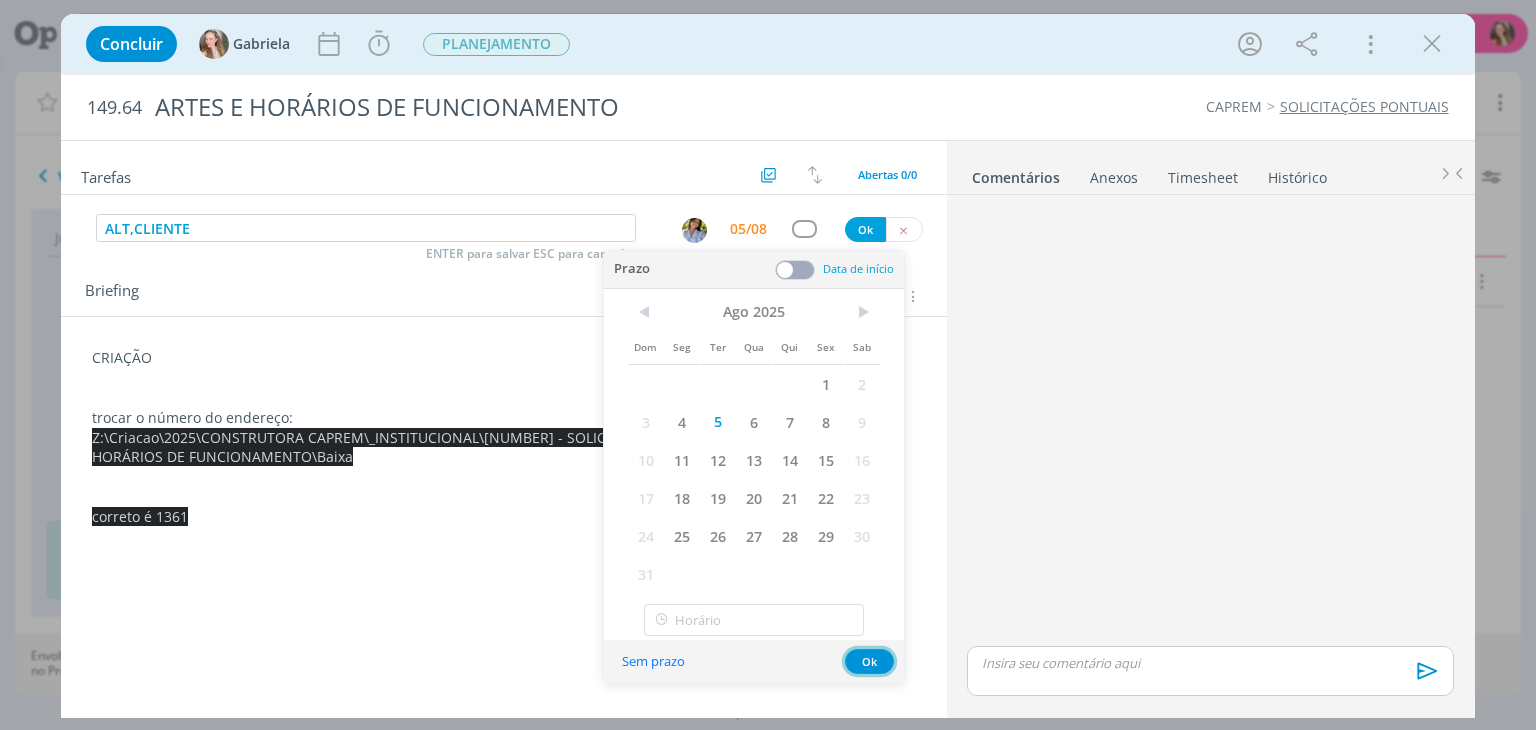 click on "Ok" at bounding box center [869, 661] 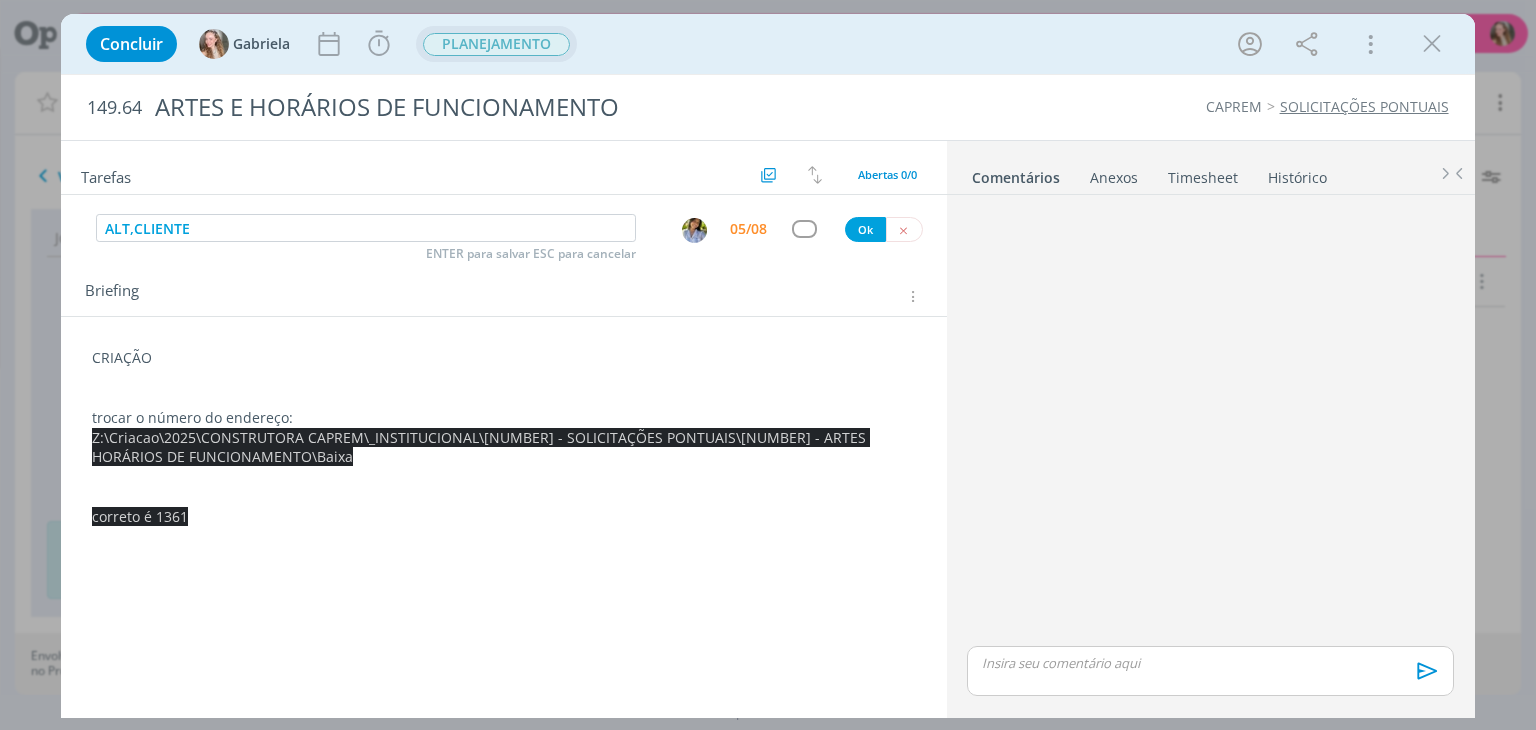 click on "PLANEJAMENTO" at bounding box center [496, 44] 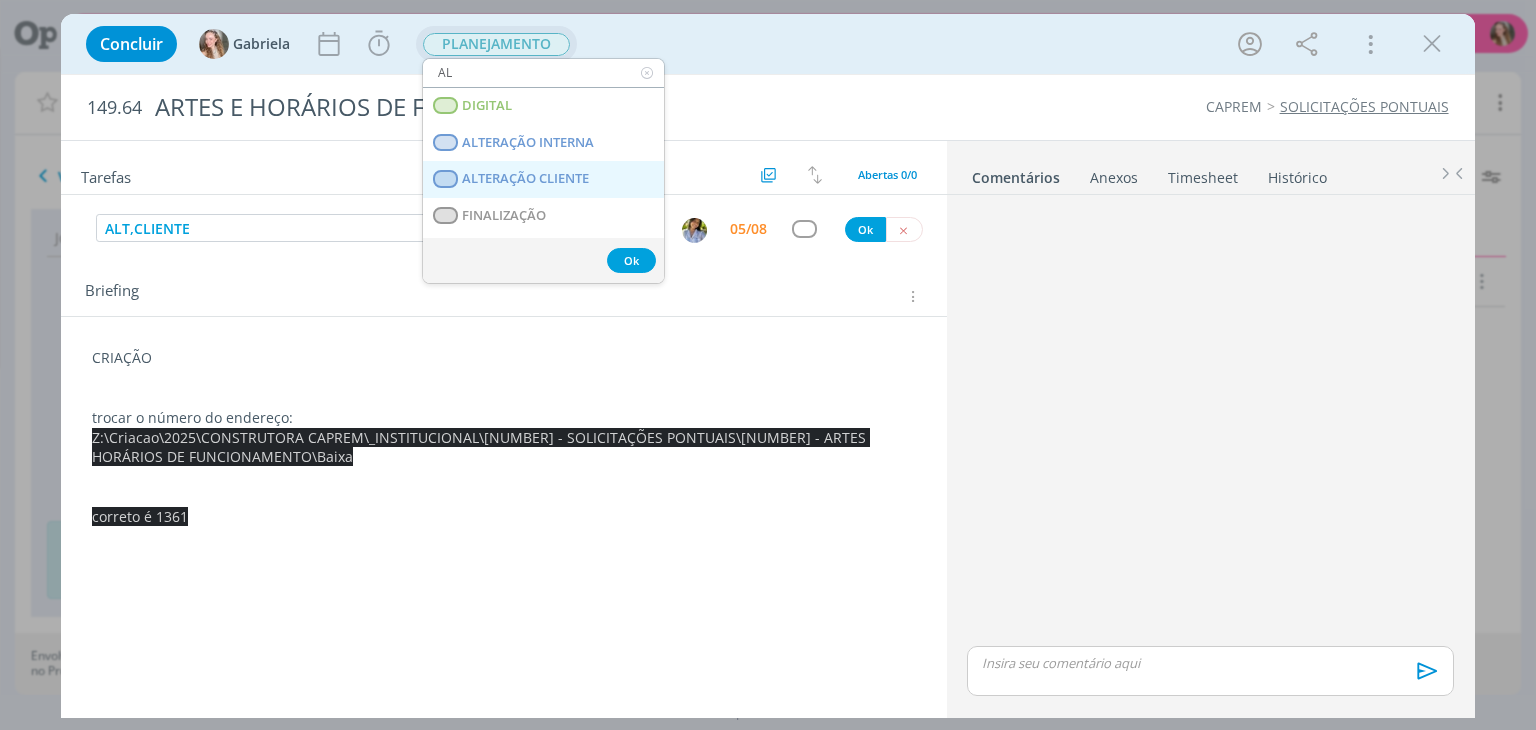 type on "AL" 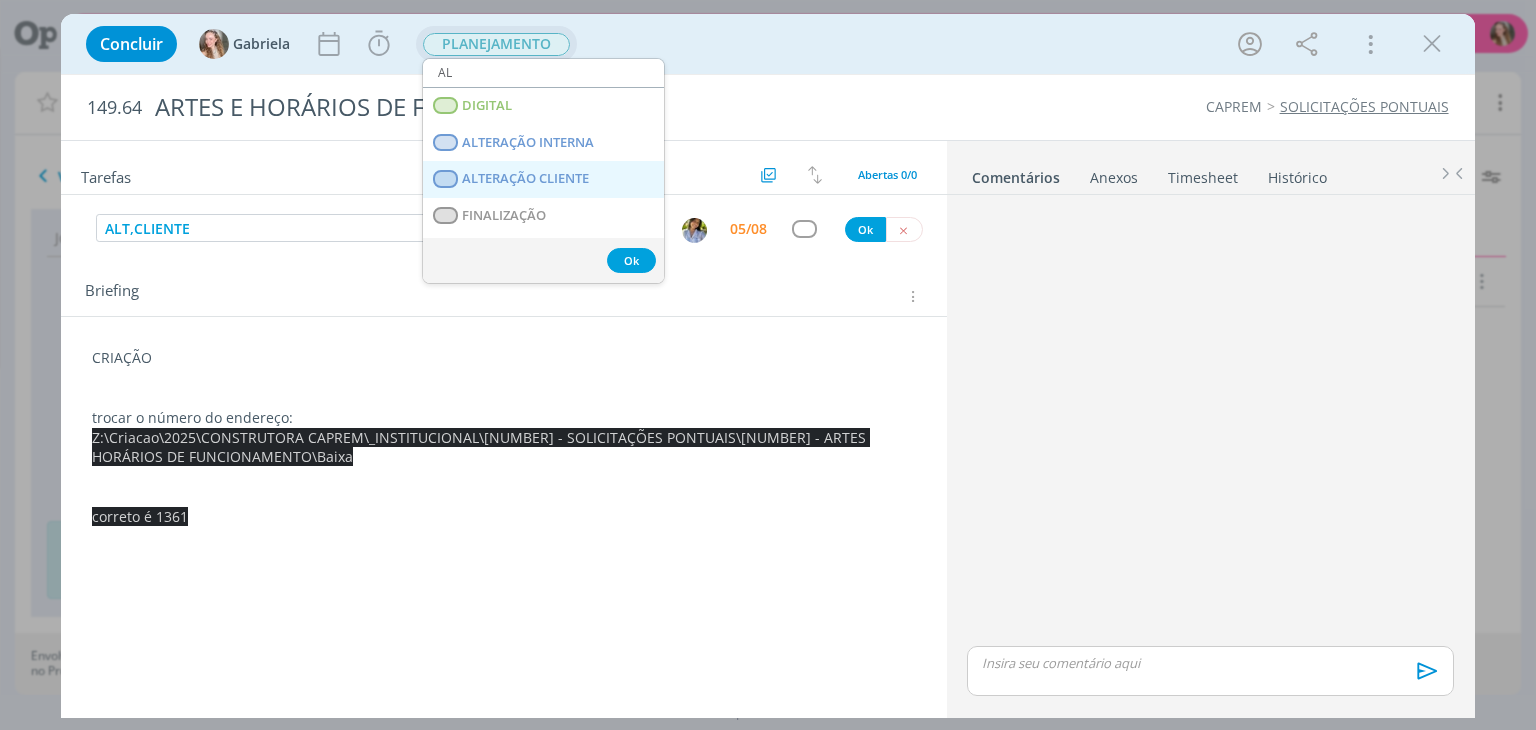 click on "ALTERAÇÃO CLIENTE" at bounding box center [526, 179] 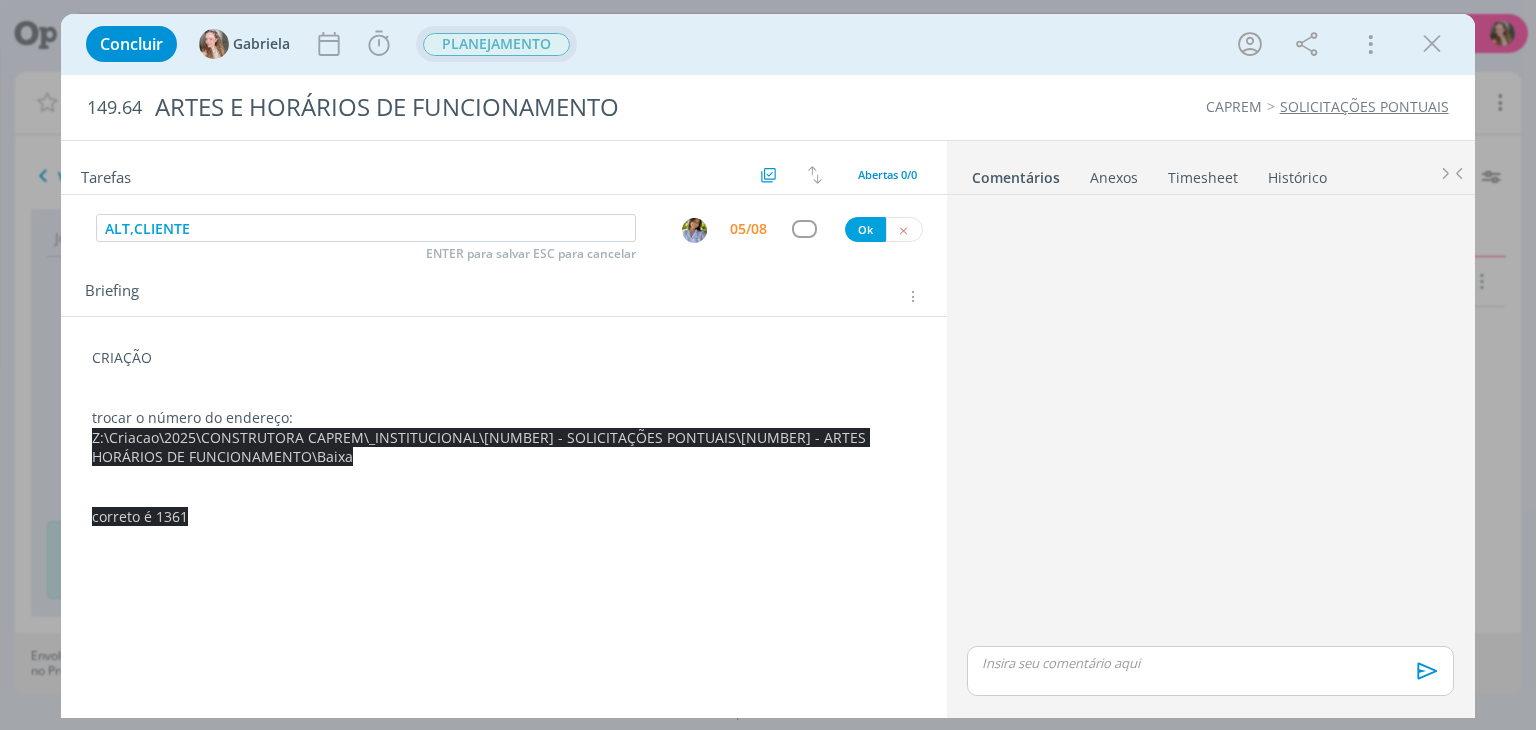click on "Ok" at bounding box center (865, 229) 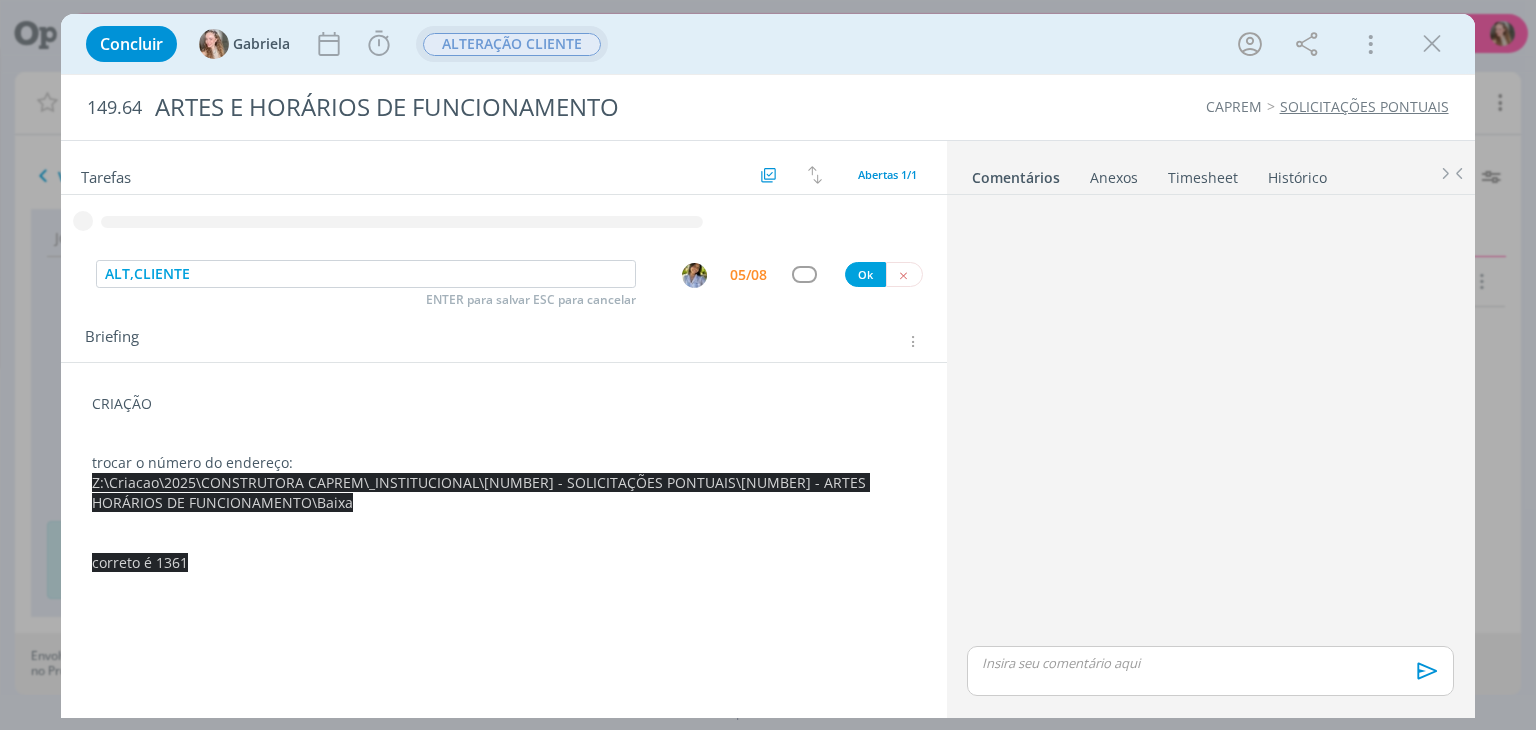 type 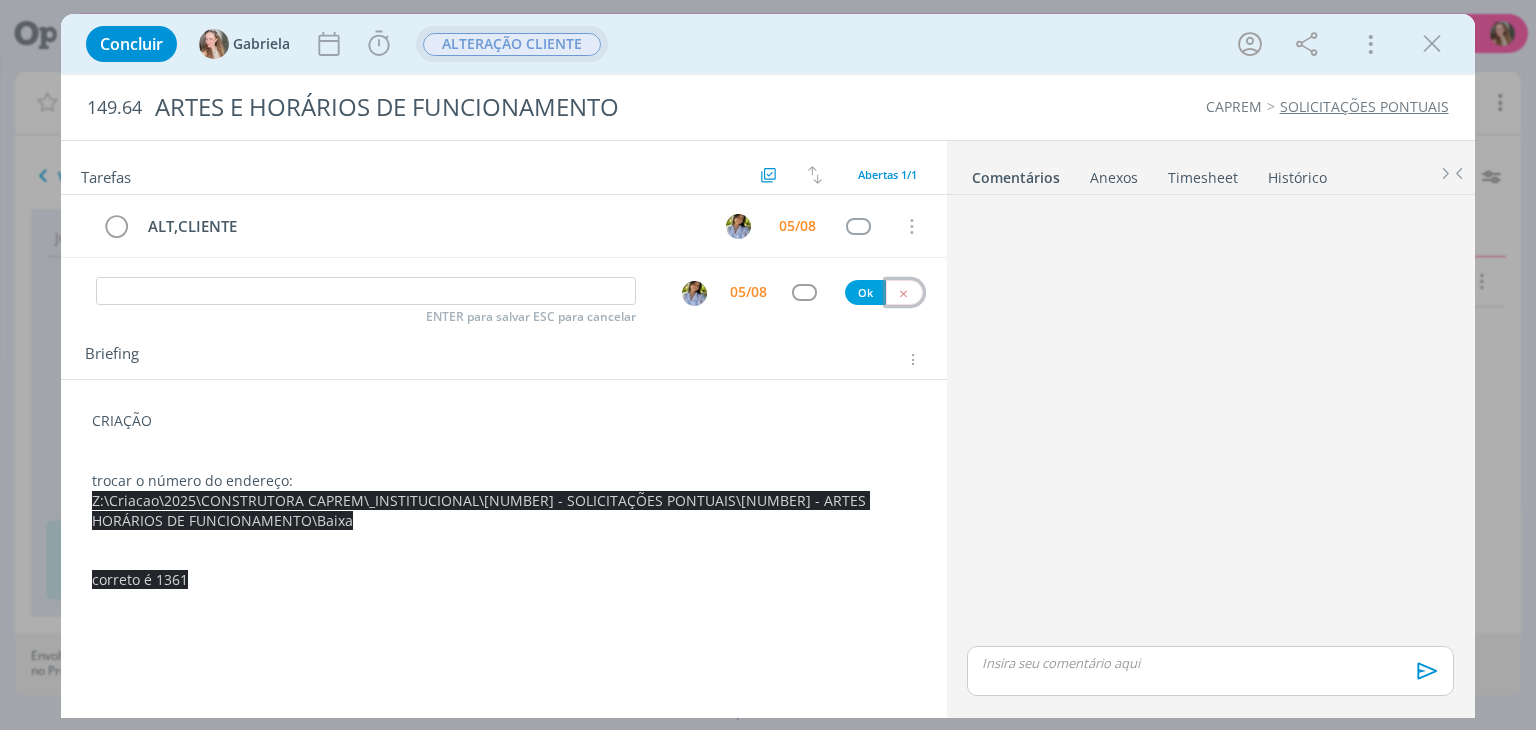 click at bounding box center (904, 292) 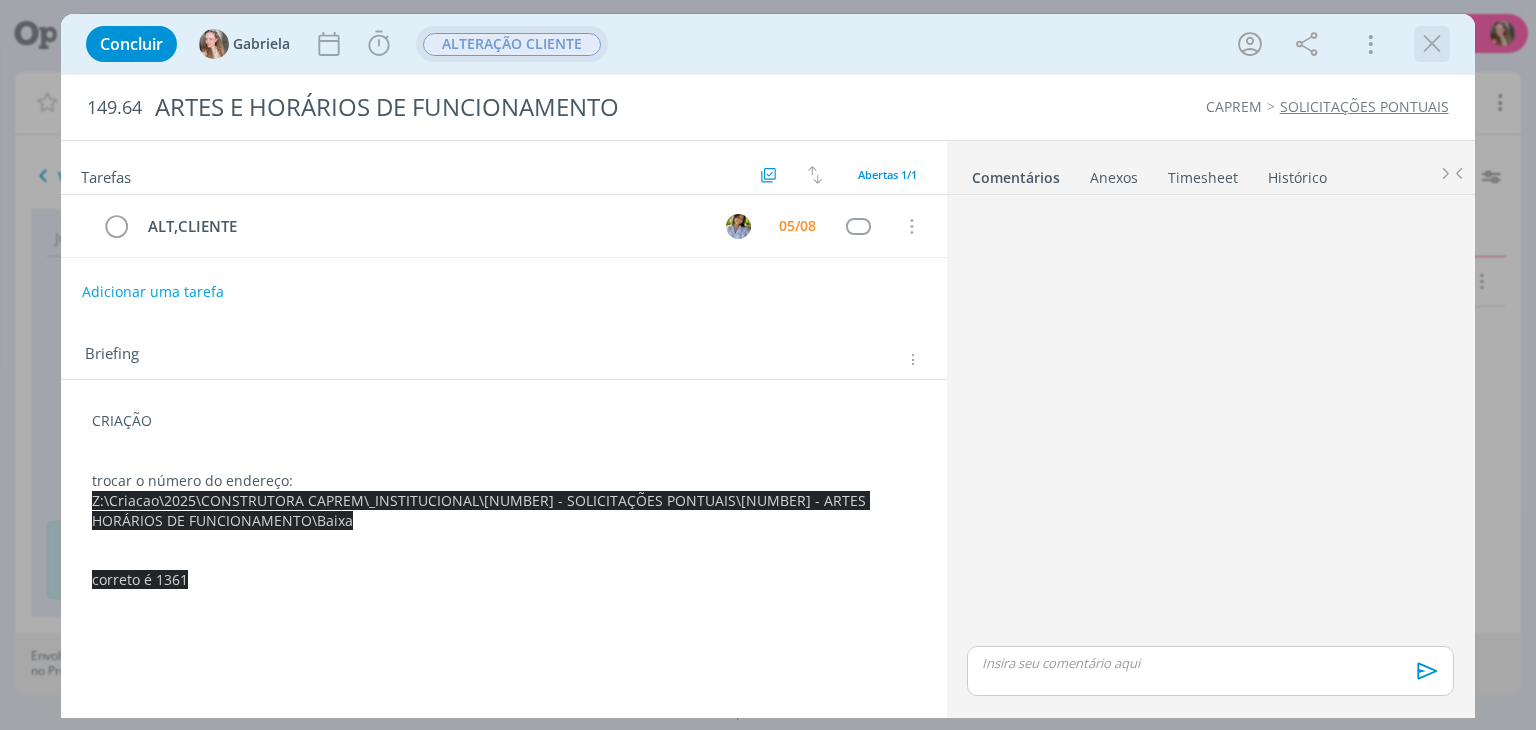 click at bounding box center [1432, 44] 